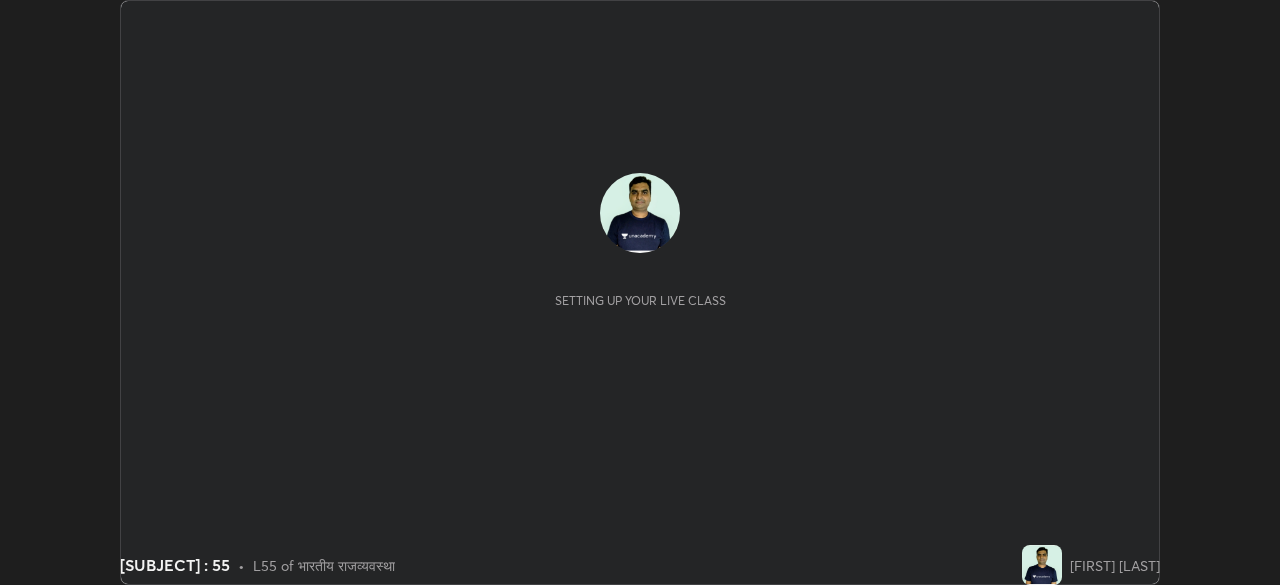 scroll, scrollTop: 0, scrollLeft: 0, axis: both 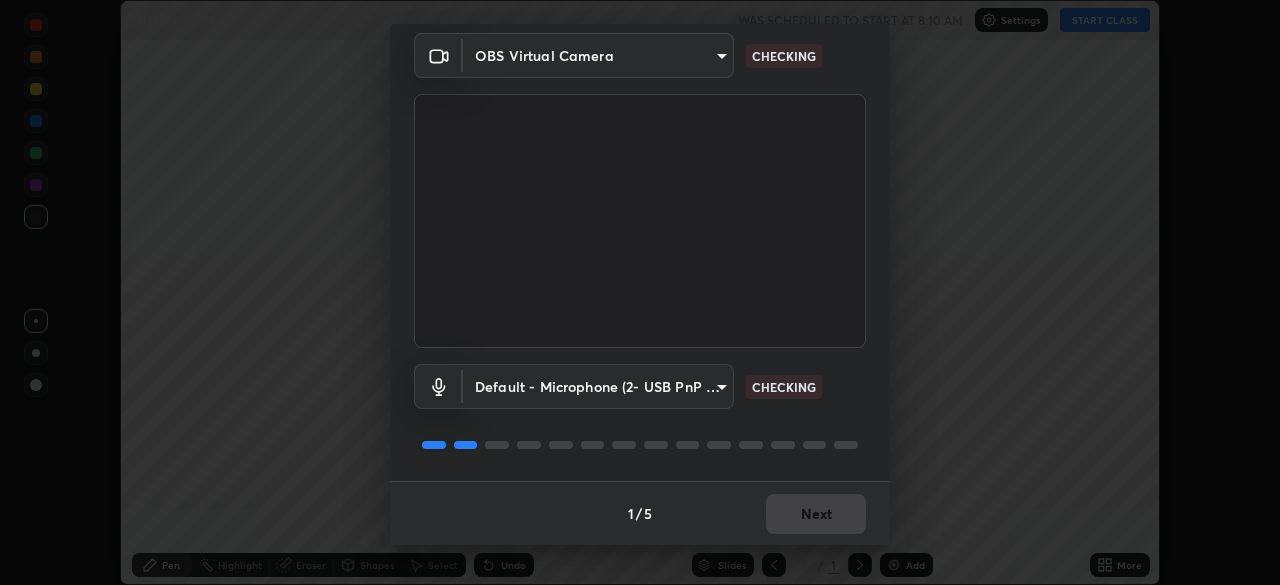 click on "1 / 5 Next" at bounding box center (640, 513) 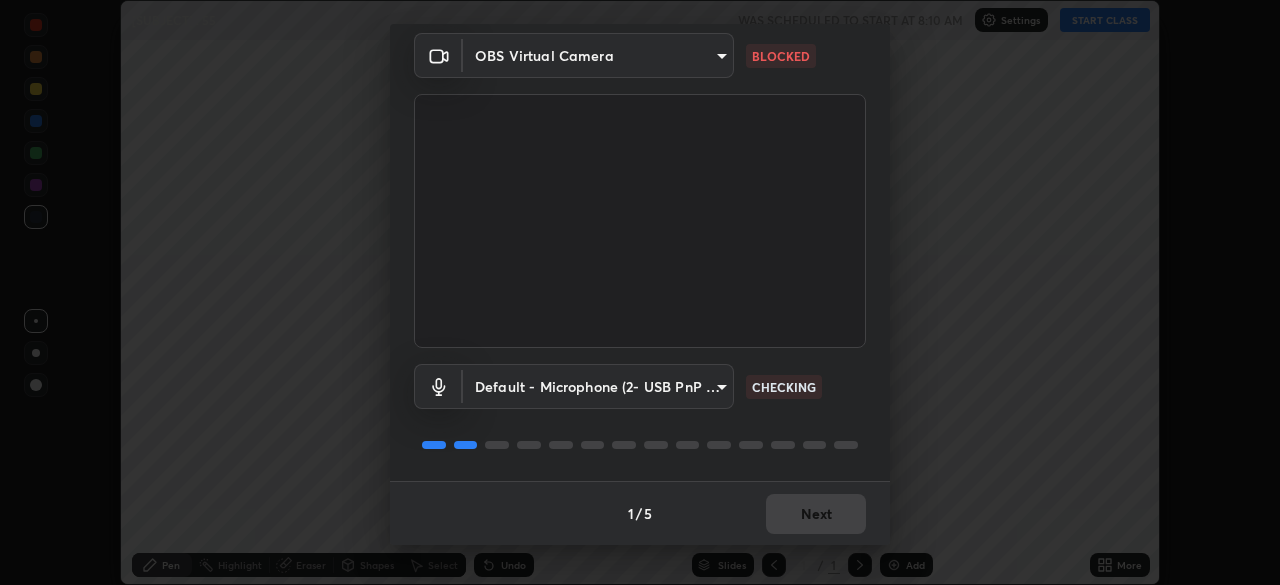 scroll, scrollTop: 0, scrollLeft: 0, axis: both 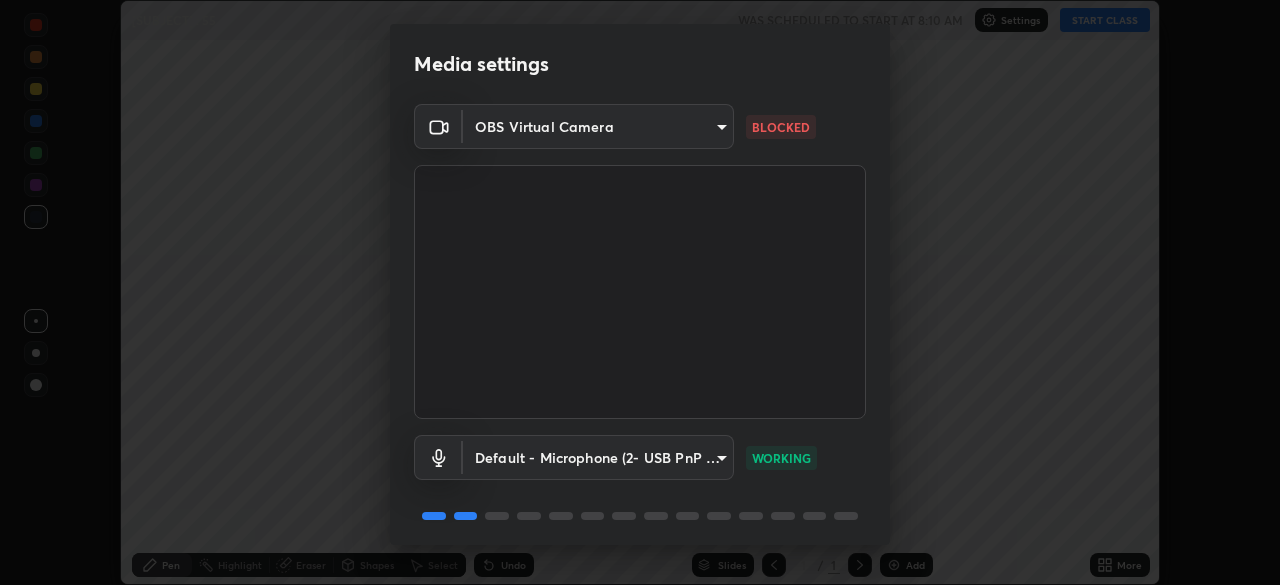 click on "Erase all [SUBJECT] : 55 WAS SCHEDULED TO START AT  8:10 AM Settings START CLASS Setting up your live class [SUBJECT] : 55 • L55 of [SUBJECT] [FIRST] [LAST] Pen Highlight Eraser Shapes Select Undo Slides 1 / 1 Add More Enable hand raising Enable raise hand to speak to learners. Once enabled, chat will be turned off temporarily. Enable x   No doubts shared Encourage your learners to ask a doubt for better clarity Report an issue Reason for reporting Buffering Chat not working Audio - Video sync issue Educator video quality low ​ Attach an image Report Media settings OBS Virtual Camera [HASH] BLOCKED Default - Microphone (2- USB PnP Sound Device) default WORKING 1 / 5 Next" at bounding box center (640, 292) 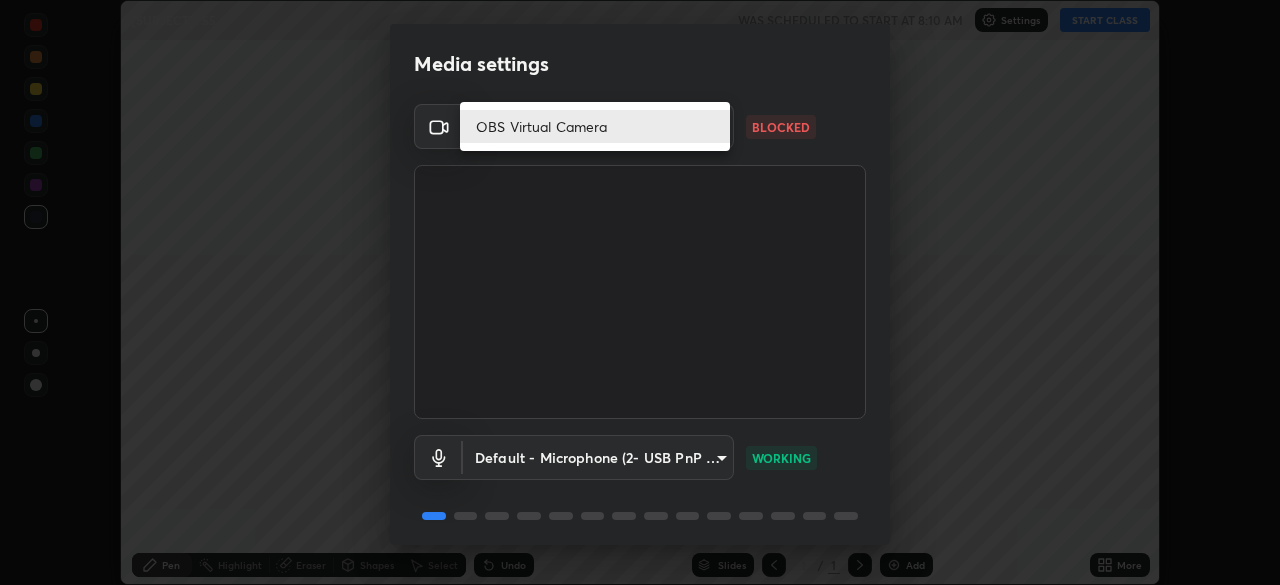 click on "OBS Virtual Camera" at bounding box center (595, 126) 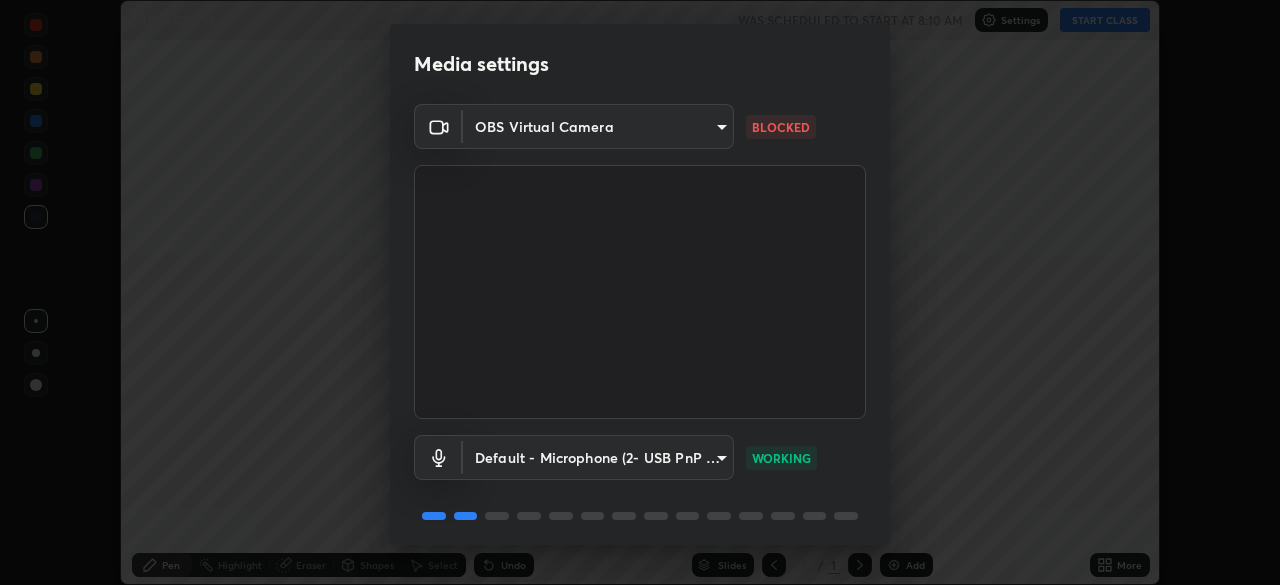 click on "Erase all [SUBJECT] : 55 WAS SCHEDULED TO START AT  8:10 AM Settings START CLASS Setting up your live class [SUBJECT] : 55 • L55 of [SUBJECT] [FIRST] [LAST] Pen Highlight Eraser Shapes Select Undo Slides 1 / 1 Add More Enable hand raising Enable raise hand to speak to learners. Once enabled, chat will be turned off temporarily. Enable x   No doubts shared Encourage your learners to ask a doubt for better clarity Report an issue Reason for reporting Buffering Chat not working Audio - Video sync issue Educator video quality low ​ Attach an image Report Media settings OBS Virtual Camera [HASH] BLOCKED Default - Microphone (2- USB PnP Sound Device) default WORKING 1 / 5 Next" at bounding box center [640, 292] 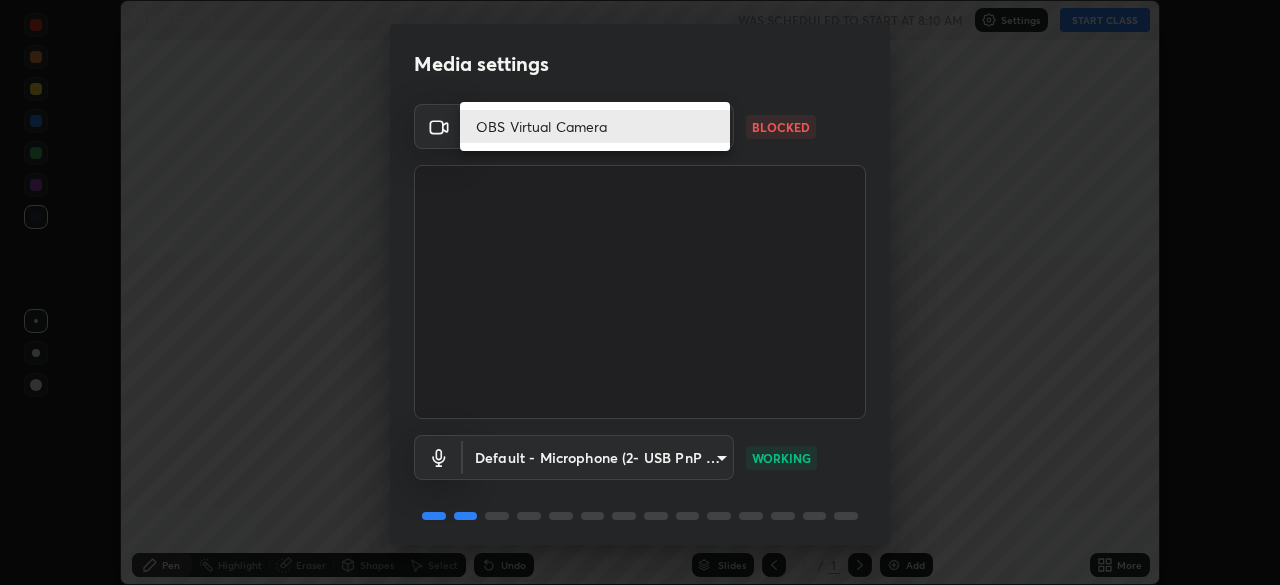 click on "OBS Virtual Camera" at bounding box center (595, 126) 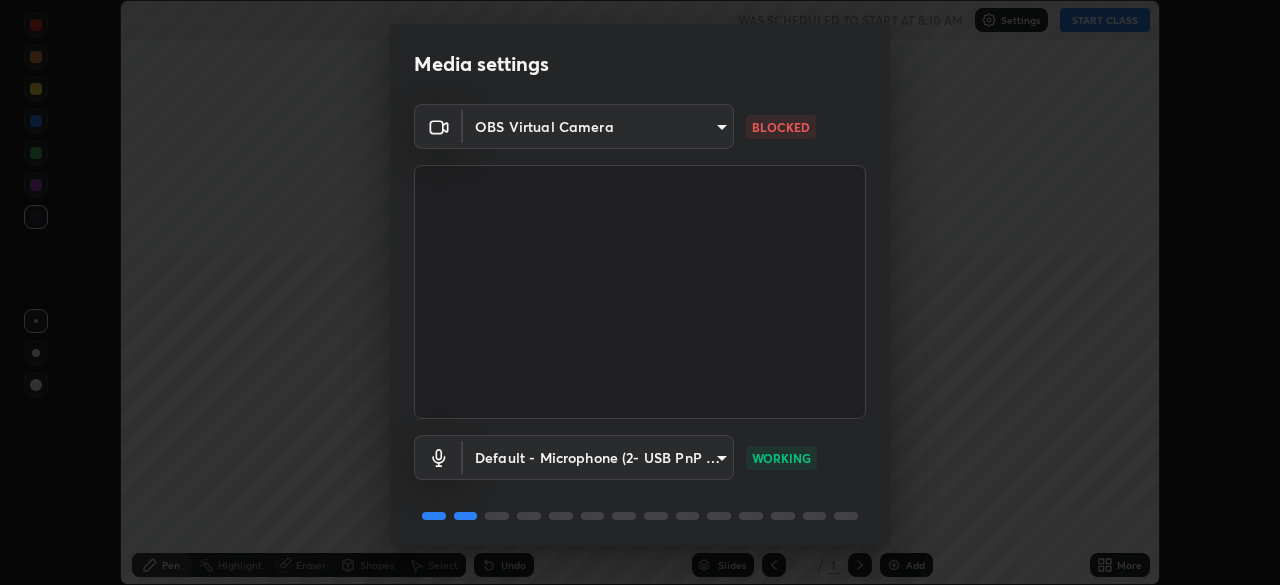 click on "Erase all भारतीय राजव्यवस्था : 55 WAS SCHEDULED TO START AT  8:10 AM Settings START CLASS Setting up your live class भारतीय राजव्यवस्था : 55 • L55 of भारतीय राजव्यवस्था [FIRST] [LAST] Pen Highlight Eraser Shapes Select Undo Slides 1 / 1 Add More Enable hand raising Enable raise hand to speak to learners. Once enabled, chat will be turned off temporarily. Enable x   No doubts shared Encourage your learners to ask a doubt for better clarity Report an issue Reason for reporting Buffering Chat not working Audio - Video sync issue Educator video quality low ​ Attach an image Report Media settings OBS Virtual Camera [HASH] BLOCKED Default - Microphone (2- USB PnP Sound Device) default WORKING 1 / 5 Next" at bounding box center (640, 292) 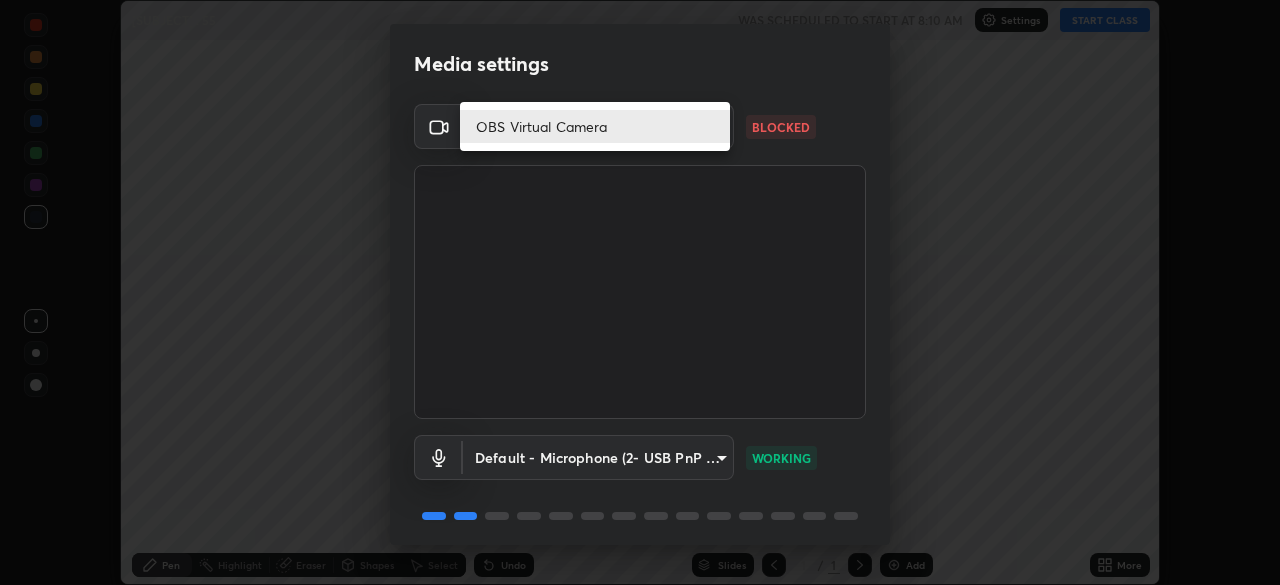 click at bounding box center [640, 292] 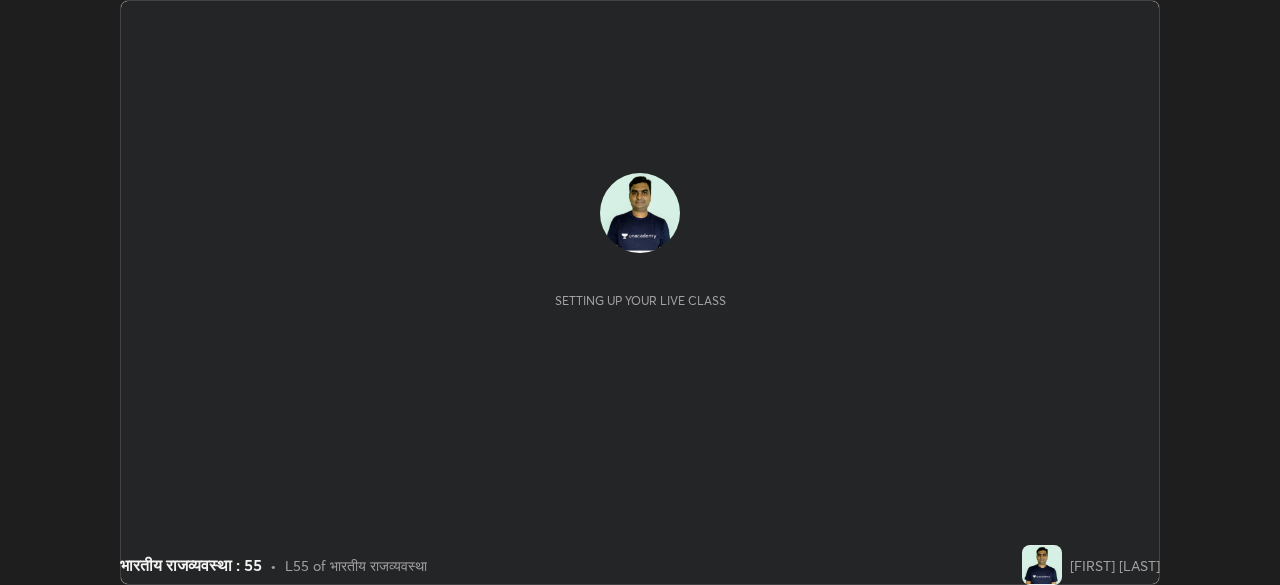 scroll, scrollTop: 0, scrollLeft: 0, axis: both 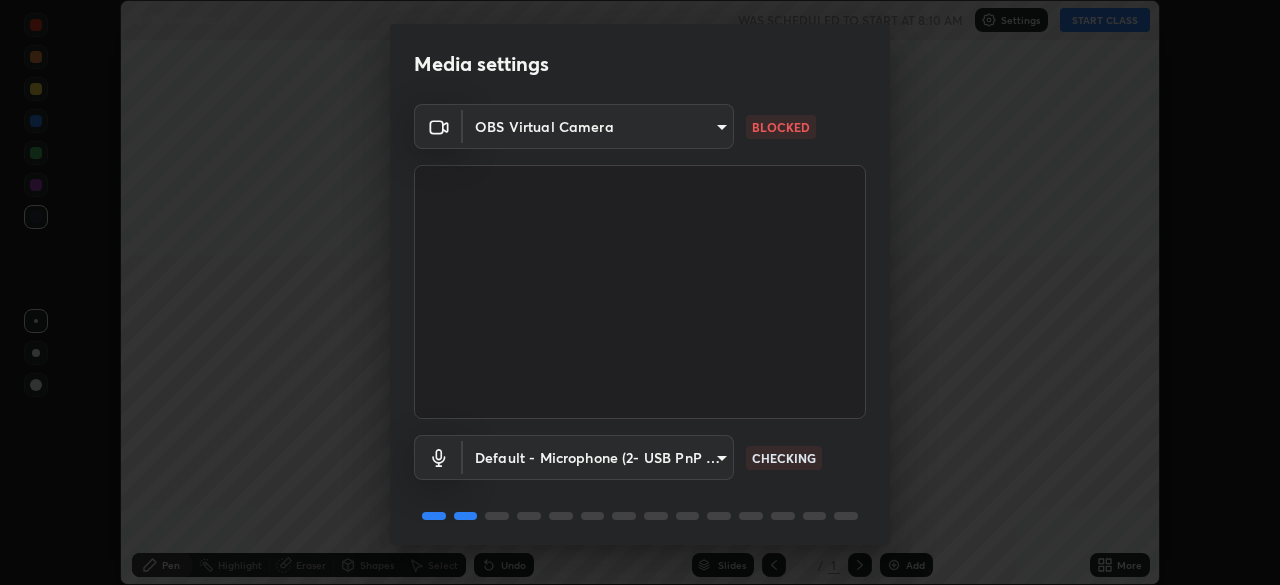 click on "Erase all भारतीय राजव्यवस्था : 55 WAS SCHEDULED TO START AT  8:10 AM Settings START CLASS Setting up your live class भारतीय राजव्यवस्था : 55 • L55 of भारतीय राजव्यवस्था [FIRST] [LAST] Pen Highlight Eraser Shapes Select Undo Slides 1 / 1 Add More Enable hand raising Enable raise hand to speak to learners. Once enabled, chat will be turned off temporarily. Enable x   No doubts shared Encourage your learners to ask a doubt for better clarity Report an issue Reason for reporting Buffering Chat not working Audio - Video sync issue Educator video quality low ​ Attach an image Report Media settings OBS Virtual Camera [HASH] BLOCKED Default - Microphone (2- USB PnP Sound Device) default CHECKING 1 / 5 Next" at bounding box center (640, 292) 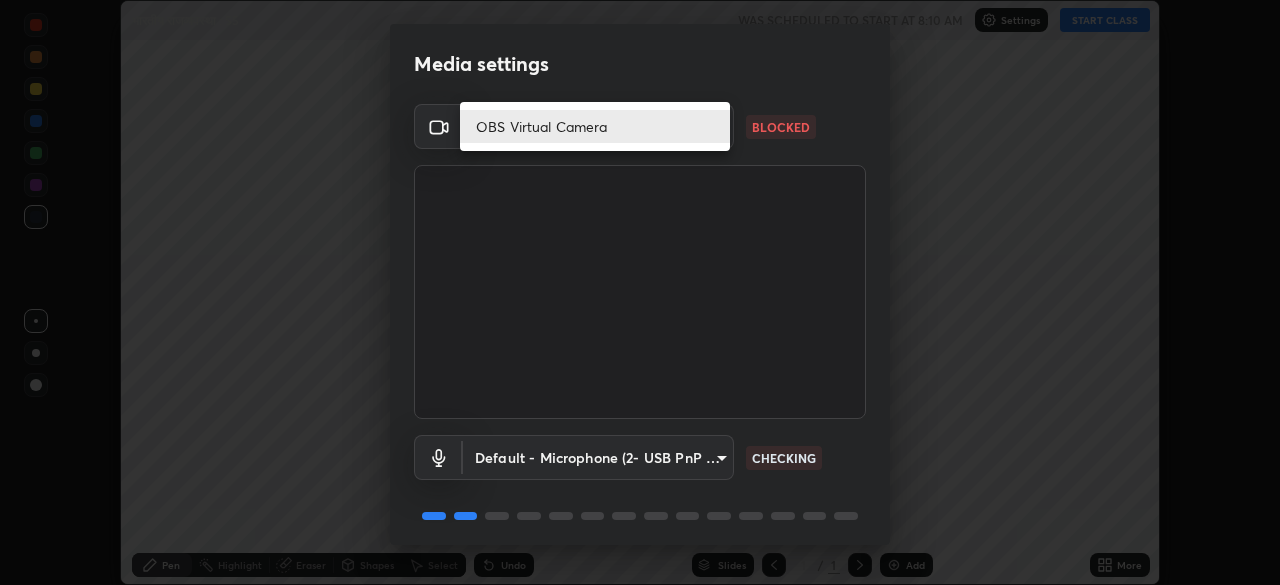 click at bounding box center (640, 292) 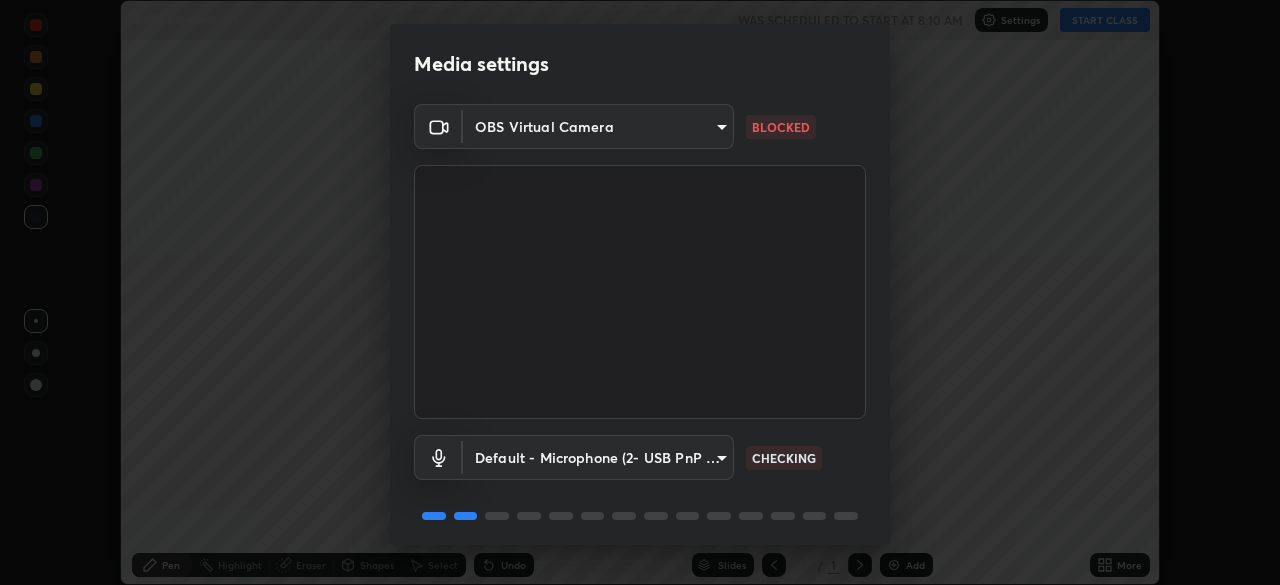 click on "Erase all भारतीय राजव्यवस्था : 55 WAS SCHEDULED TO START AT  8:10 AM Settings START CLASS Setting up your live class भारतीय राजव्यवस्था : 55 • L55 of भारतीय राजव्यवस्था [FIRST] [LAST] Pen Highlight Eraser Shapes Select Undo Slides 1 / 1 Add More Enable hand raising Enable raise hand to speak to learners. Once enabled, chat will be turned off temporarily. Enable x   No doubts shared Encourage your learners to ask a doubt for better clarity Report an issue Reason for reporting Buffering Chat not working Audio - Video sync issue Educator video quality low ​ Attach an image Report Media settings OBS Virtual Camera [HASH] BLOCKED Default - Microphone (2- USB PnP Sound Device) default CHECKING 1 / 5 Next" at bounding box center [640, 292] 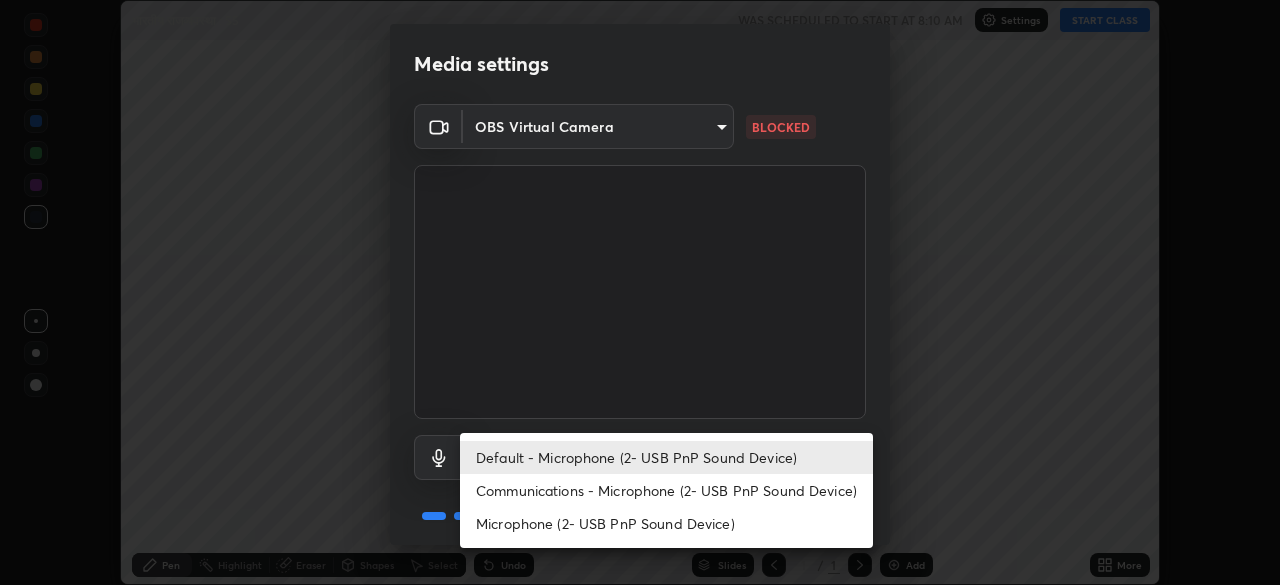 click on "Microphone (2- USB PnP Sound Device)" at bounding box center [666, 523] 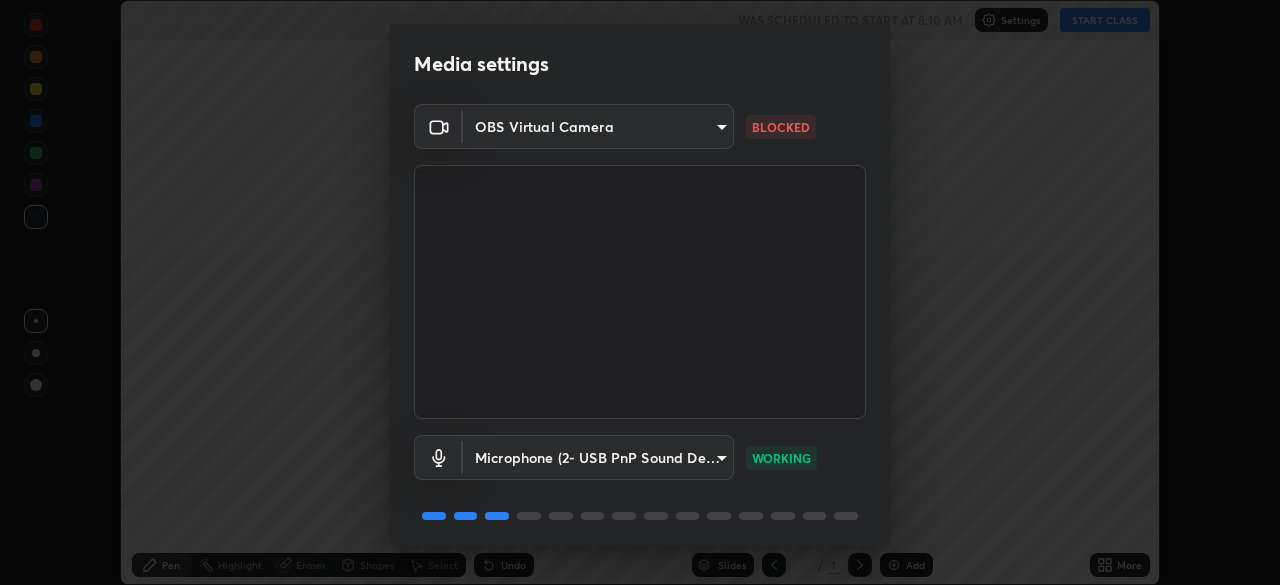click on "Erase all भारतीय राजव्यवस्था : 55 WAS SCHEDULED TO START AT  8:10 AM Settings START CLASS Setting up your live class भारतीय राजव्यवस्था : 55 • L55 of भारतीय राजव्यवस्था [FIRST] [LAST] Pen Highlight Eraser Shapes Select Undo Slides 1 / 1 Add More Enable hand raising Enable raise hand to speak to learners. Once enabled, chat will be turned off temporarily. Enable x   No doubts shared Encourage your learners to ask a doubt for better clarity Report an issue Reason for reporting Buffering Chat not working Audio - Video sync issue Educator video quality low ​ Attach an image Report Media settings OBS Virtual Camera [HASH] BLOCKED Microphone (2- USB PnP Sound Device) [HASH] WORKING 1 / 5 Next" at bounding box center [640, 292] 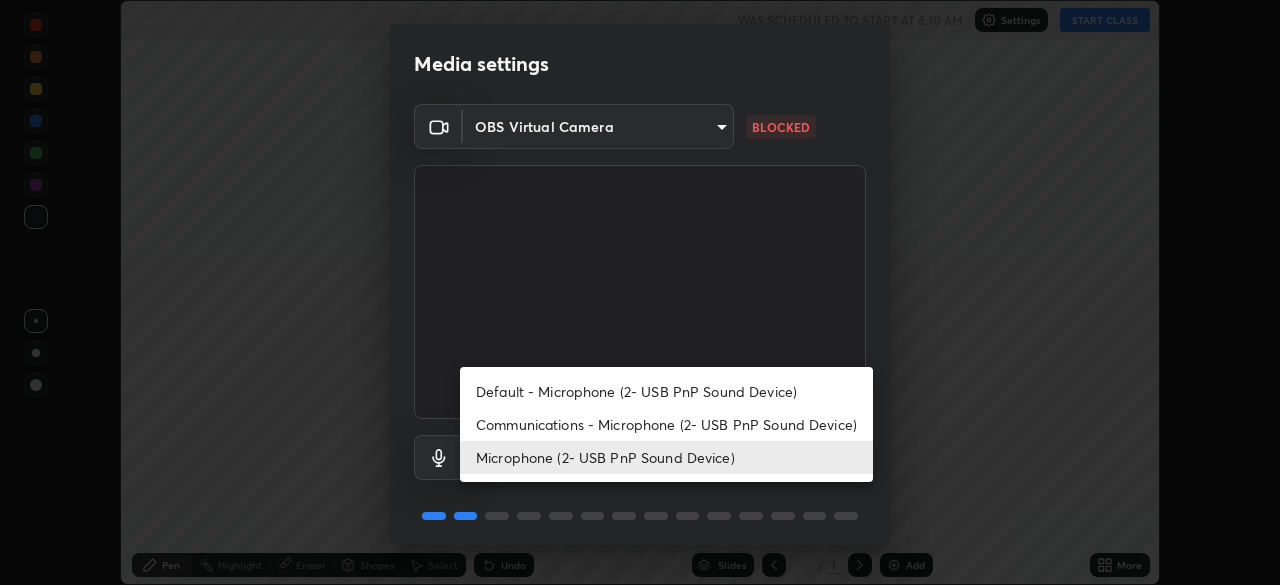 click on "Default - Microphone (2- USB PnP Sound Device)" at bounding box center [666, 391] 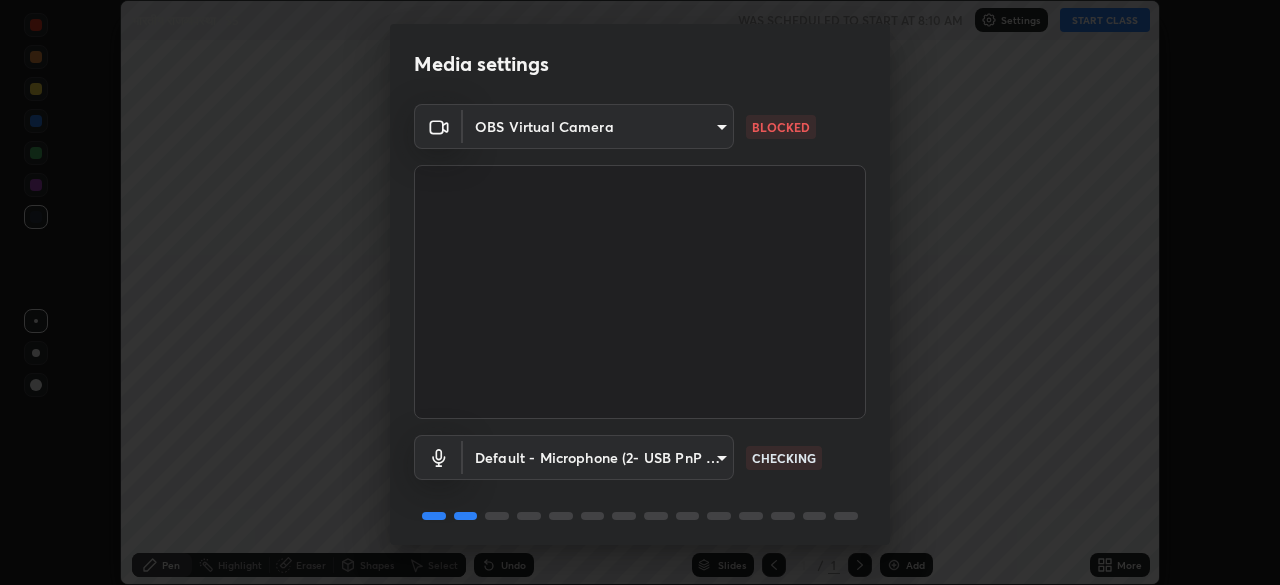 click on "Erase all भारतीय राजव्यवस्था : 55 WAS SCHEDULED TO START AT  8:10 AM Settings START CLASS Setting up your live class भारतीय राजव्यवस्था : 55 • L55 of भारतीय राजव्यवस्था [FIRST] [LAST] Pen Highlight Eraser Shapes Select Undo Slides 1 / 1 Add More Enable hand raising Enable raise hand to speak to learners. Once enabled, chat will be turned off temporarily. Enable x   No doubts shared Encourage your learners to ask a doubt for better clarity Report an issue Reason for reporting Buffering Chat not working Audio - Video sync issue Educator video quality low ​ Attach an image Report Media settings OBS Virtual Camera [HASH] BLOCKED Default - Microphone (2- USB PnP Sound Device) default CHECKING 1 / 5 Next" at bounding box center (640, 292) 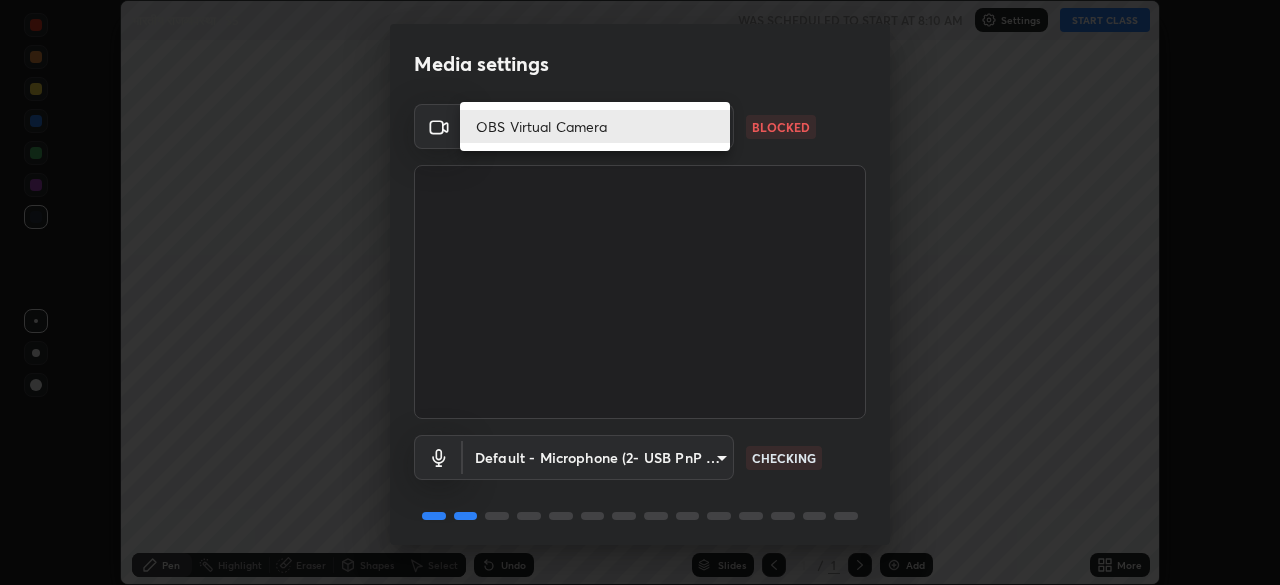 click at bounding box center [640, 292] 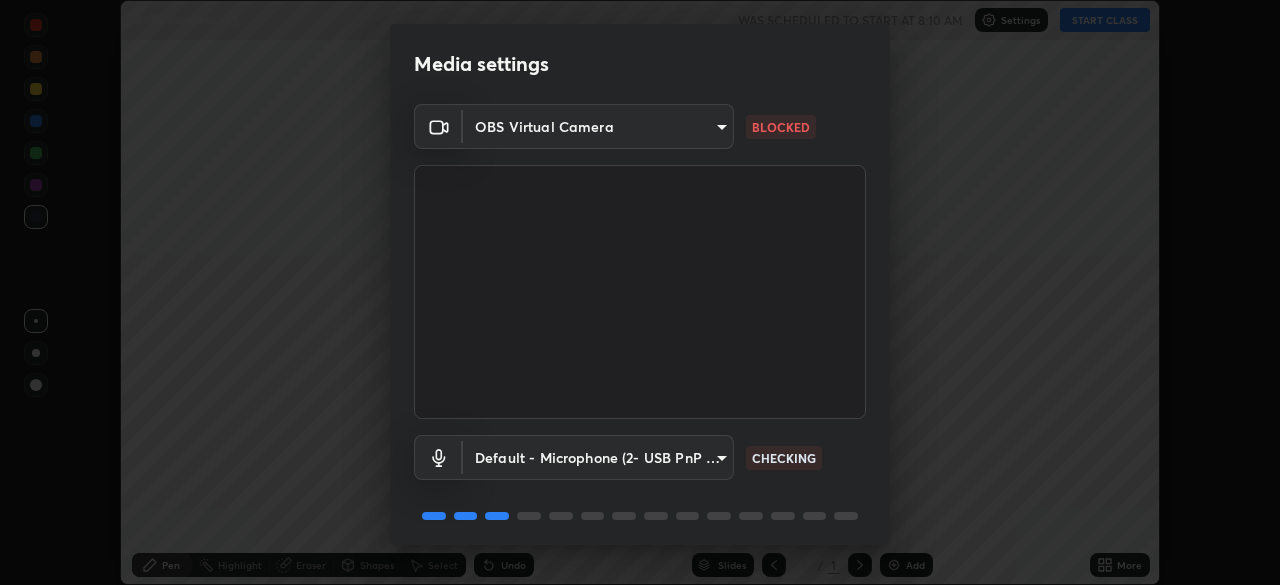 click on "Erase all भारतीय राजव्यवस्था : 55 WAS SCHEDULED TO START AT  8:10 AM Settings START CLASS Setting up your live class भारतीय राजव्यवस्था : 55 • L55 of भारतीय राजव्यवस्था [FIRST] [LAST] Pen Highlight Eraser Shapes Select Undo Slides 1 / 1 Add More Enable hand raising Enable raise hand to speak to learners. Once enabled, chat will be turned off temporarily. Enable x   No doubts shared Encourage your learners to ask a doubt for better clarity Report an issue Reason for reporting Buffering Chat not working Audio - Video sync issue Educator video quality low ​ Attach an image Report Media settings OBS Virtual Camera [HASH] BLOCKED Default - Microphone (2- USB PnP Sound Device) default CHECKING 1 / 5 Next" at bounding box center (640, 292) 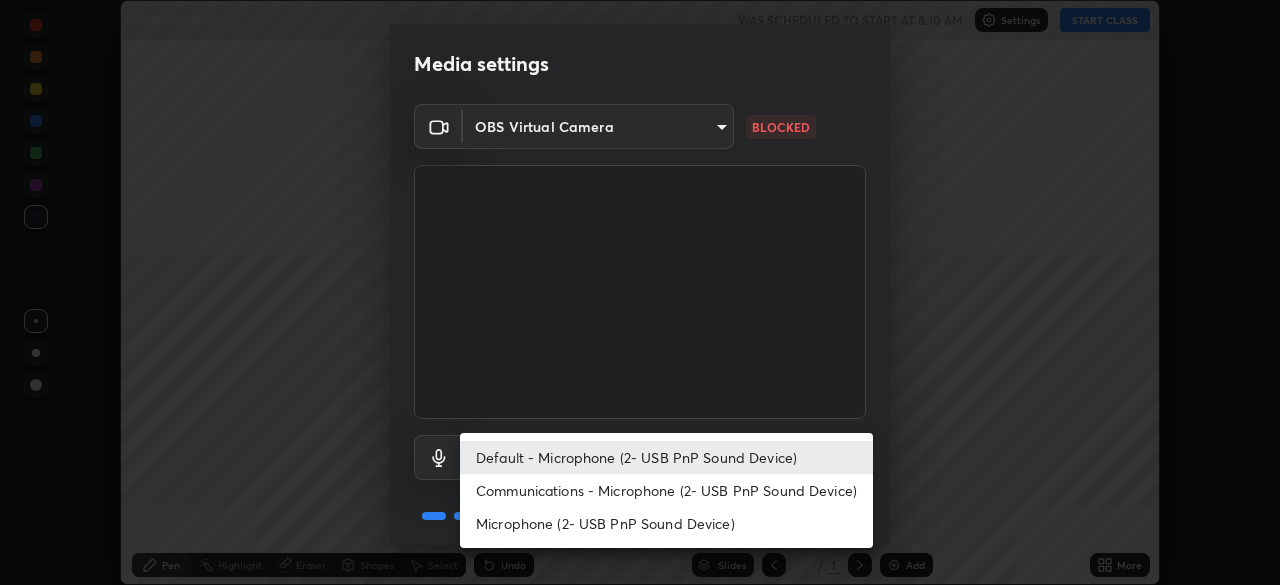 click on "Microphone (2- USB PnP Sound Device)" at bounding box center [666, 523] 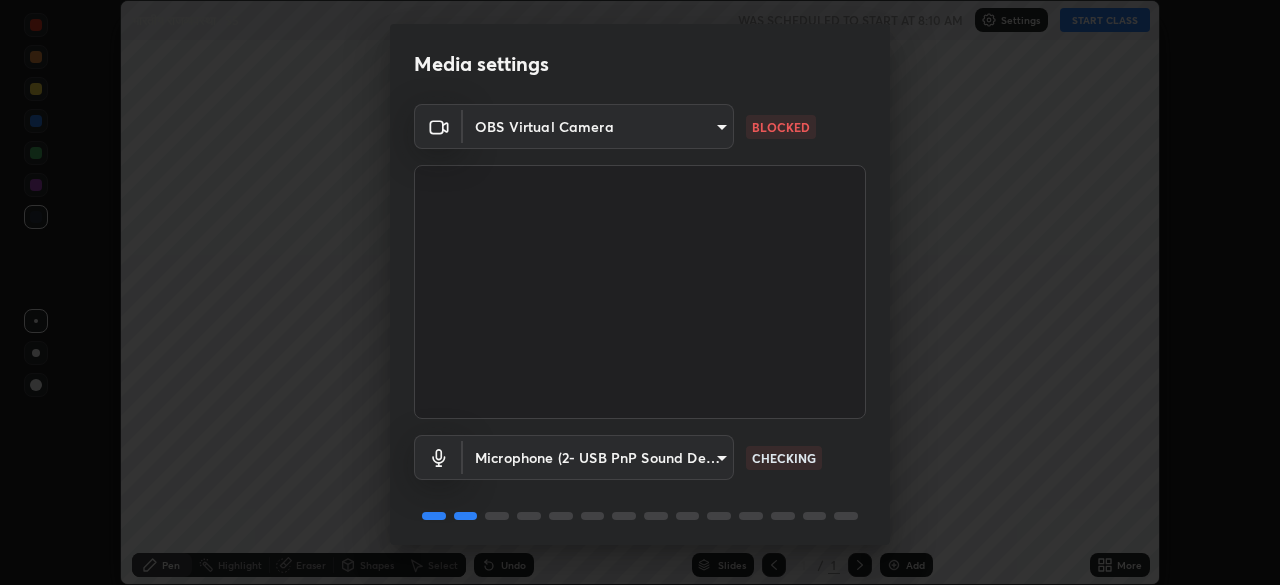click on "Erase all भारतीय राजव्यवस्था : 55 WAS SCHEDULED TO START AT  8:10 AM Settings START CLASS Setting up your live class भारतीय राजव्यवस्था : 55 • L55 of भारतीय राजव्यवस्था [FIRST] [LAST] Pen Highlight Eraser Shapes Select Undo Slides 1 / 1 Add More Enable hand raising Enable raise hand to speak to learners. Once enabled, chat will be turned off temporarily. Enable x   No doubts shared Encourage your learners to ask a doubt for better clarity Report an issue Reason for reporting Buffering Chat not working Audio - Video sync issue Educator video quality low ​ Attach an image Report Media settings OBS Virtual Camera [HASH] BLOCKED Microphone (2- USB PnP Sound Device) [HASH] CHECKING 1 / 5 Next" at bounding box center [640, 292] 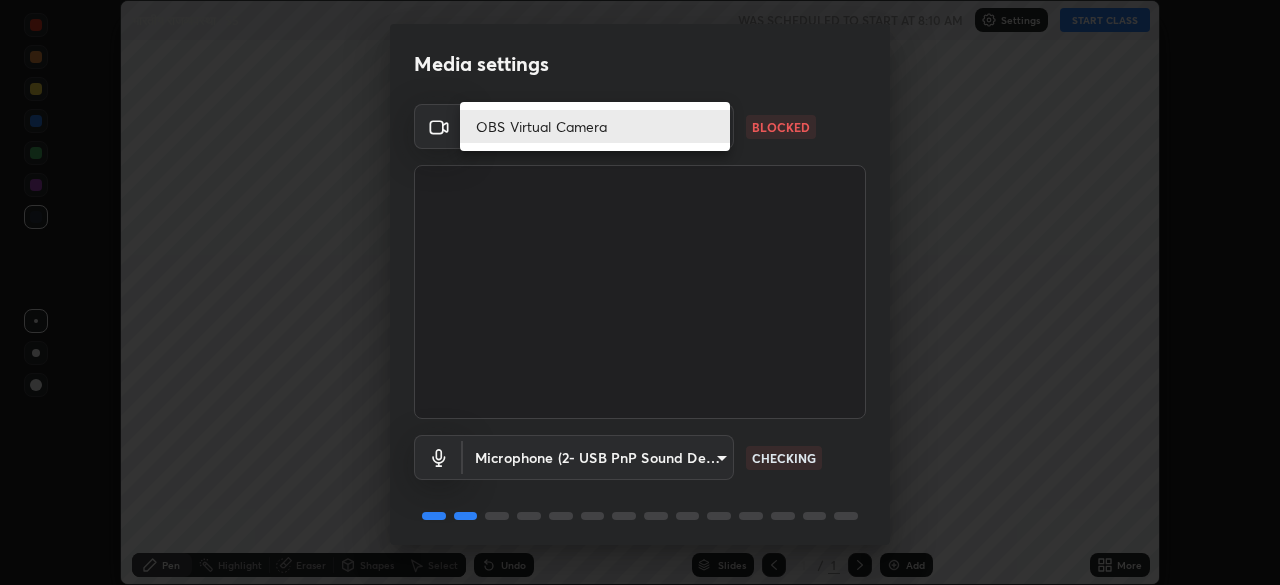 click at bounding box center [640, 292] 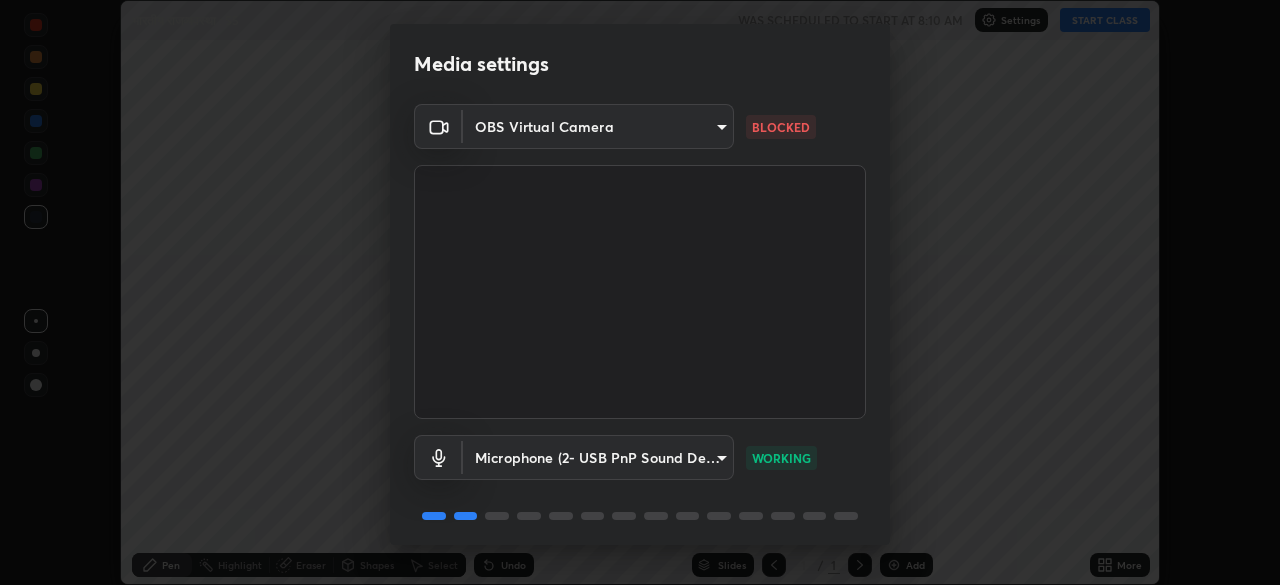 click on "Erase all भारतीय राजव्यवस्था : 55 WAS SCHEDULED TO START AT  8:10 AM Settings START CLASS Setting up your live class भारतीय राजव्यवस्था : 55 • L55 of भारतीय राजव्यवस्था [FIRST] [LAST] Pen Highlight Eraser Shapes Select Undo Slides 1 / 1 Add More Enable hand raising Enable raise hand to speak to learners. Once enabled, chat will be turned off temporarily. Enable x   No doubts shared Encourage your learners to ask a doubt for better clarity Report an issue Reason for reporting Buffering Chat not working Audio - Video sync issue Educator video quality low ​ Attach an image Report Media settings OBS Virtual Camera [HASH] BLOCKED Microphone (2- USB PnP Sound Device) [HASH] WORKING 1 / 5 Next" at bounding box center [640, 292] 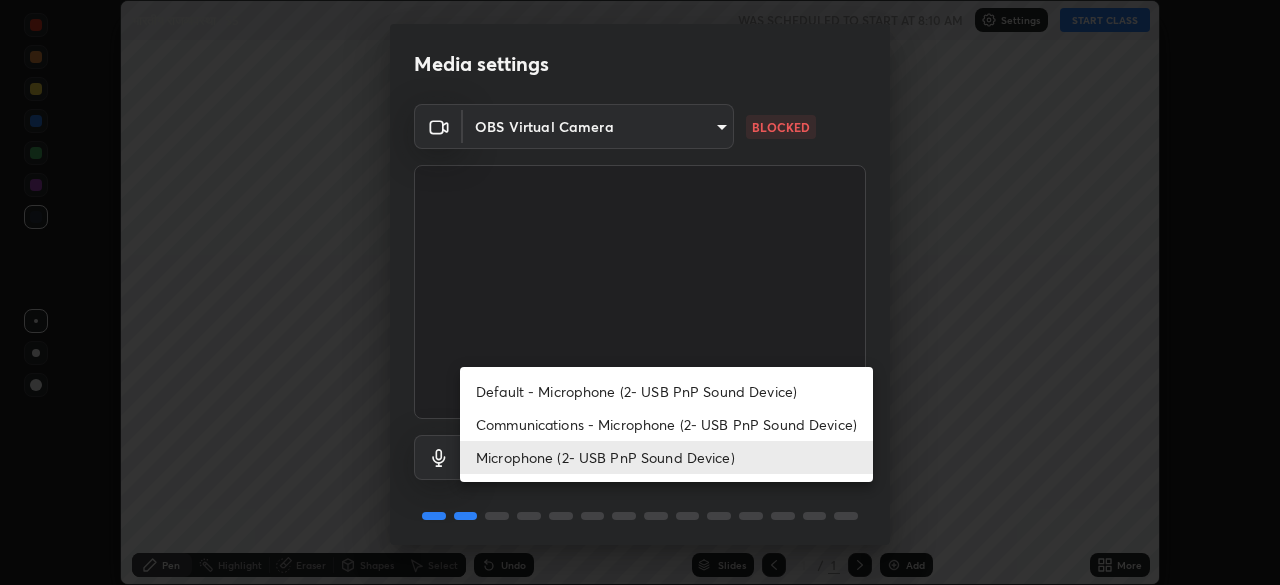 click on "Microphone (2- USB PnP Sound Device)" at bounding box center [666, 457] 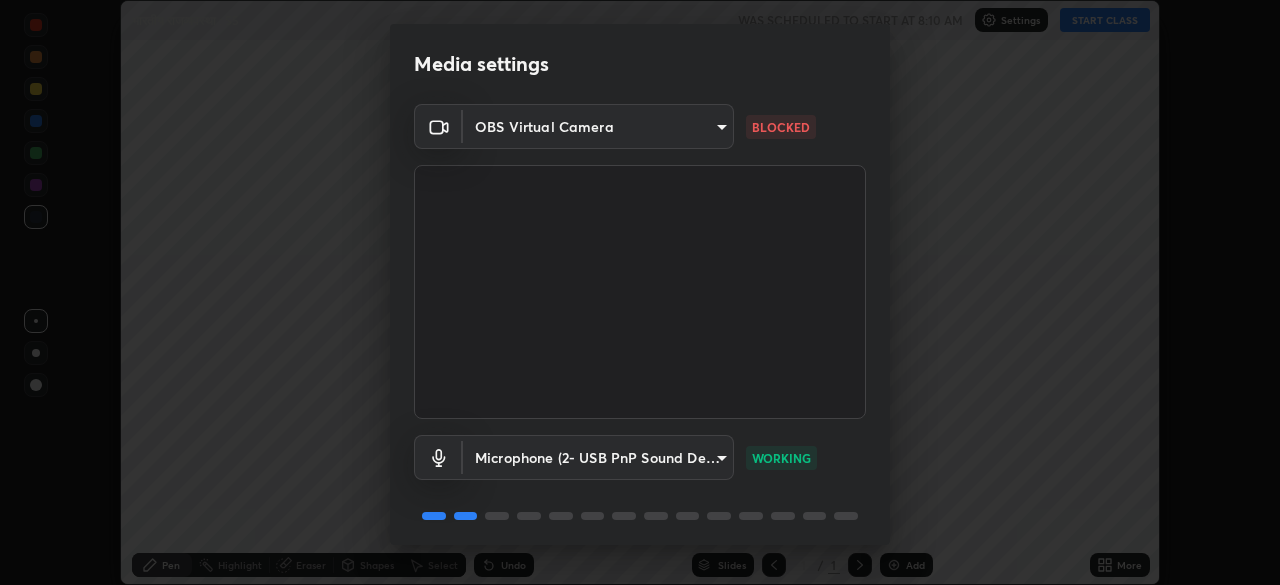 click on "Erase all भारतीय राजव्यवस्था : 55 WAS SCHEDULED TO START AT  8:10 AM Settings START CLASS Setting up your live class भारतीय राजव्यवस्था : 55 • L55 of भारतीय राजव्यवस्था [FIRST] [LAST] Pen Highlight Eraser Shapes Select Undo Slides 1 / 1 Add More Enable hand raising Enable raise hand to speak to learners. Once enabled, chat will be turned off temporarily. Enable x   No doubts shared Encourage your learners to ask a doubt for better clarity Report an issue Reason for reporting Buffering Chat not working Audio - Video sync issue Educator video quality low ​ Attach an image Report Media settings OBS Virtual Camera [HASH] BLOCKED Microphone (2- USB PnP Sound Device) [HASH] WORKING 1 / 5 Next" at bounding box center (640, 292) 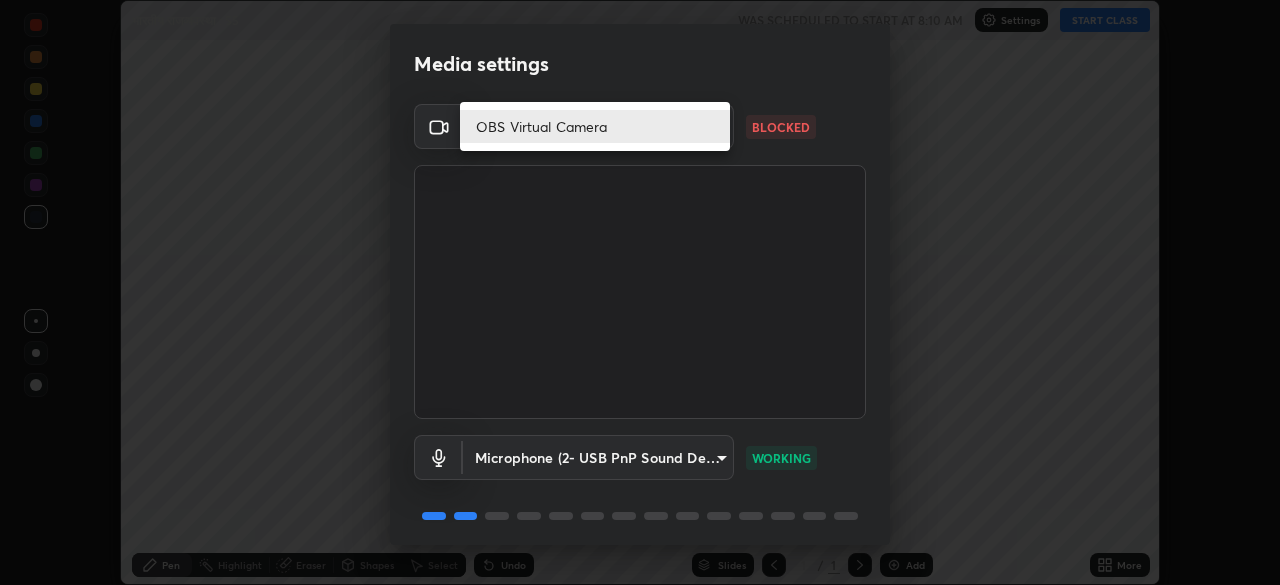 click on "OBS Virtual Camera" at bounding box center (595, 126) 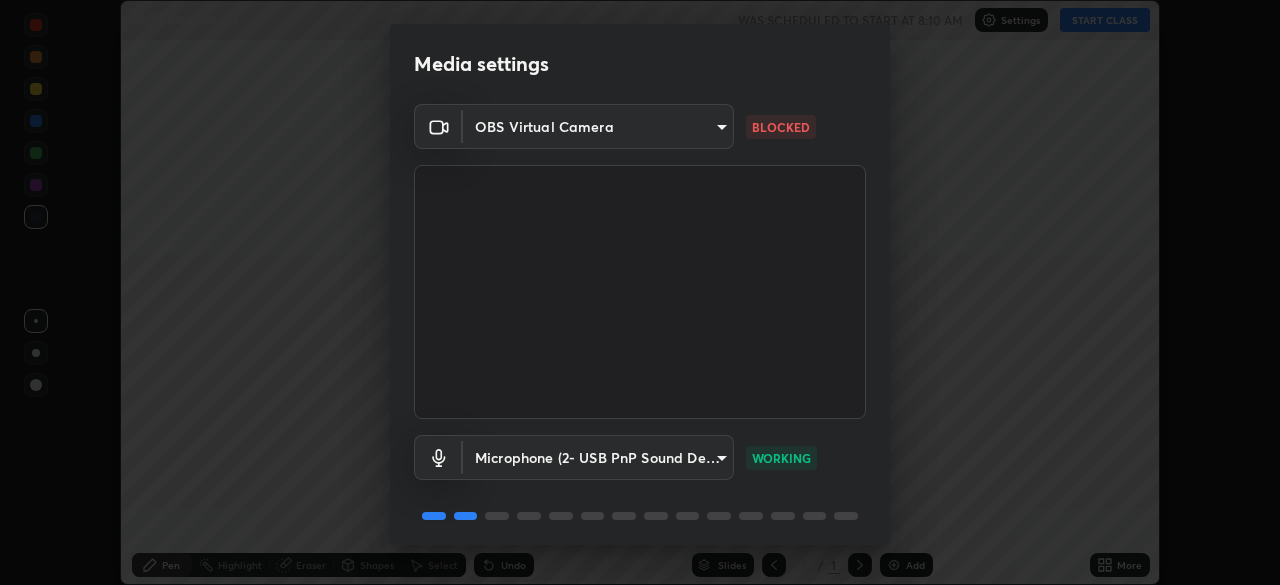 click on "Erase all भारतीय राजव्यवस्था : 55 WAS SCHEDULED TO START AT  8:10 AM Settings START CLASS Setting up your live class भारतीय राजव्यवस्था : 55 • L55 of भारतीय राजव्यवस्था [FIRST] [LAST] Pen Highlight Eraser Shapes Select Undo Slides 1 / 1 Add More Enable hand raising Enable raise hand to speak to learners. Once enabled, chat will be turned off temporarily. Enable x   No doubts shared Encourage your learners to ask a doubt for better clarity Report an issue Reason for reporting Buffering Chat not working Audio - Video sync issue Educator video quality low ​ Attach an image Report Media settings OBS Virtual Camera [HASH] BLOCKED Microphone (2- USB PnP Sound Device) [HASH] WORKING 1 / 5 Next" at bounding box center [640, 292] 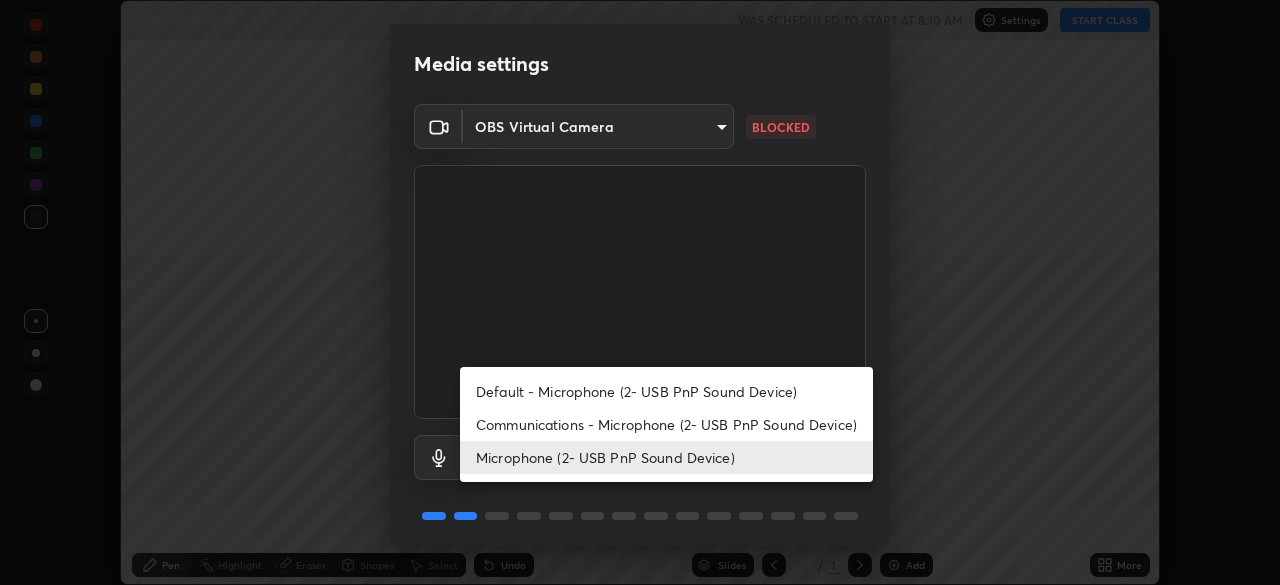 click on "Default - Microphone (2- USB PnP Sound Device)" at bounding box center (666, 391) 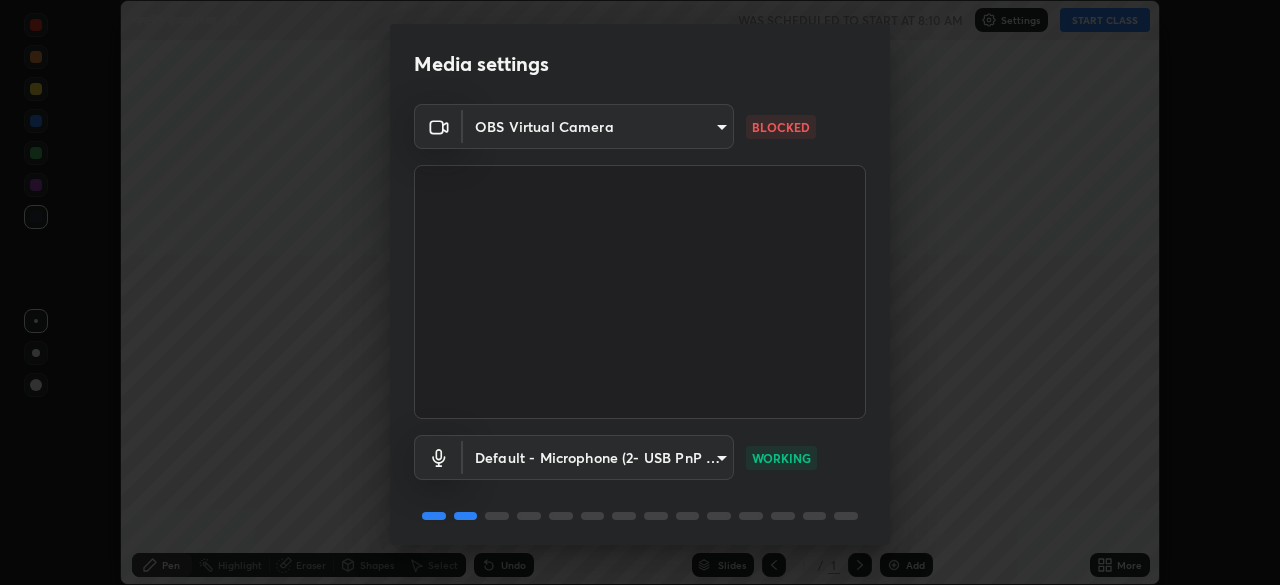 click on "Erase all भारतीय राजव्यवस्था : 55 WAS SCHEDULED TO START AT  8:10 AM Settings START CLASS Setting up your live class भारतीय राजव्यवस्था : 55 • L55 of भारतीय राजव्यवस्था [FIRST] [LAST] Pen Highlight Eraser Shapes Select Undo Slides 1 / 1 Add More Enable hand raising Enable raise hand to speak to learners. Once enabled, chat will be turned off temporarily. Enable x   No doubts shared Encourage your learners to ask a doubt for better clarity Report an issue Reason for reporting Buffering Chat not working Audio - Video sync issue Educator video quality low ​ Attach an image Report Media settings OBS Virtual Camera [HASH] BLOCKED Default - Microphone (2- USB PnP Sound Device) default WORKING 1 / 5 Next" at bounding box center [640, 292] 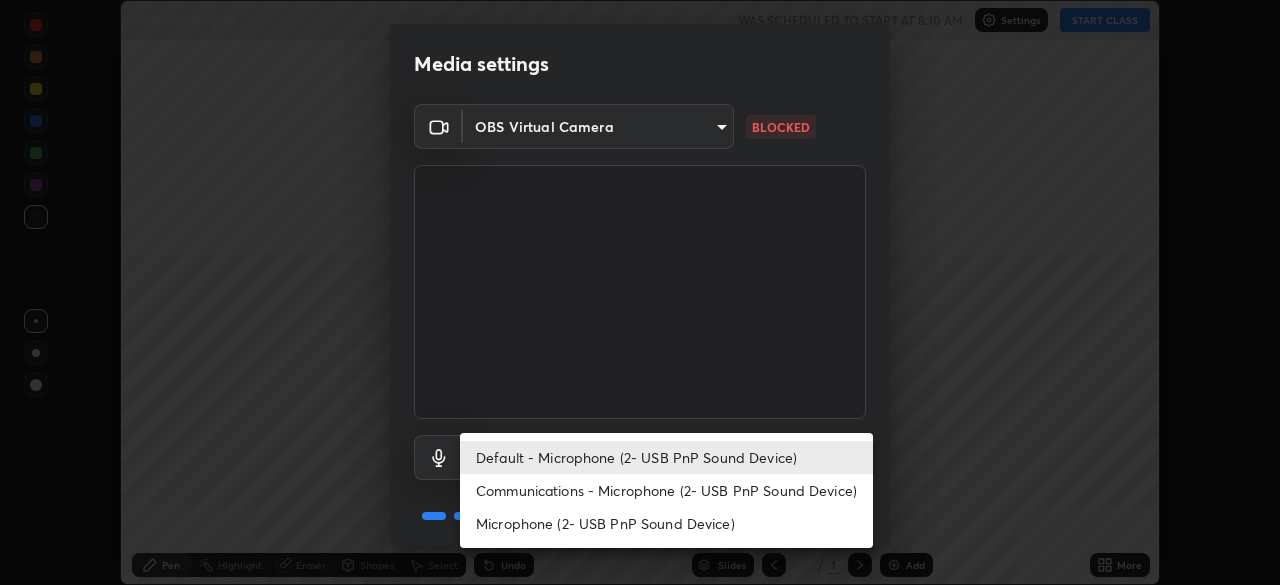 click on "Communications - Microphone (2- USB PnP Sound Device)" at bounding box center [666, 490] 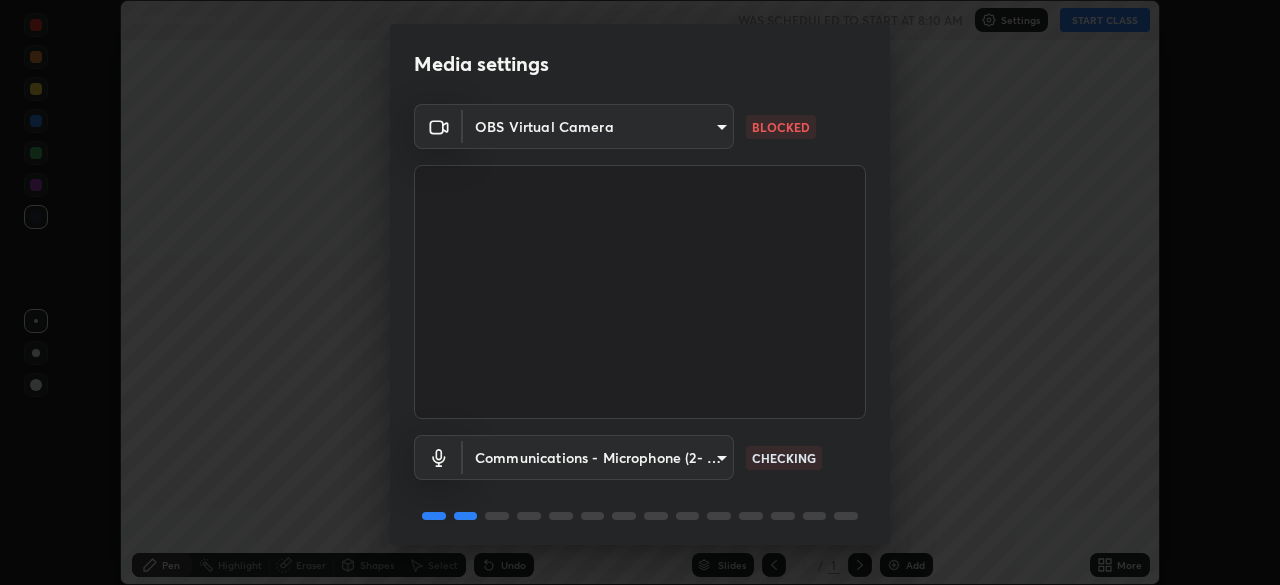 click on "Erase all भारतीय राजव्यवस्था : 55 WAS SCHEDULED TO START AT  8:10 AM Settings START CLASS Setting up your live class भारतीय राजव्यवस्था : 55 • L55 of भारतीय राजव्यवस्था [FIRST] [LAST] Pen Highlight Eraser Shapes Select Undo Slides 1 / 1 Add More Enable hand raising Enable raise hand to speak to learners. Once enabled, chat will be turned off temporarily. Enable x   No doubts shared Encourage your learners to ask a doubt for better clarity Report an issue Reason for reporting Buffering Chat not working Audio - Video sync issue Educator video quality low ​ Attach an image Report Media settings OBS Virtual Camera [HASH] BLOCKED Communications - Microphone (2- USB PnP Sound Device) communications CHECKING 1 / 5 Next" at bounding box center [640, 292] 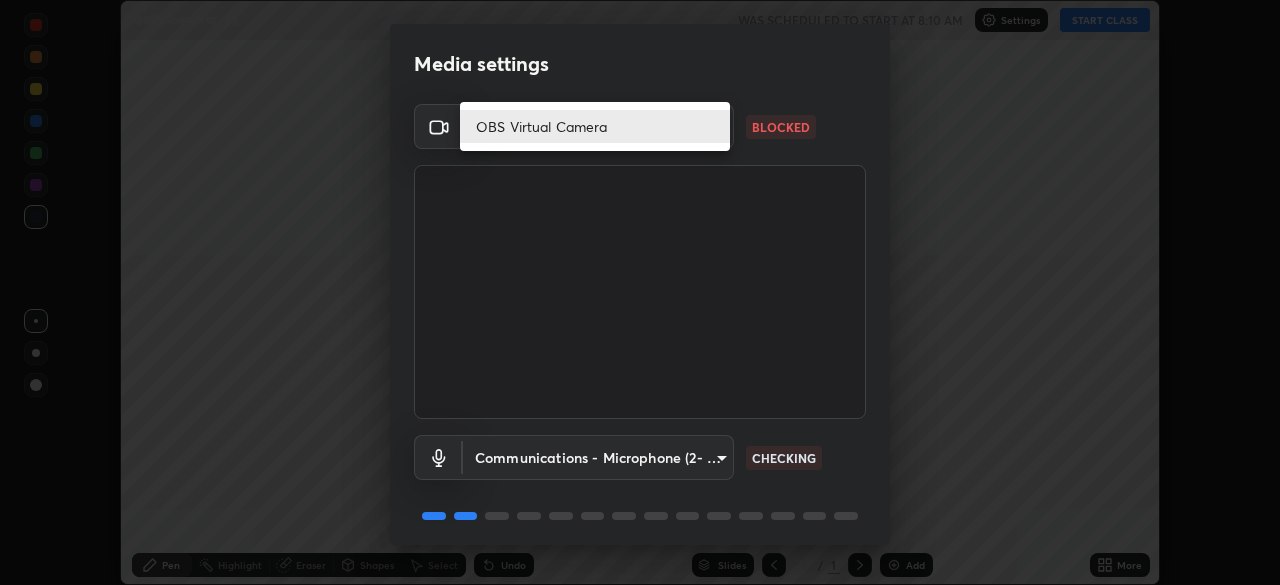 click at bounding box center [640, 292] 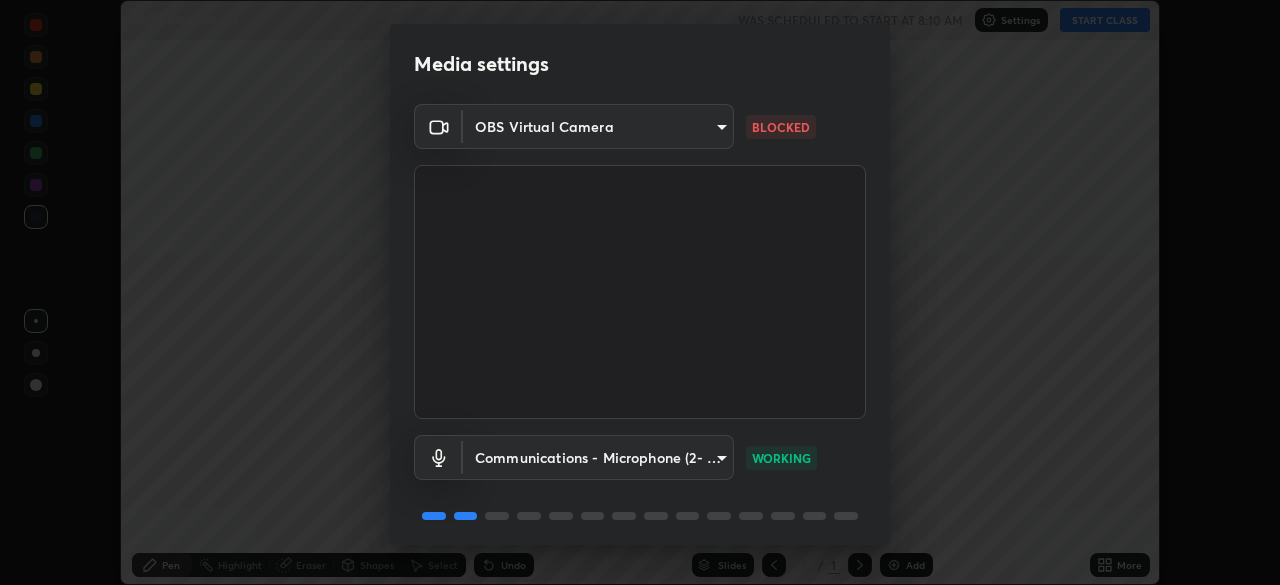 click on "Erase all भारतीय राजव्यवस्था : 55 WAS SCHEDULED TO START AT  8:10 AM Settings START CLASS Setting up your live class भारतीय राजव्यवस्था : 55 • L55 of भारतीय राजव्यवस्था [FIRST] [LAST] Pen Highlight Eraser Shapes Select Undo Slides 1 / 1 Add More Enable hand raising Enable raise hand to speak to learners. Once enabled, chat will be turned off temporarily. Enable x   No doubts shared Encourage your learners to ask a doubt for better clarity Report an issue Reason for reporting Buffering Chat not working Audio - Video sync issue Educator video quality low ​ Attach an image Report Media settings OBS Virtual Camera [HASH] BLOCKED Communications - Microphone (2- USB PnP Sound Device) communications WORKING 1 / 5 Next" at bounding box center [640, 292] 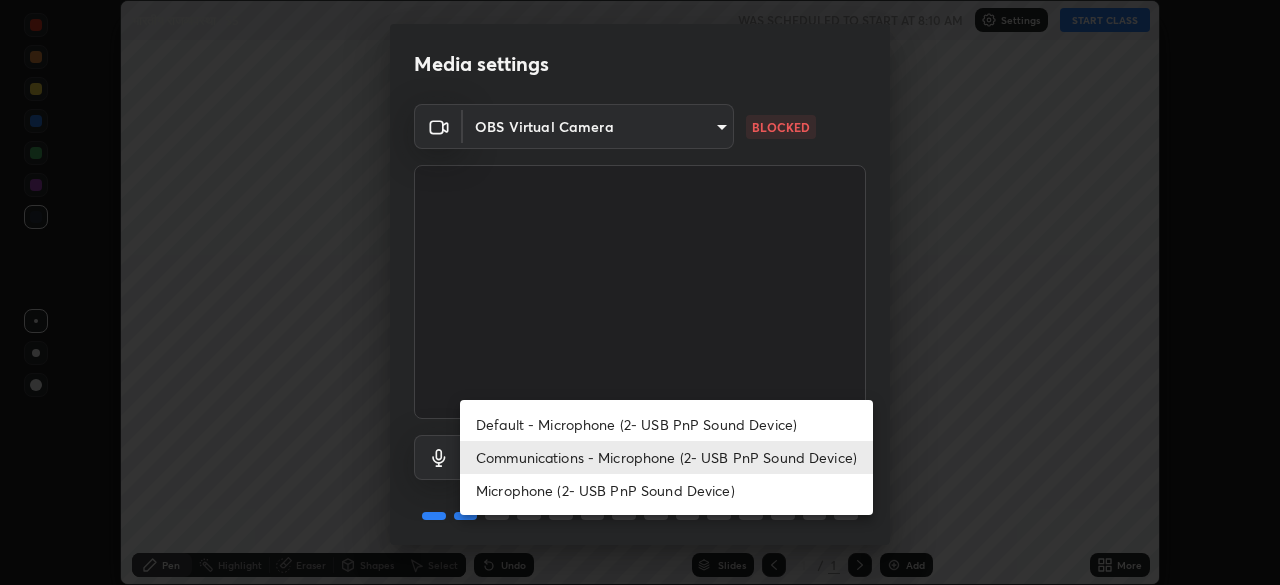click on "Microphone (2- USB PnP Sound Device)" at bounding box center (666, 490) 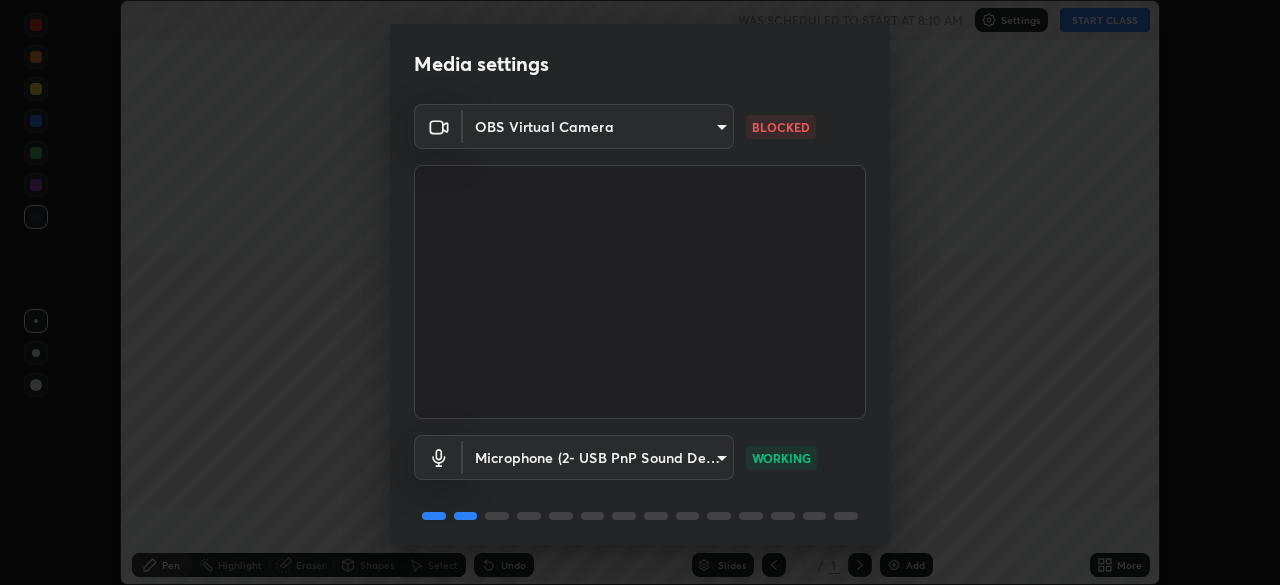 click on "Erase all भारतीय राजव्यवस्था : 55 WAS SCHEDULED TO START AT  8:10 AM Settings START CLASS Setting up your live class भारतीय राजव्यवस्था : 55 • L55 of भारतीय राजव्यवस्था [FIRST] [LAST] Pen Highlight Eraser Shapes Select Undo Slides 1 / 1 Add More Enable hand raising Enable raise hand to speak to learners. Once enabled, chat will be turned off temporarily. Enable x   No doubts shared Encourage your learners to ask a doubt for better clarity Report an issue Reason for reporting Buffering Chat not working Audio - Video sync issue Educator video quality low ​ Attach an image Report Media settings OBS Virtual Camera [HASH] BLOCKED Microphone (2- USB PnP Sound Device) [HASH] WORKING 1 / 5 Next" at bounding box center [640, 292] 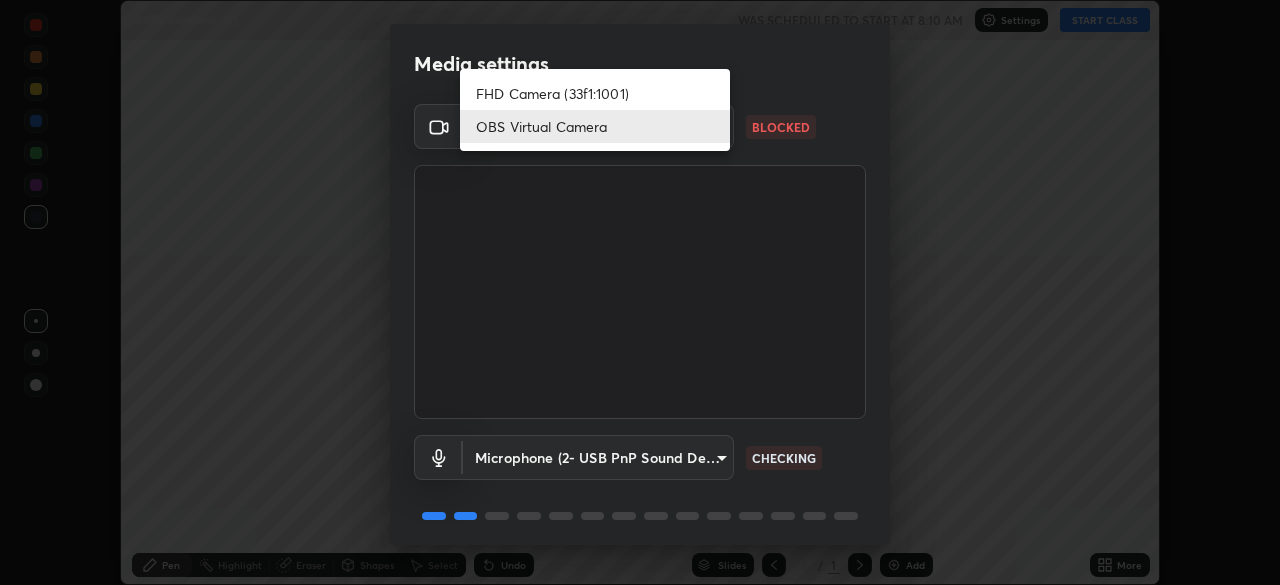 click on "FHD Camera (33f1:1001)" at bounding box center [595, 93] 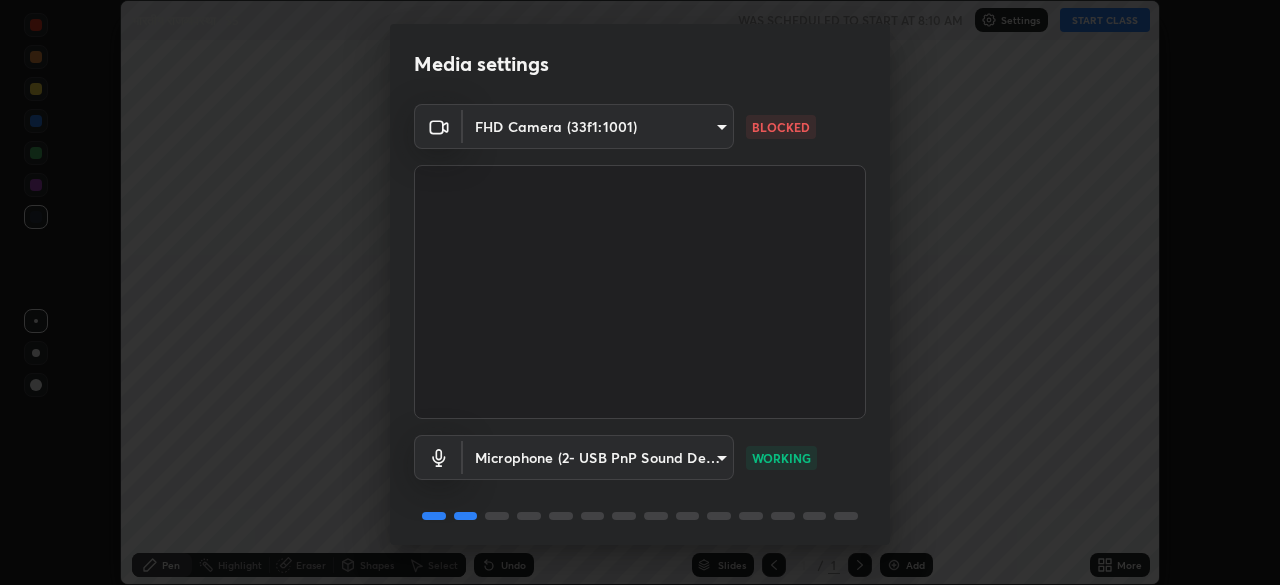 scroll, scrollTop: 71, scrollLeft: 0, axis: vertical 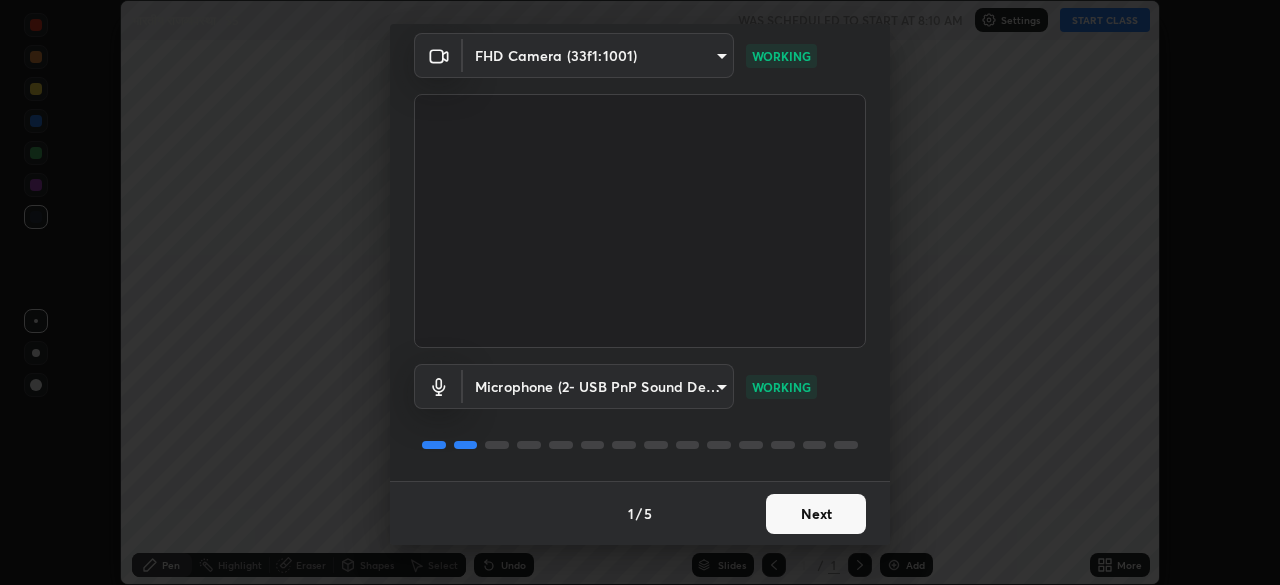 click on "Next" at bounding box center (816, 514) 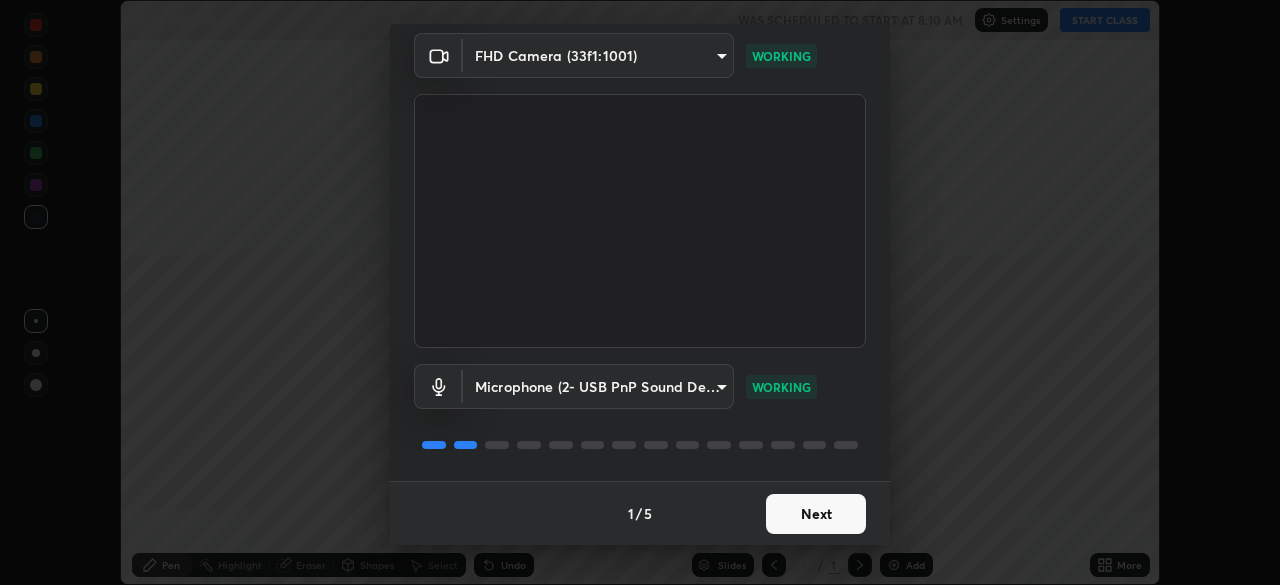 scroll, scrollTop: 0, scrollLeft: 0, axis: both 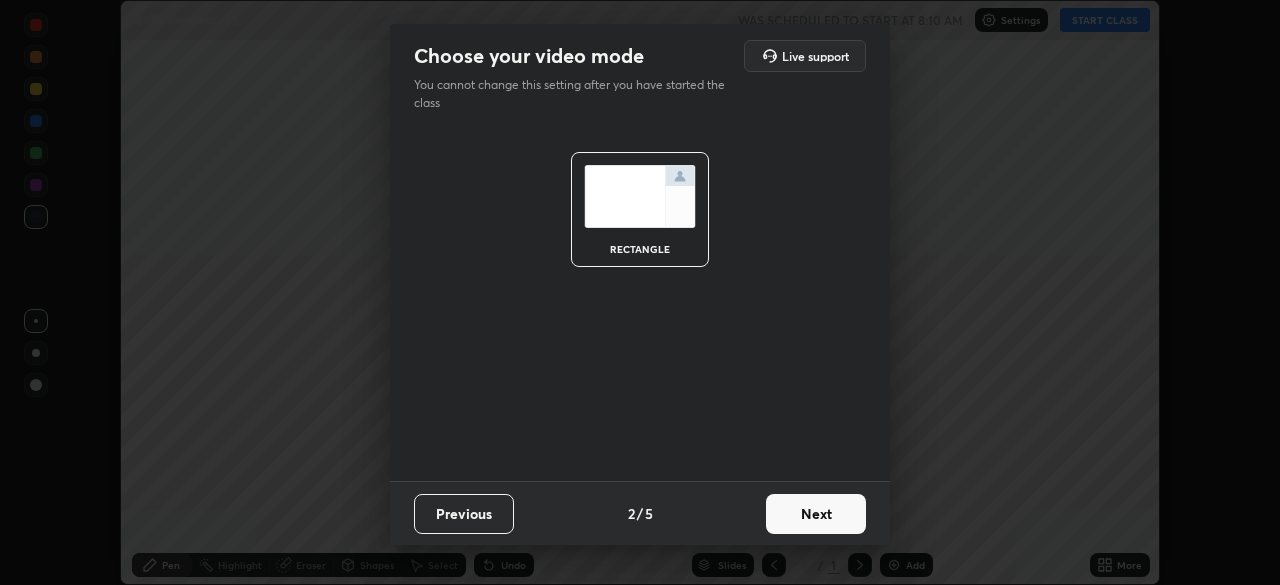 click on "Next" at bounding box center (816, 514) 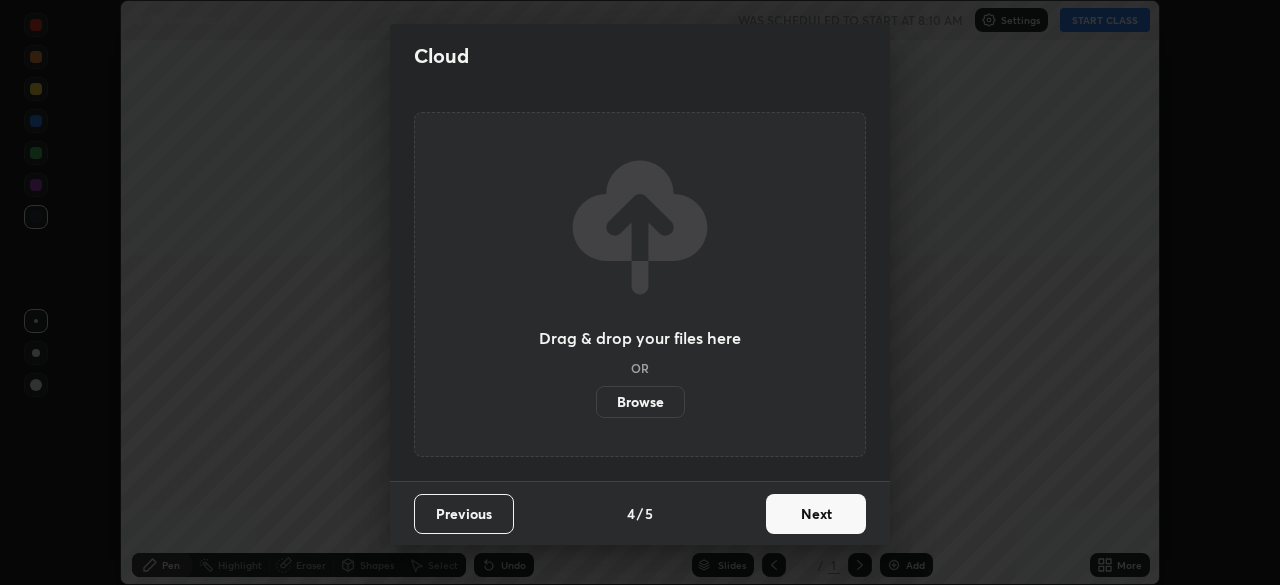 click on "Next" at bounding box center [816, 514] 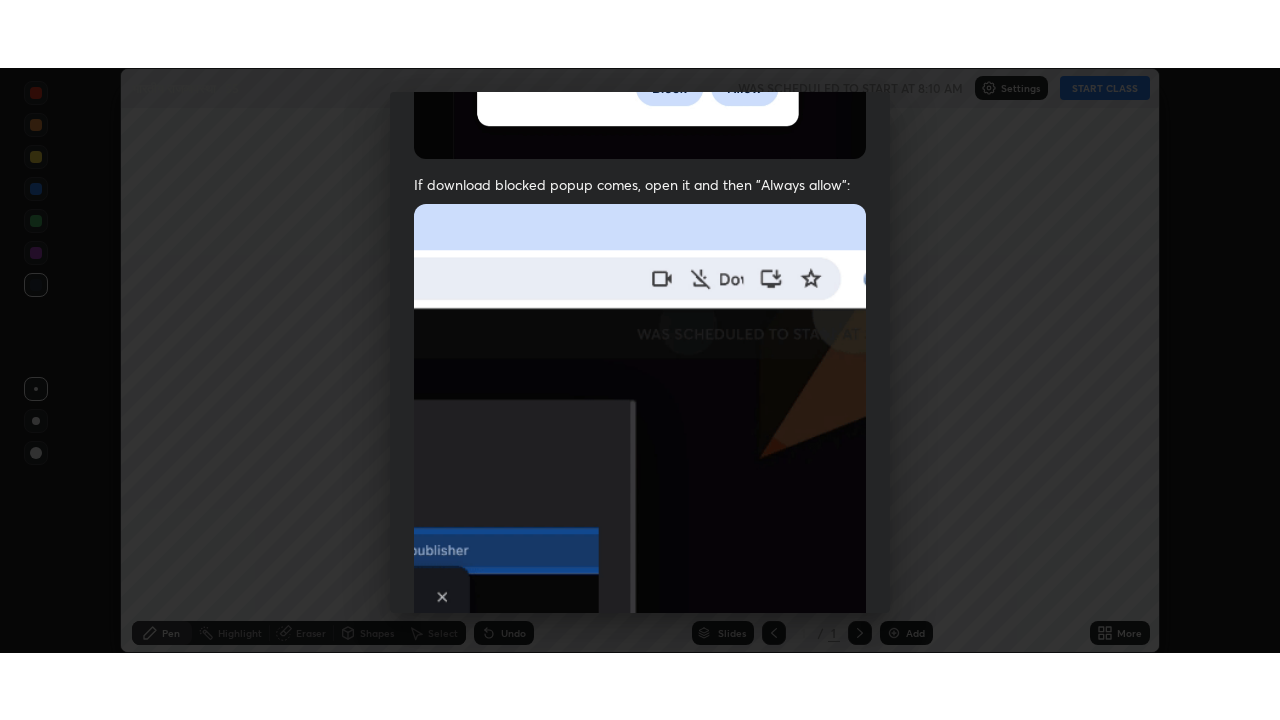 scroll, scrollTop: 479, scrollLeft: 0, axis: vertical 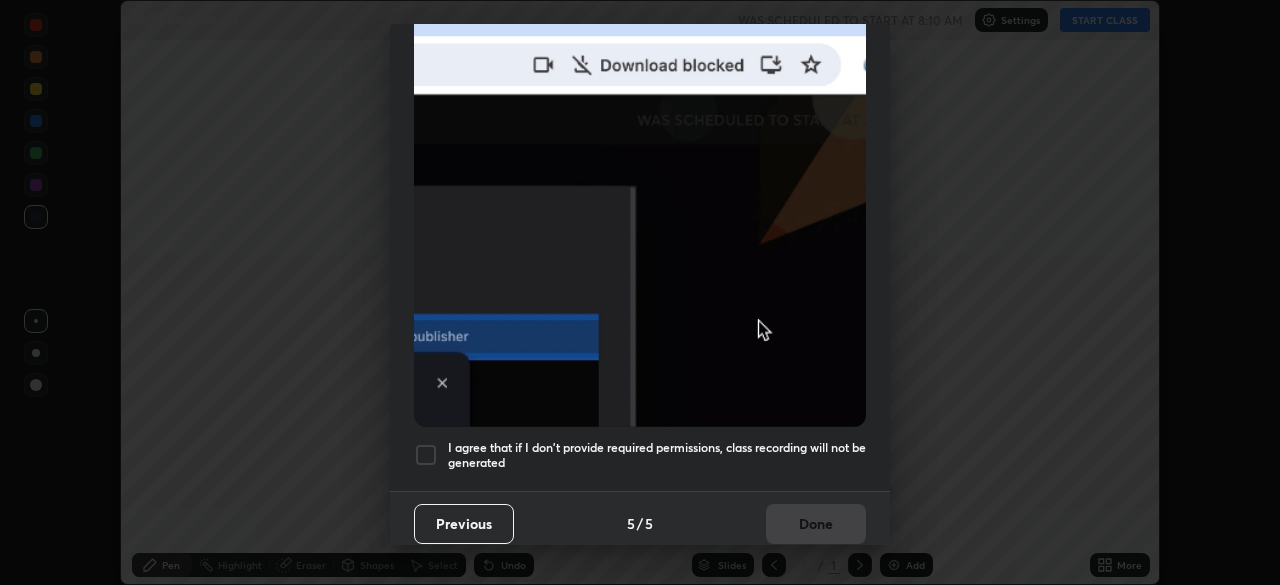 click at bounding box center (426, 455) 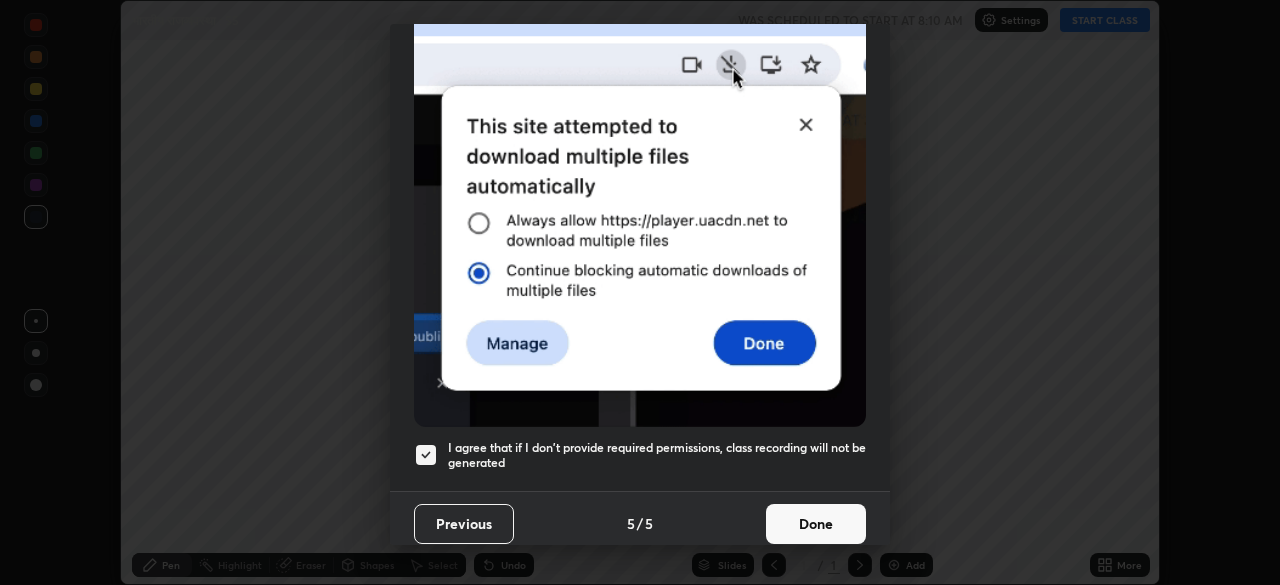click on "Done" at bounding box center [816, 524] 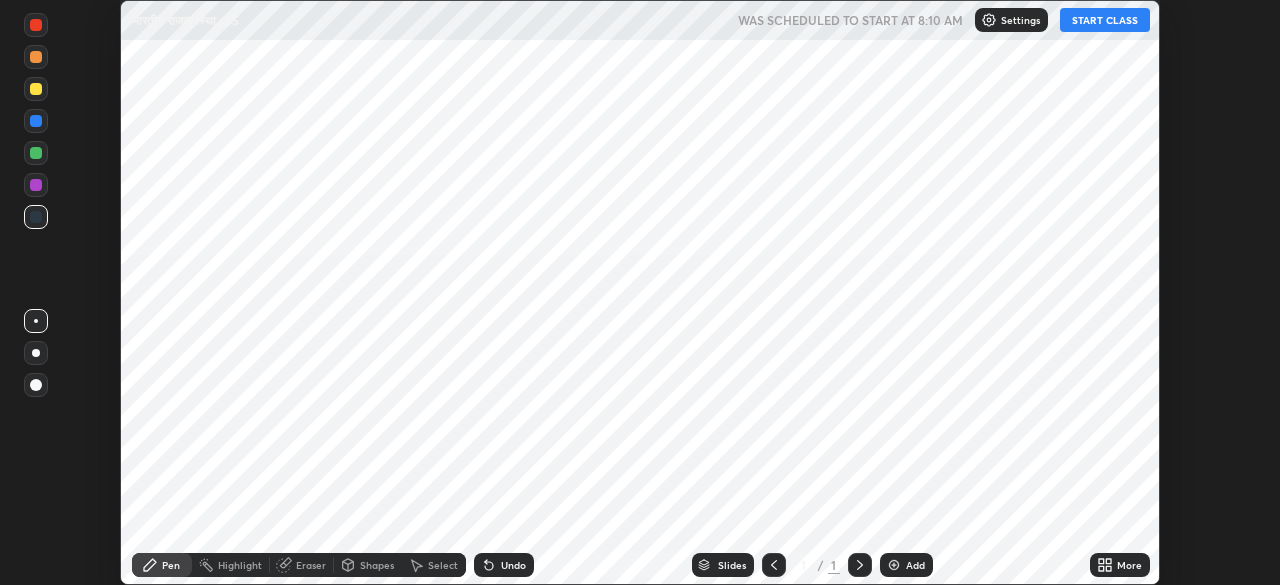 click 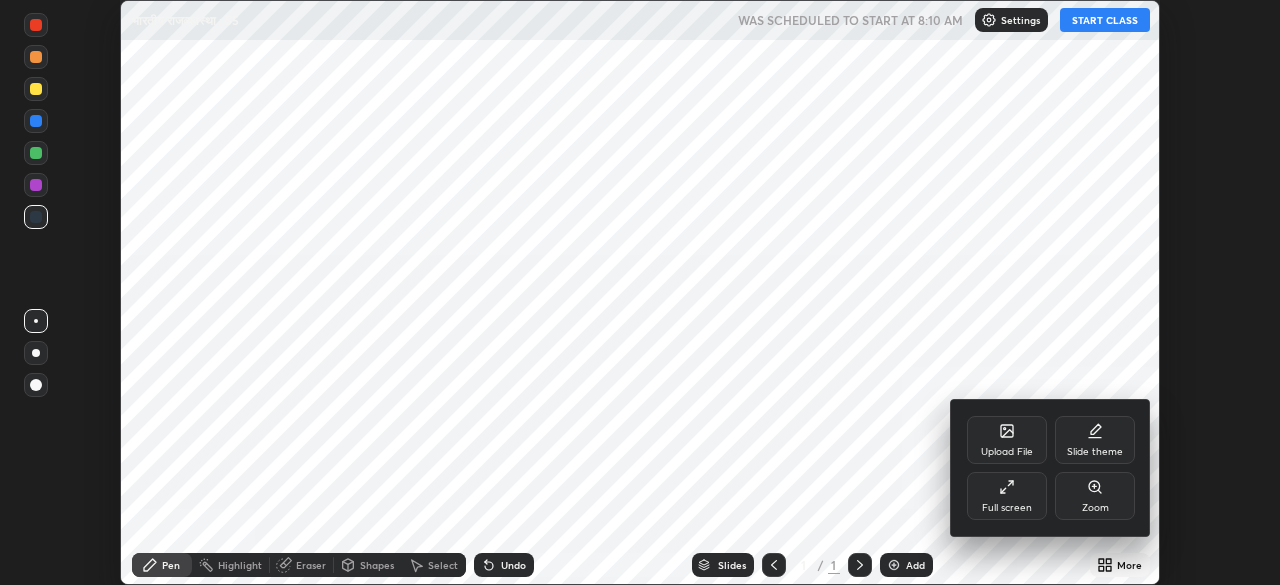 click on "Upload File" at bounding box center (1007, 452) 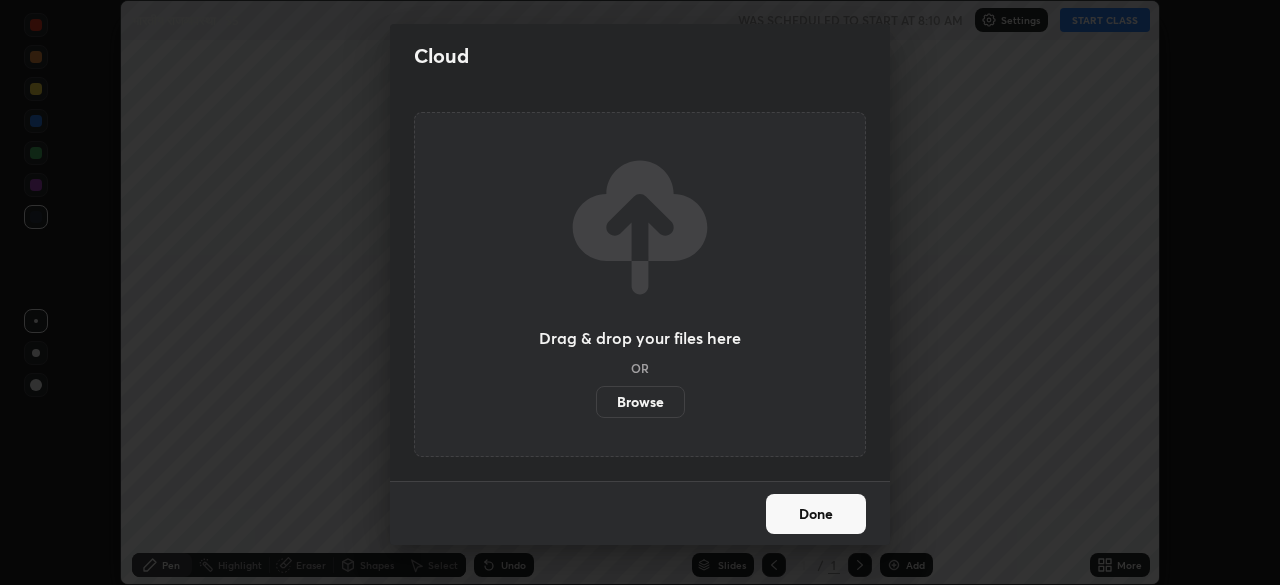 click on "Browse" at bounding box center (640, 402) 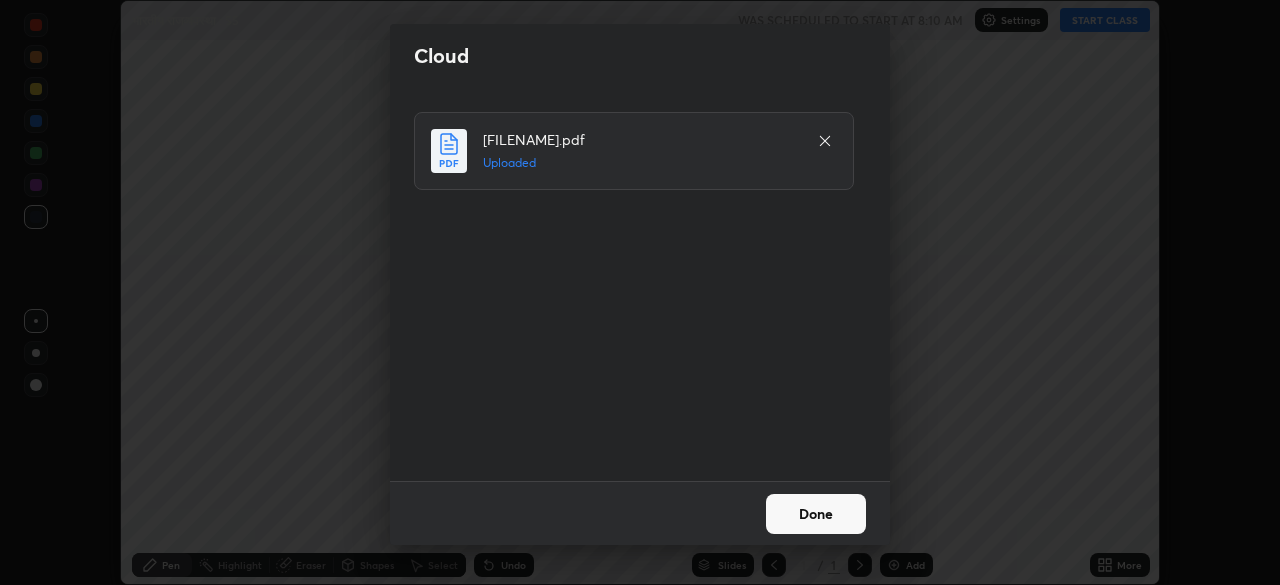 click on "Done" at bounding box center [816, 514] 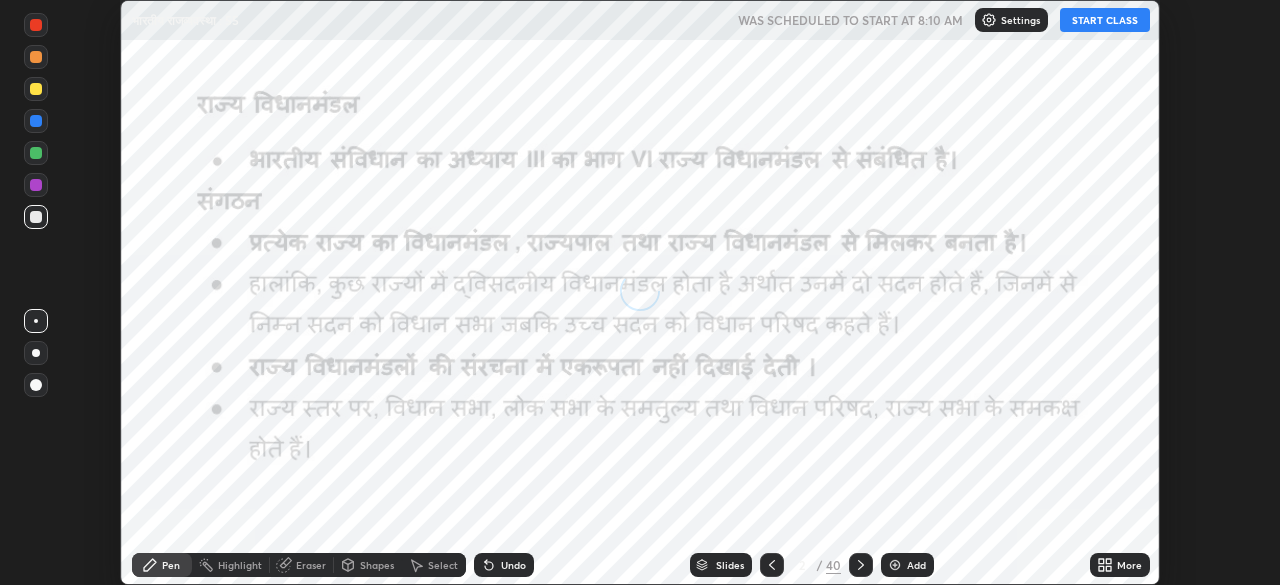 click 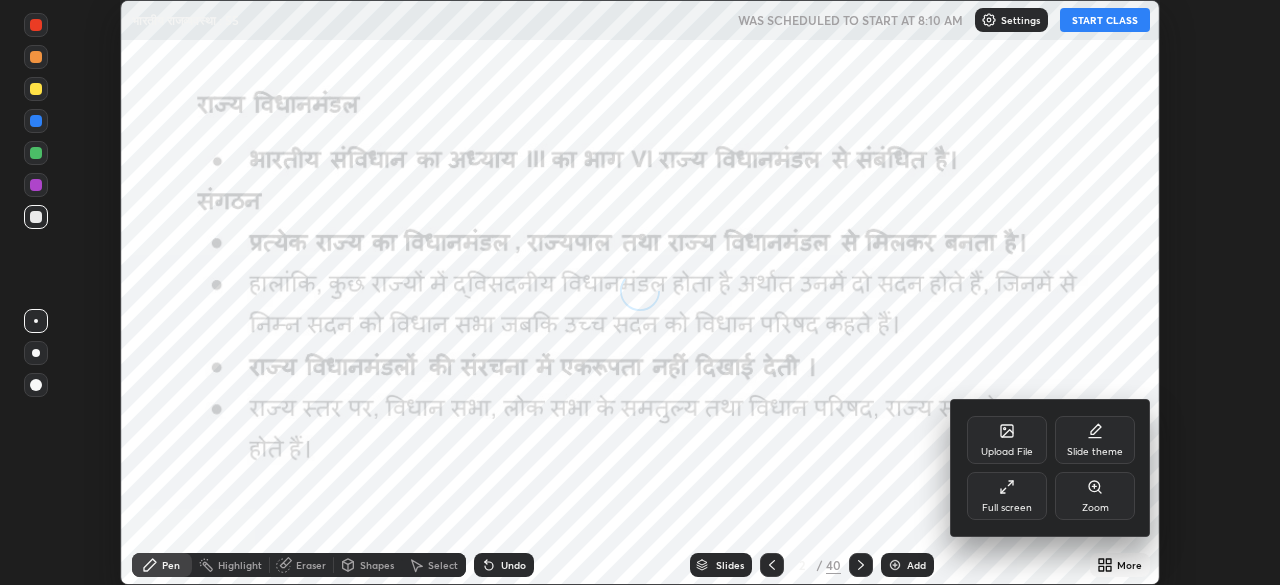 click on "Full screen" at bounding box center (1007, 508) 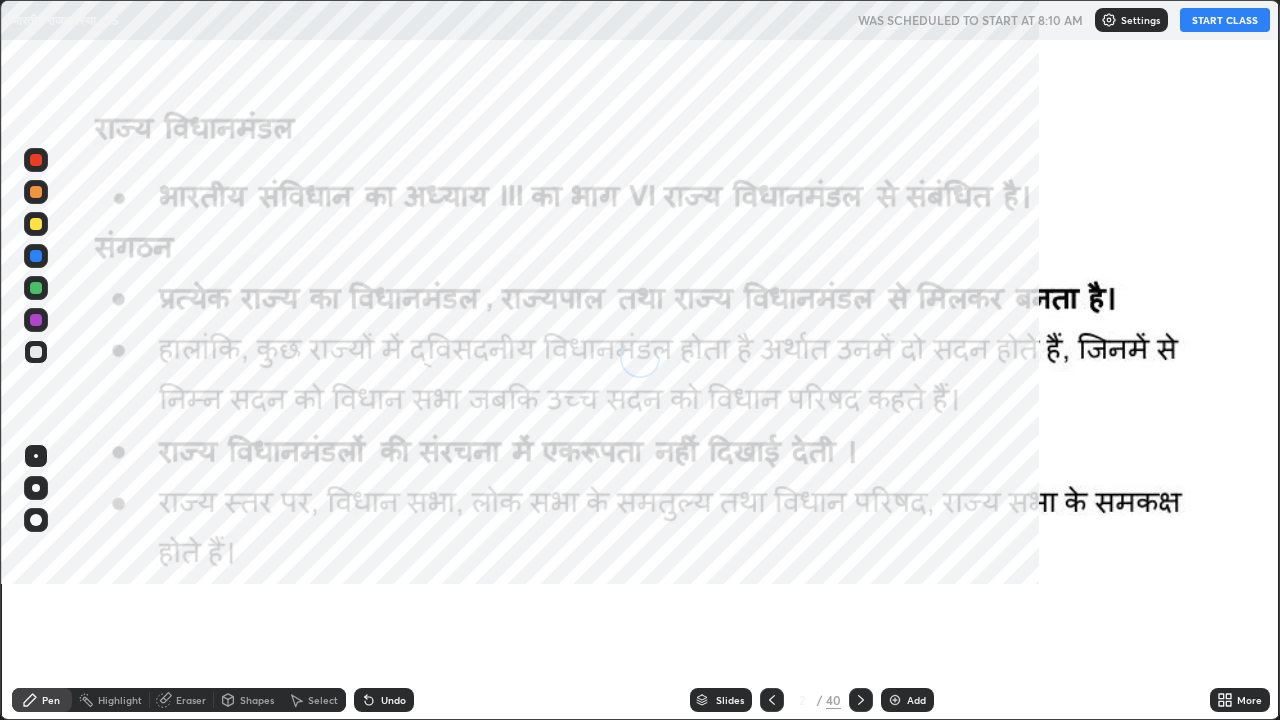 scroll, scrollTop: 99280, scrollLeft: 98720, axis: both 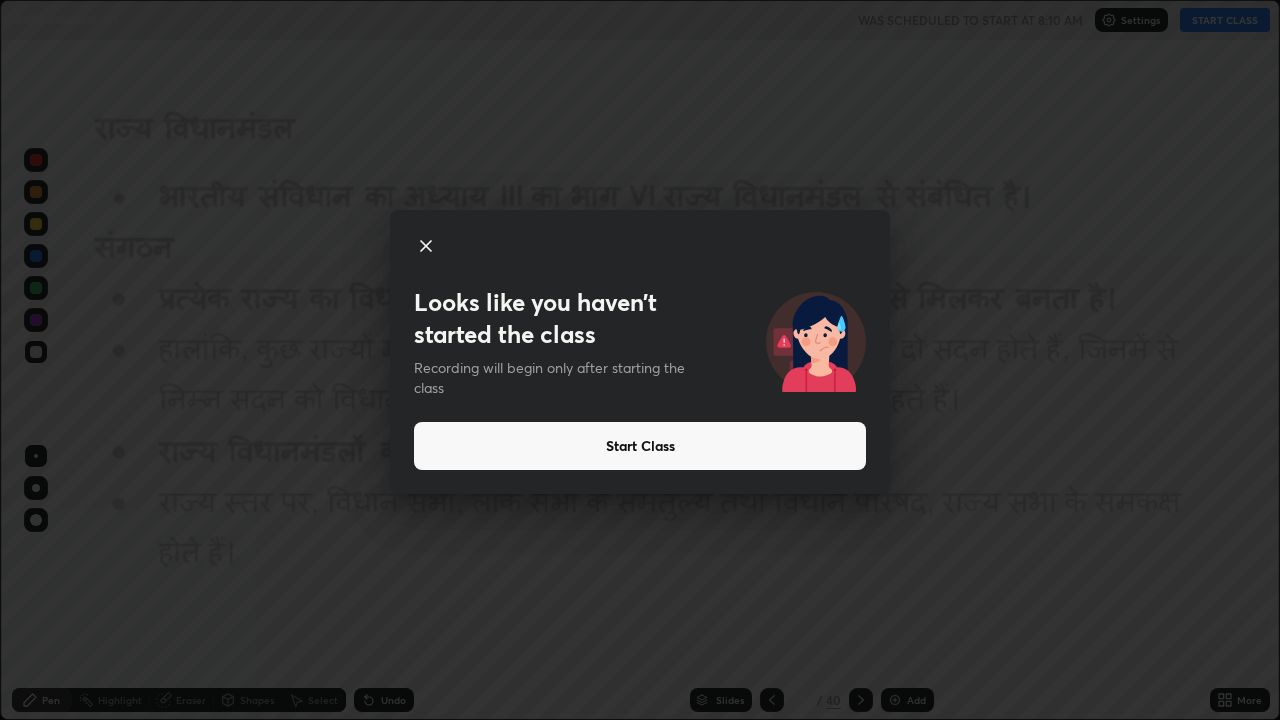 click on "Start Class" at bounding box center (640, 446) 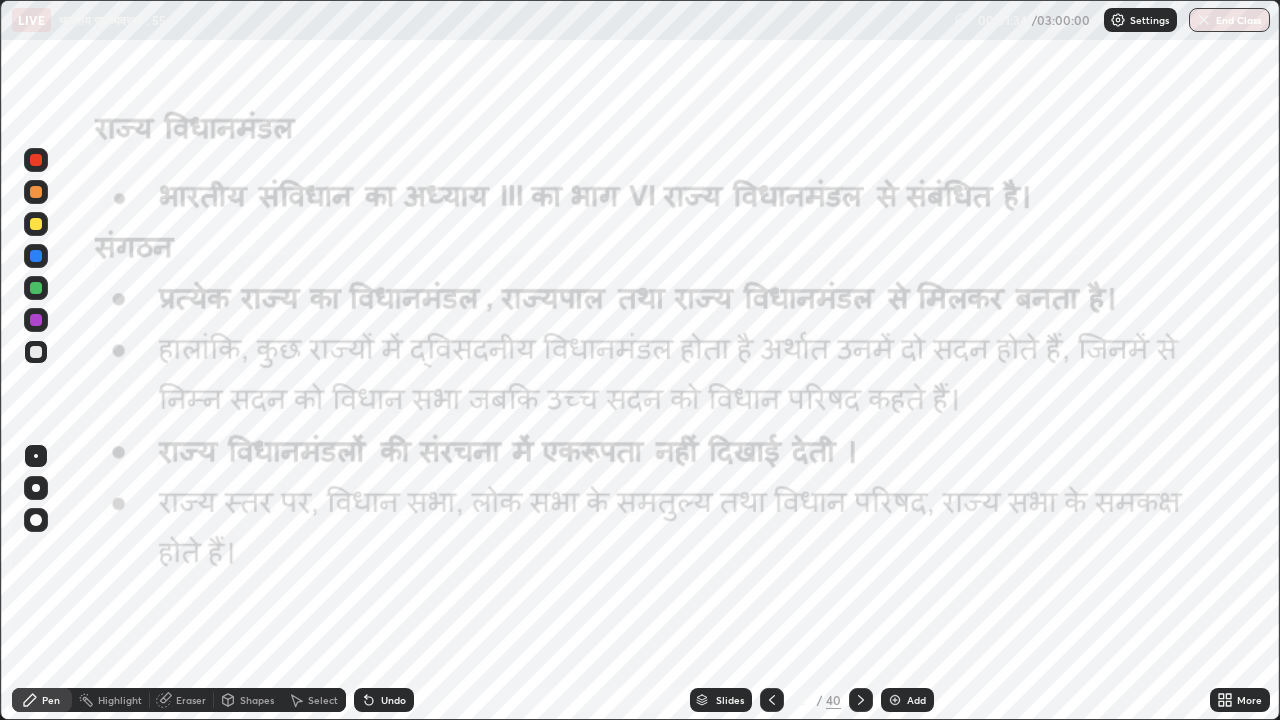 click at bounding box center (36, 160) 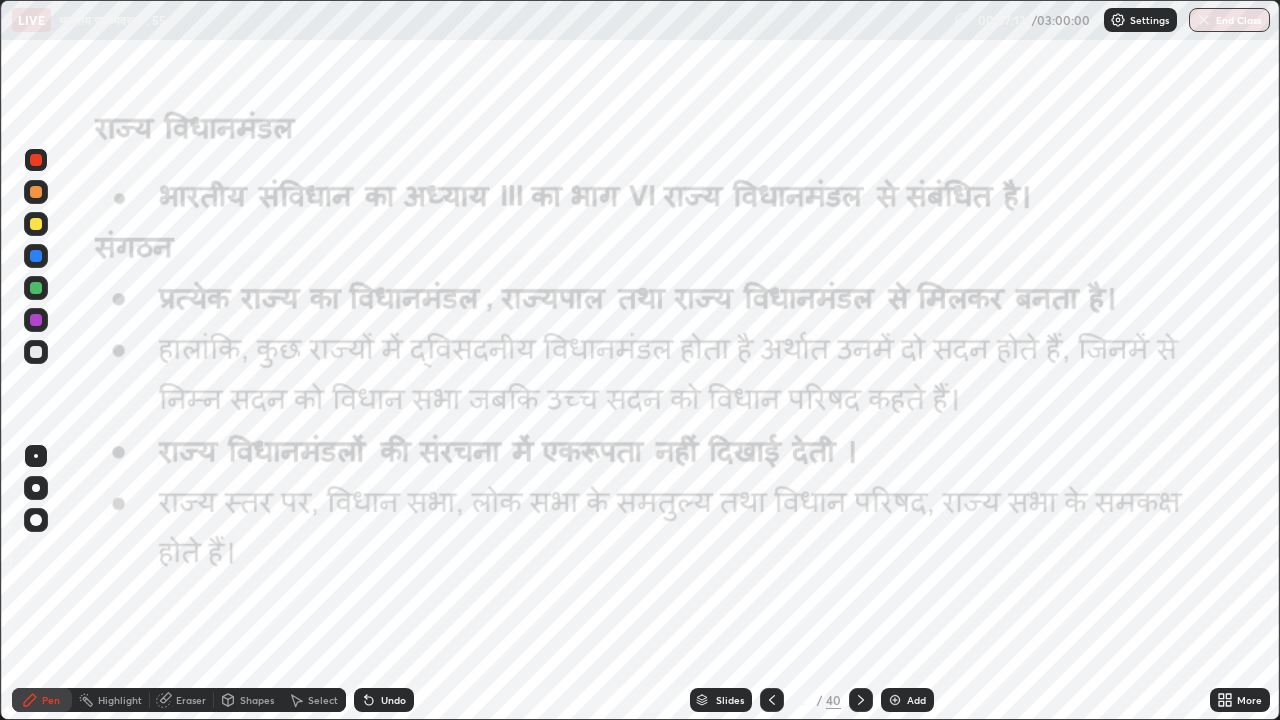 click 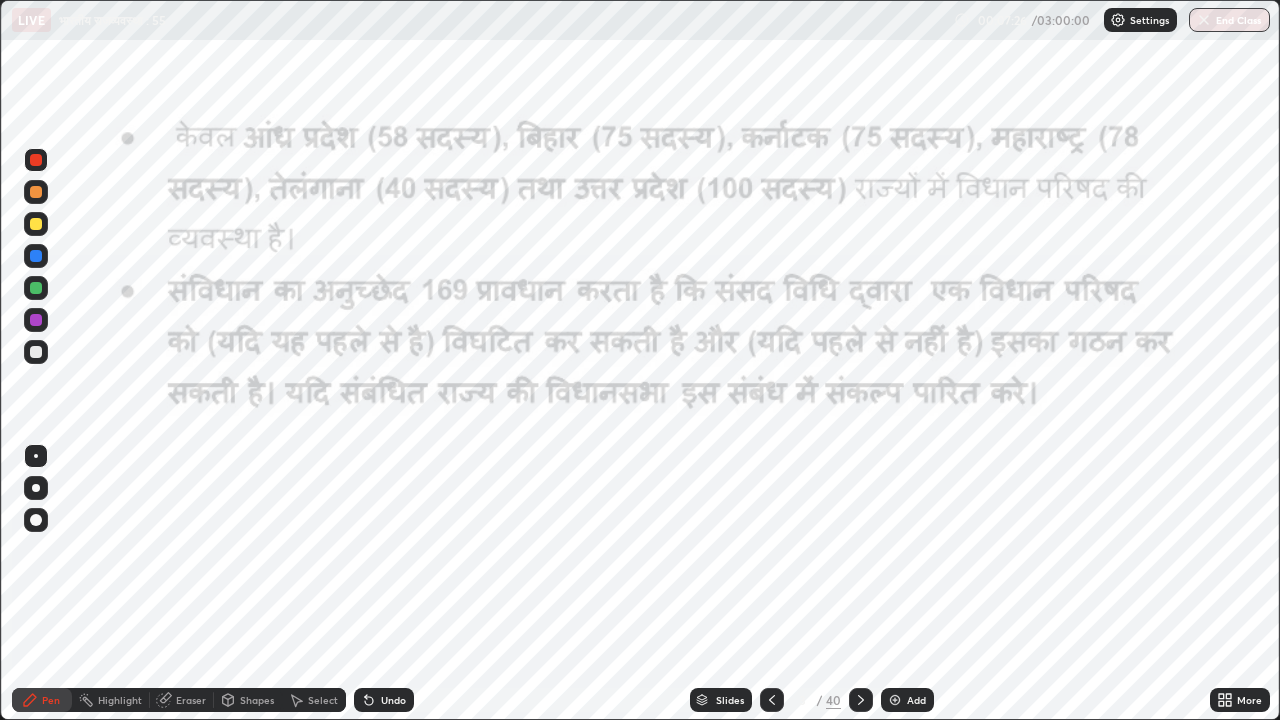 click 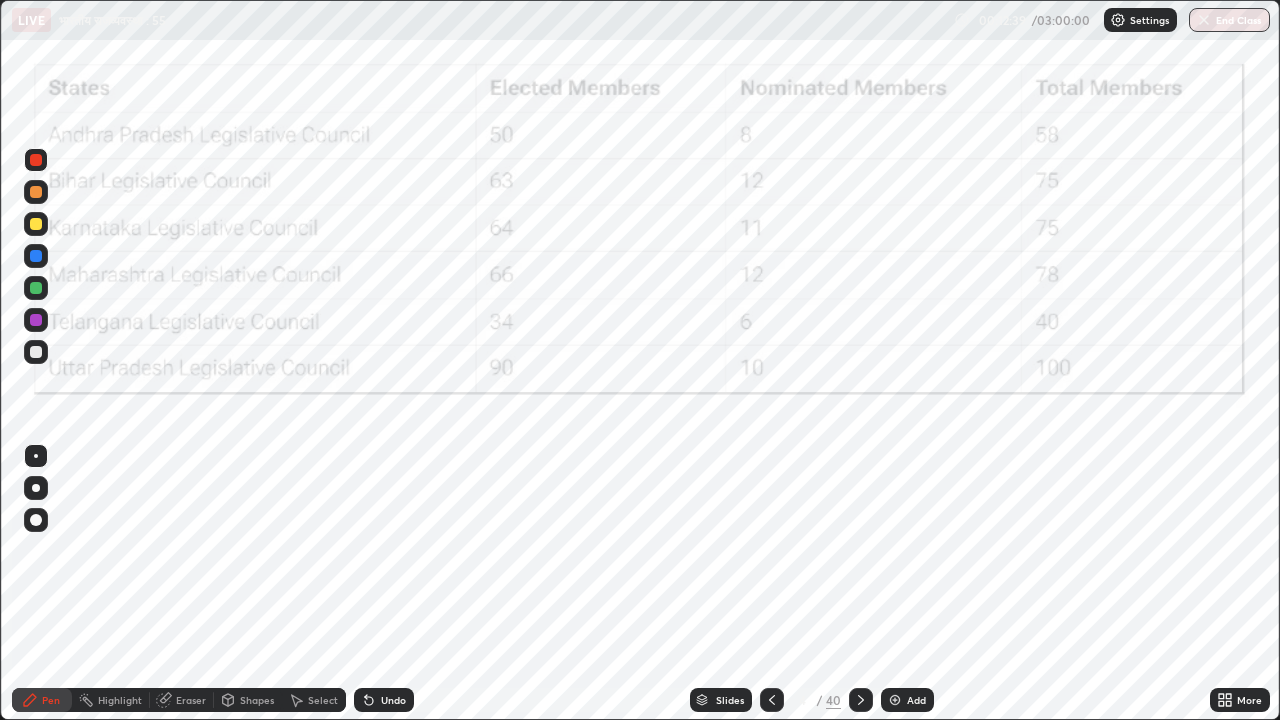 click 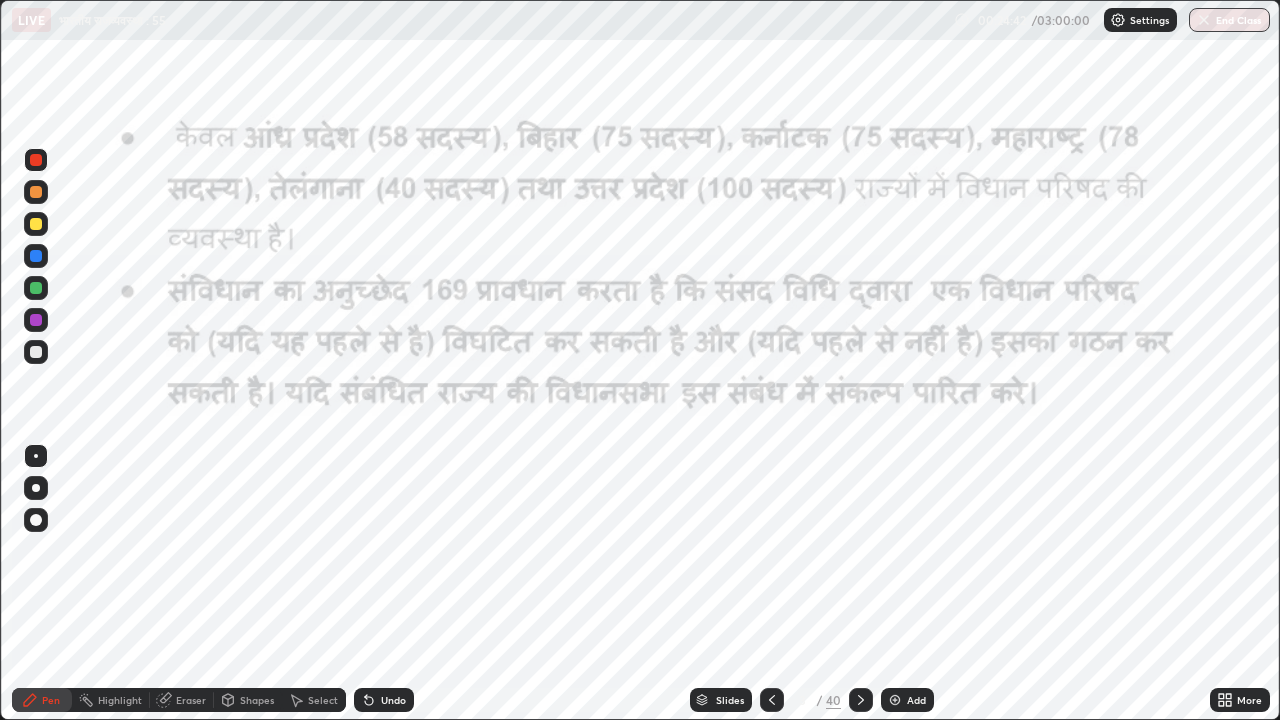click 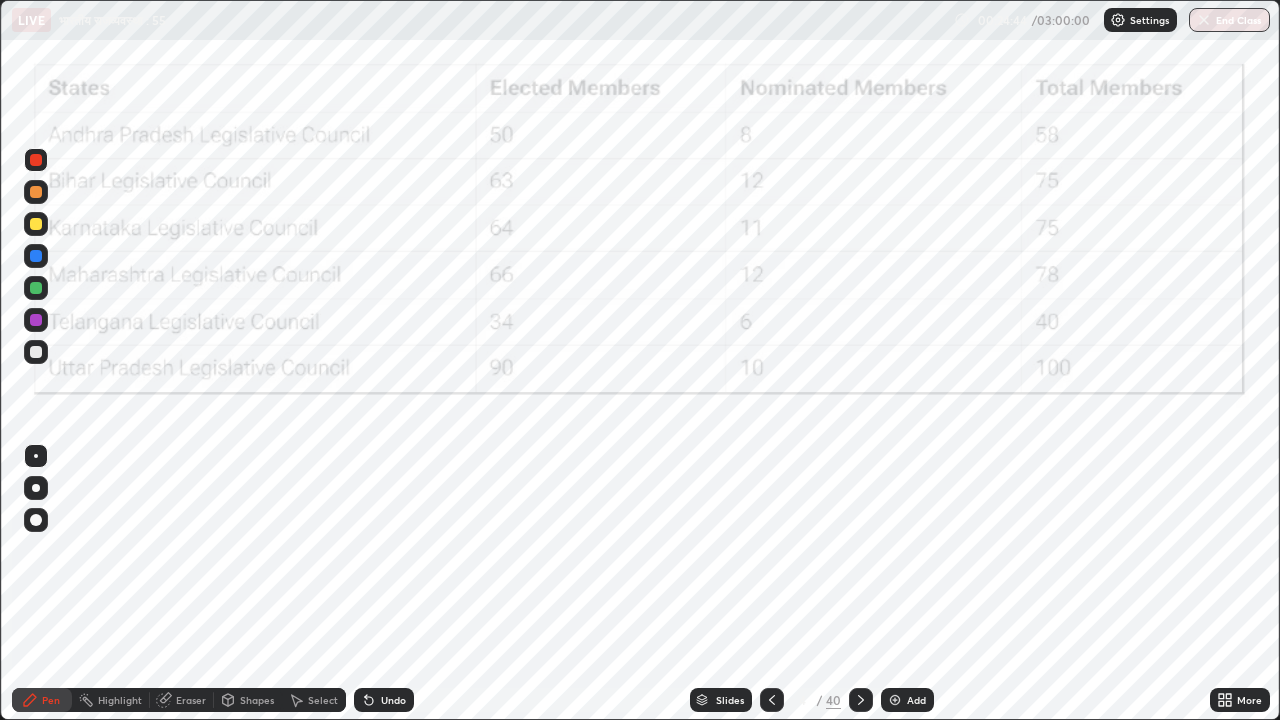 click 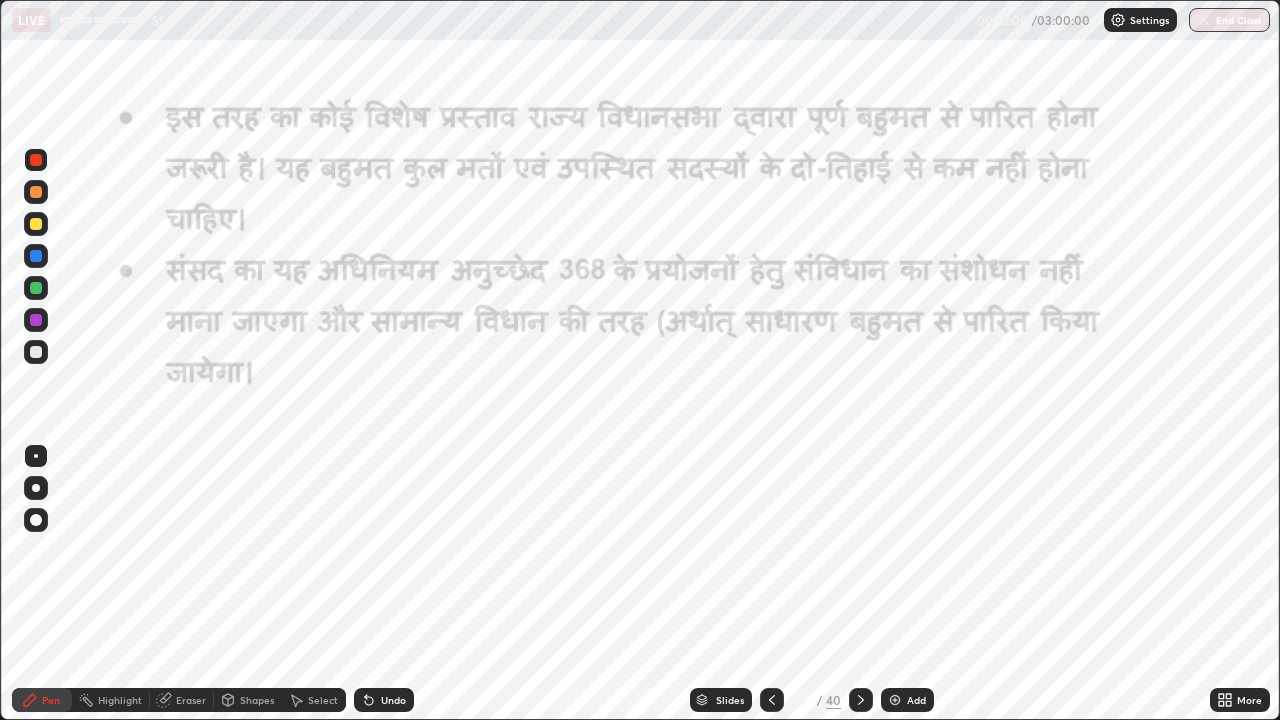 click at bounding box center [861, 700] 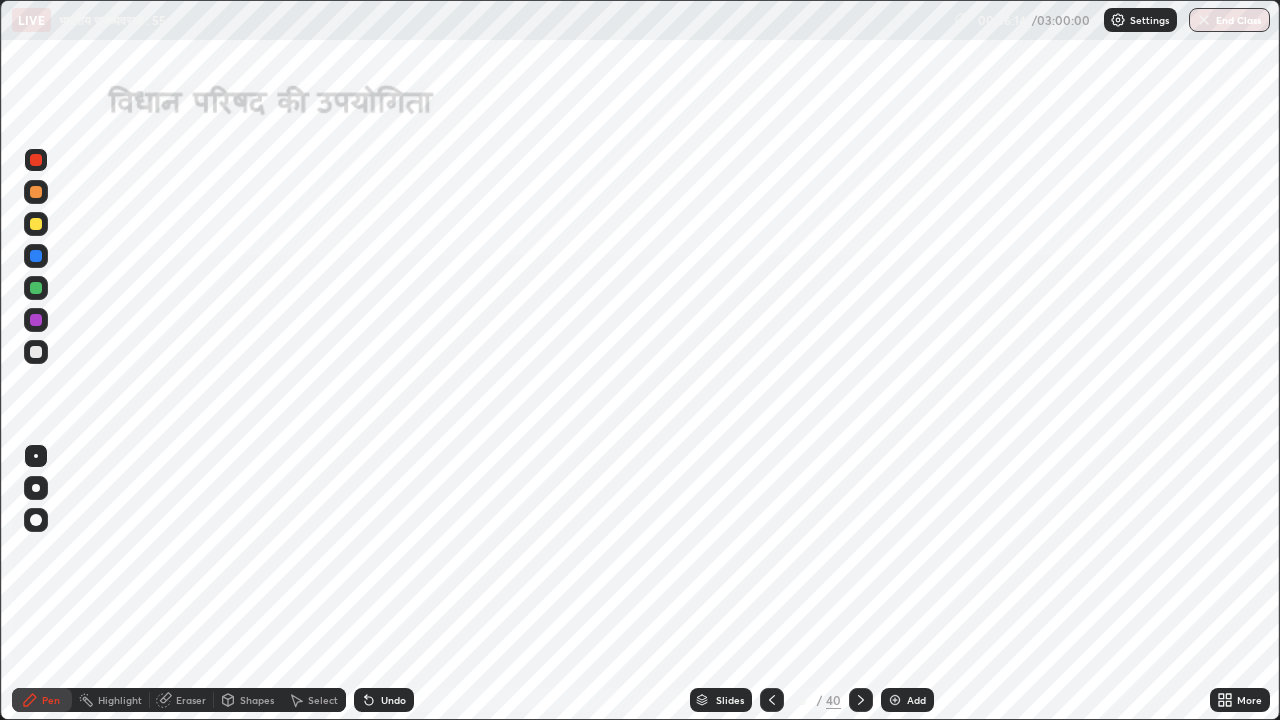 click 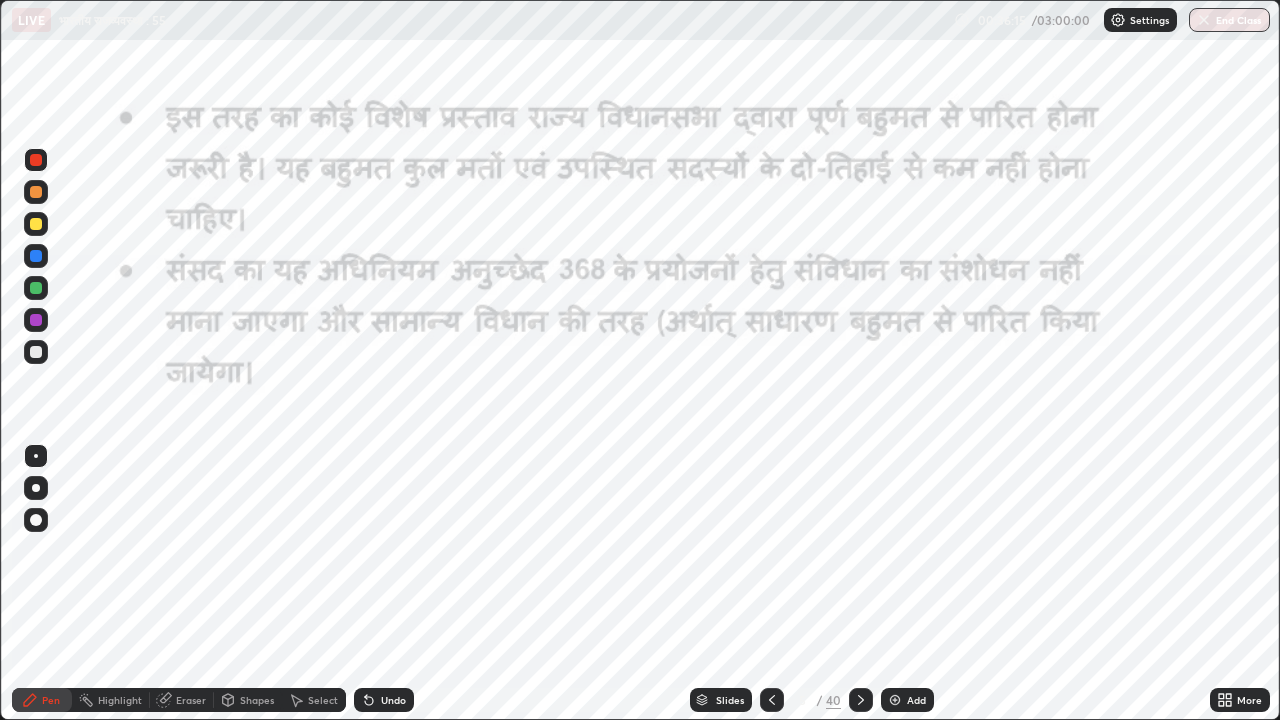 click 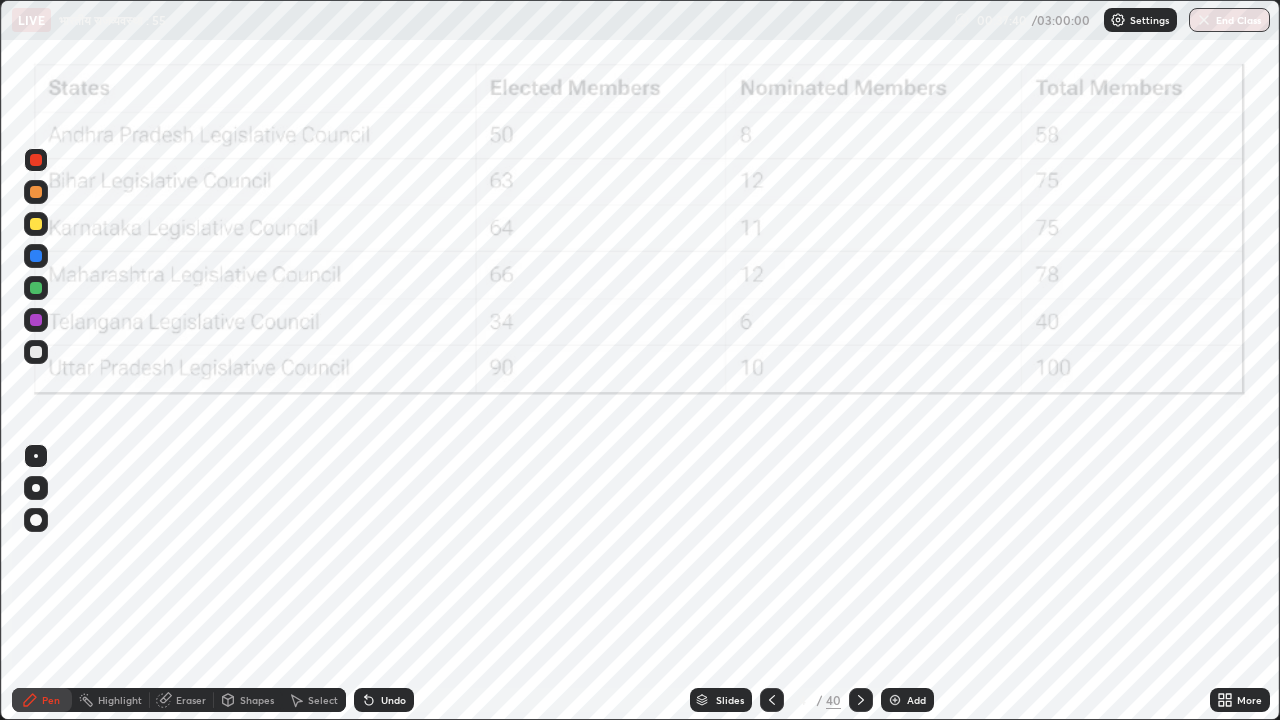 click 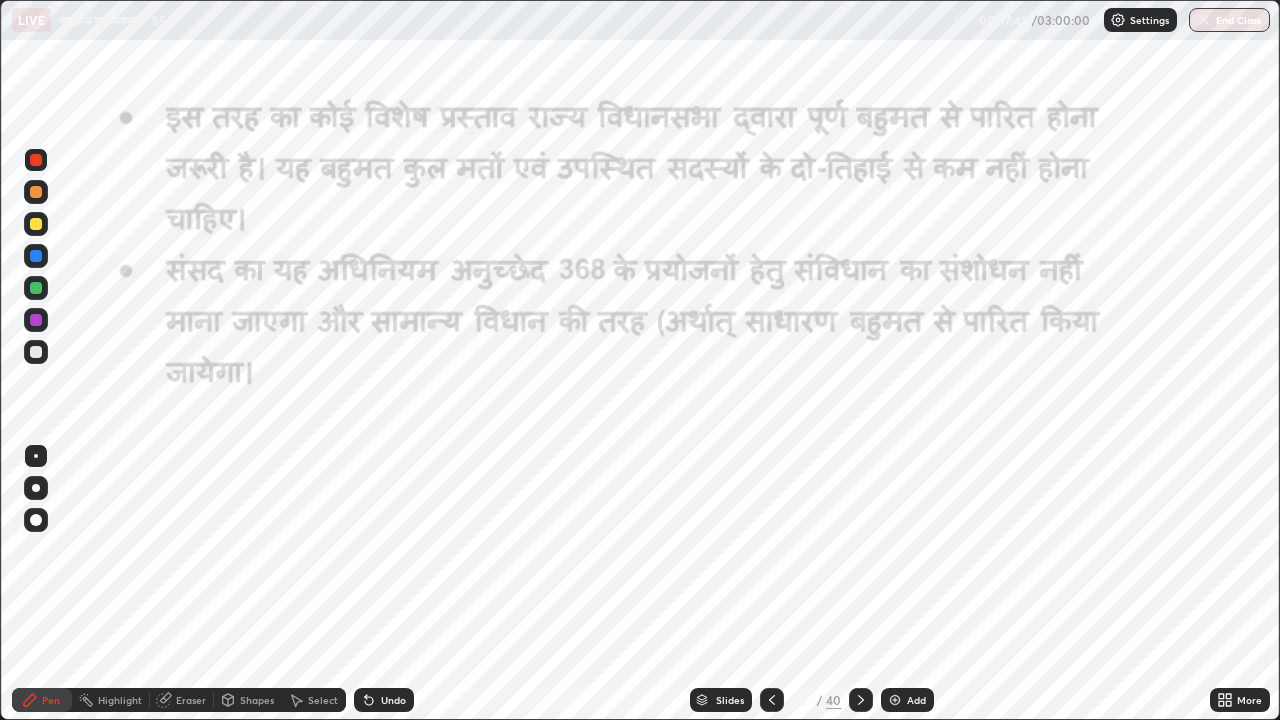 click at bounding box center (861, 700) 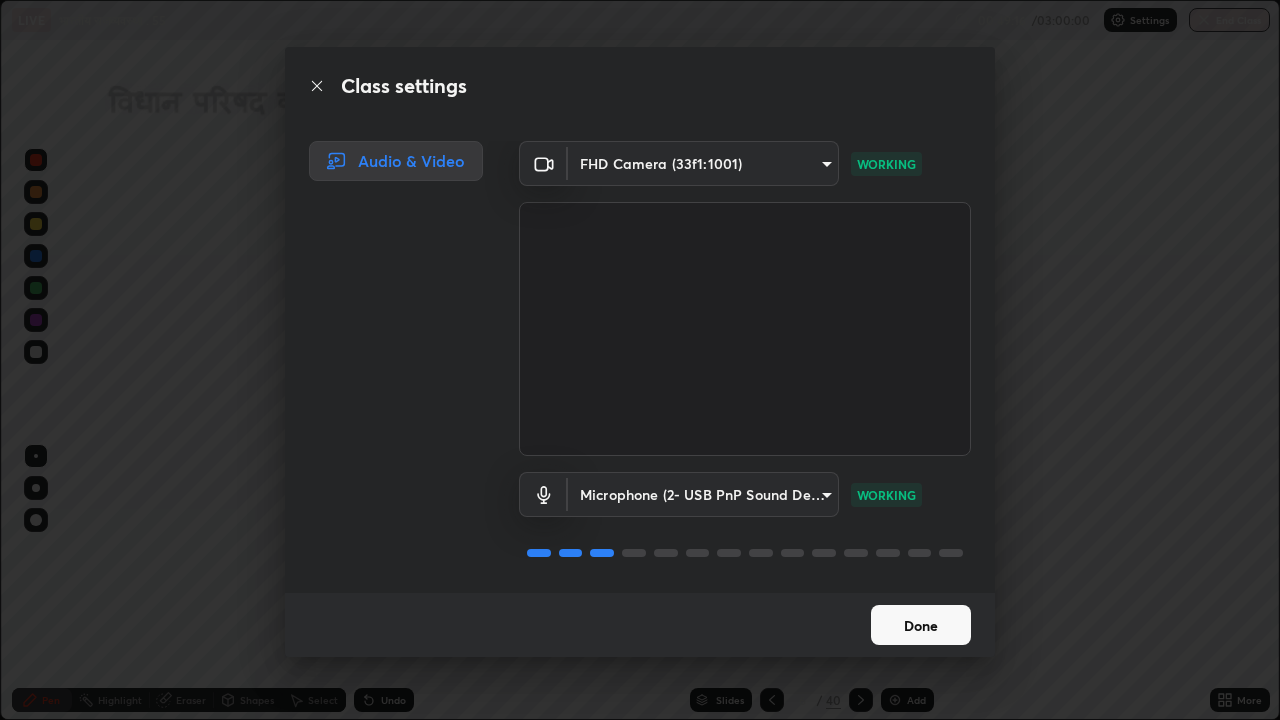 click on "Done" at bounding box center [921, 625] 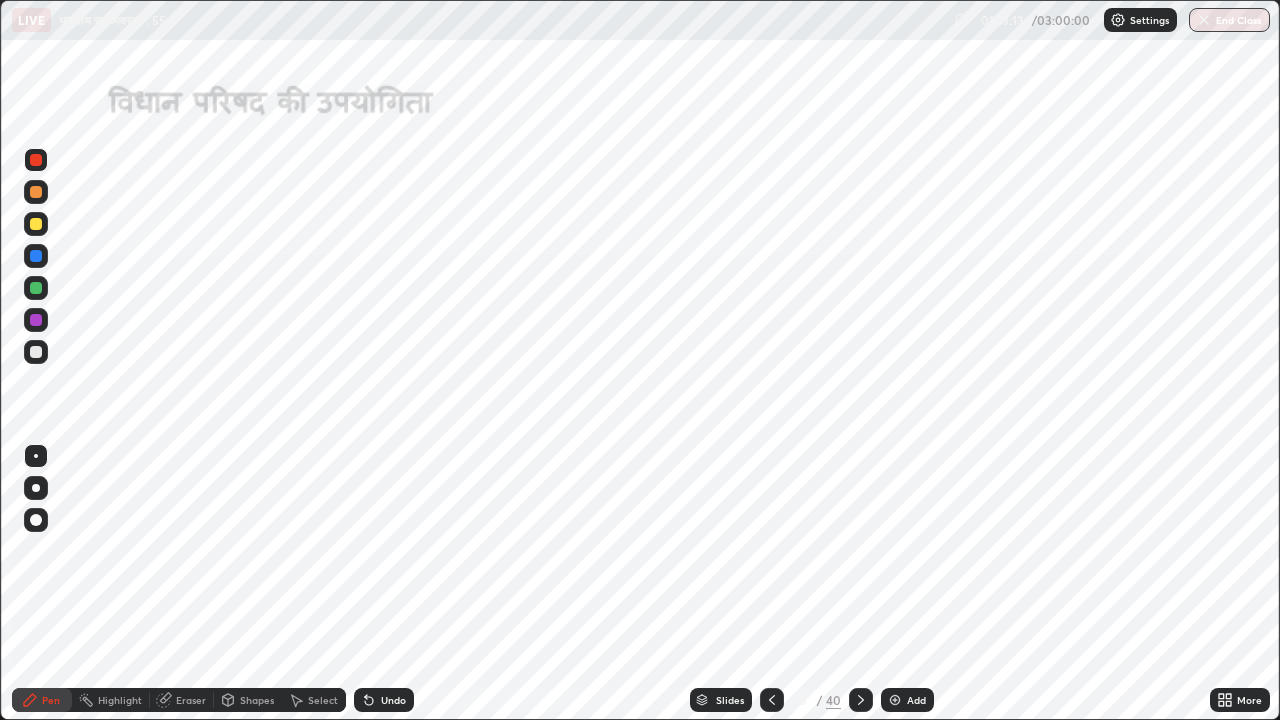 click at bounding box center (861, 700) 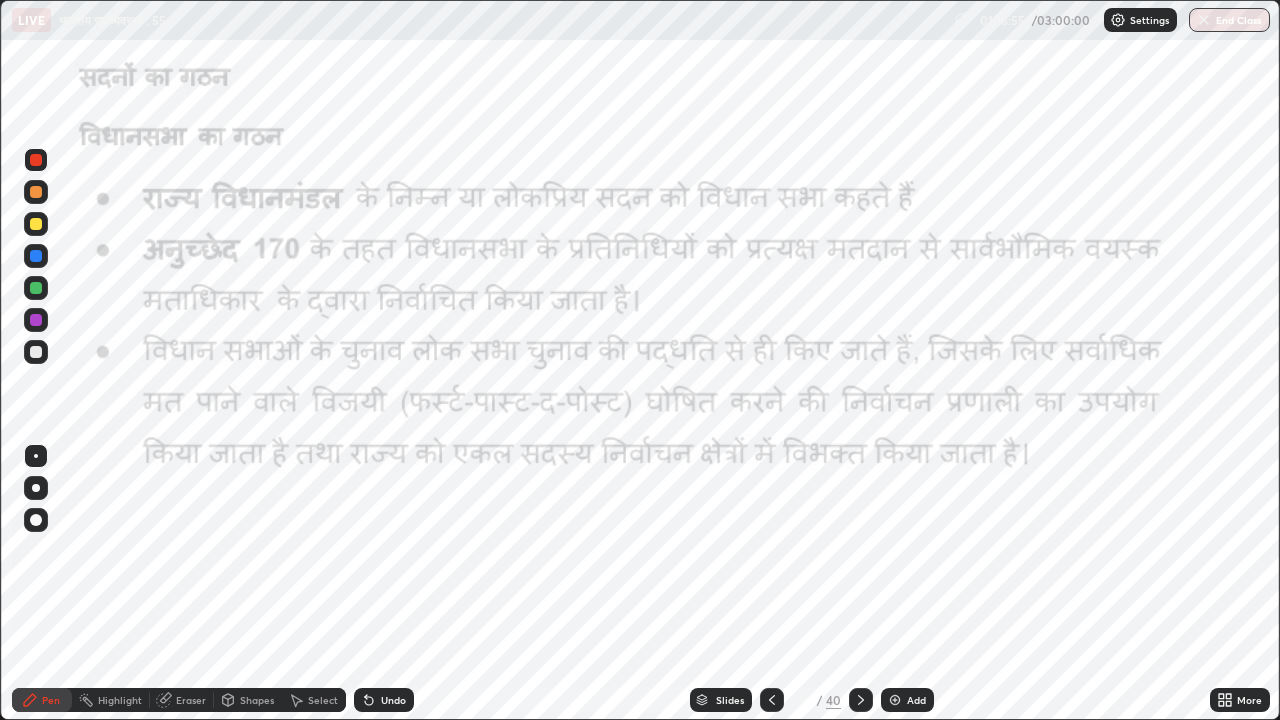 click 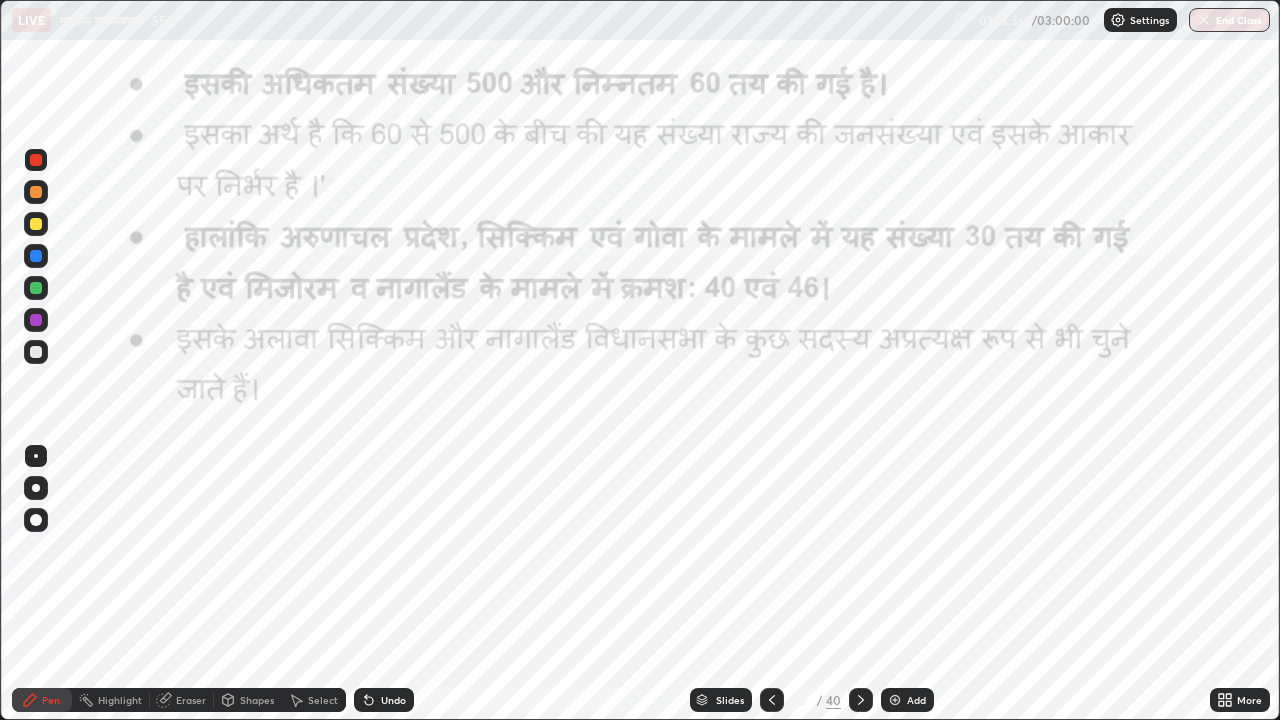 click 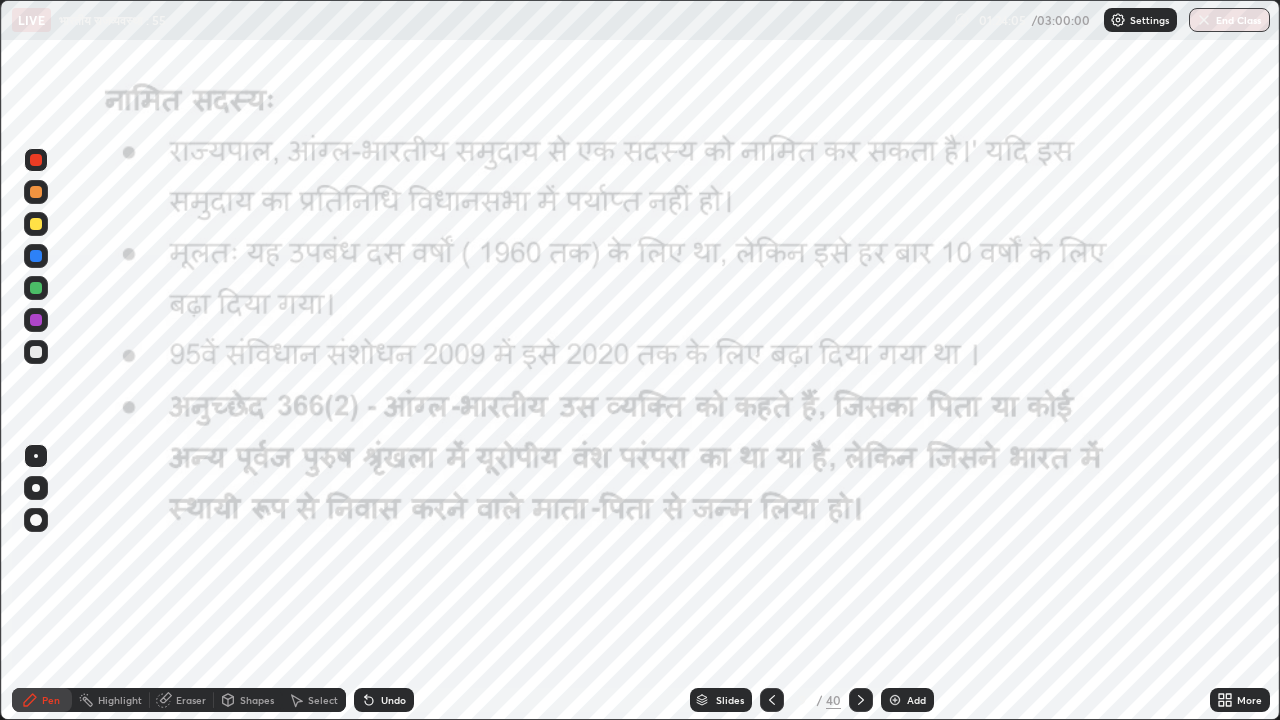 click 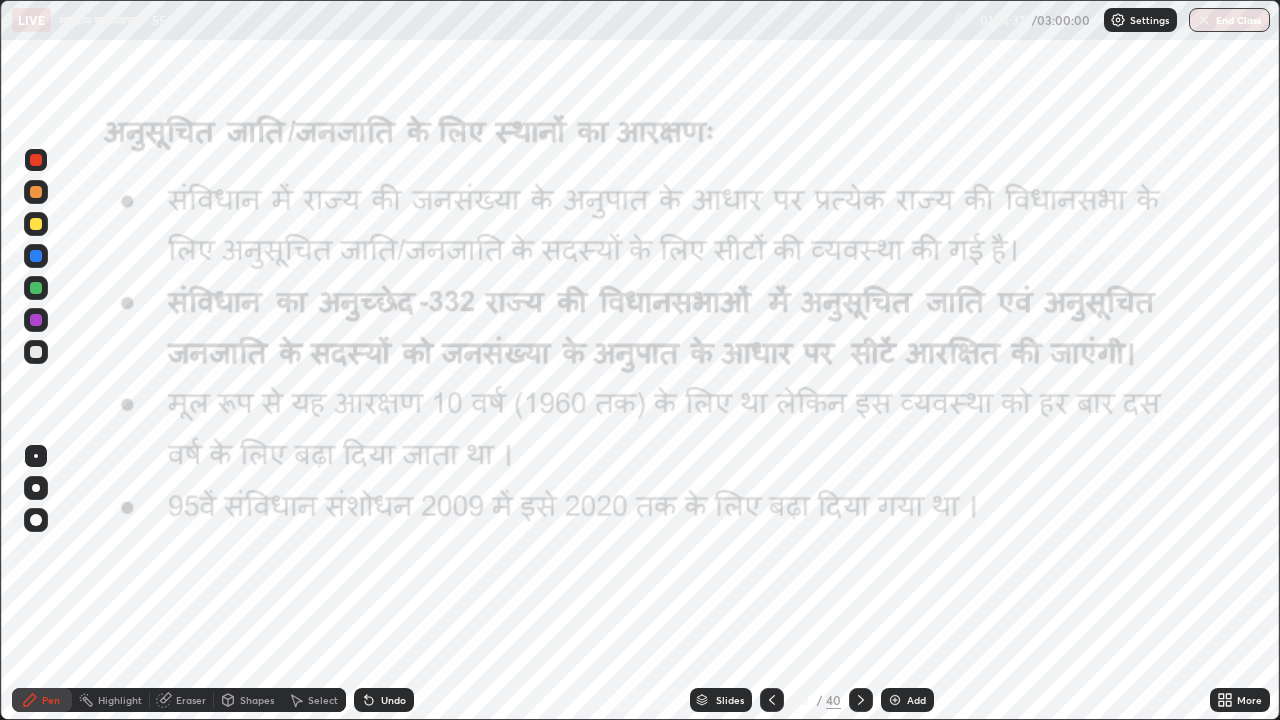 click at bounding box center (772, 700) 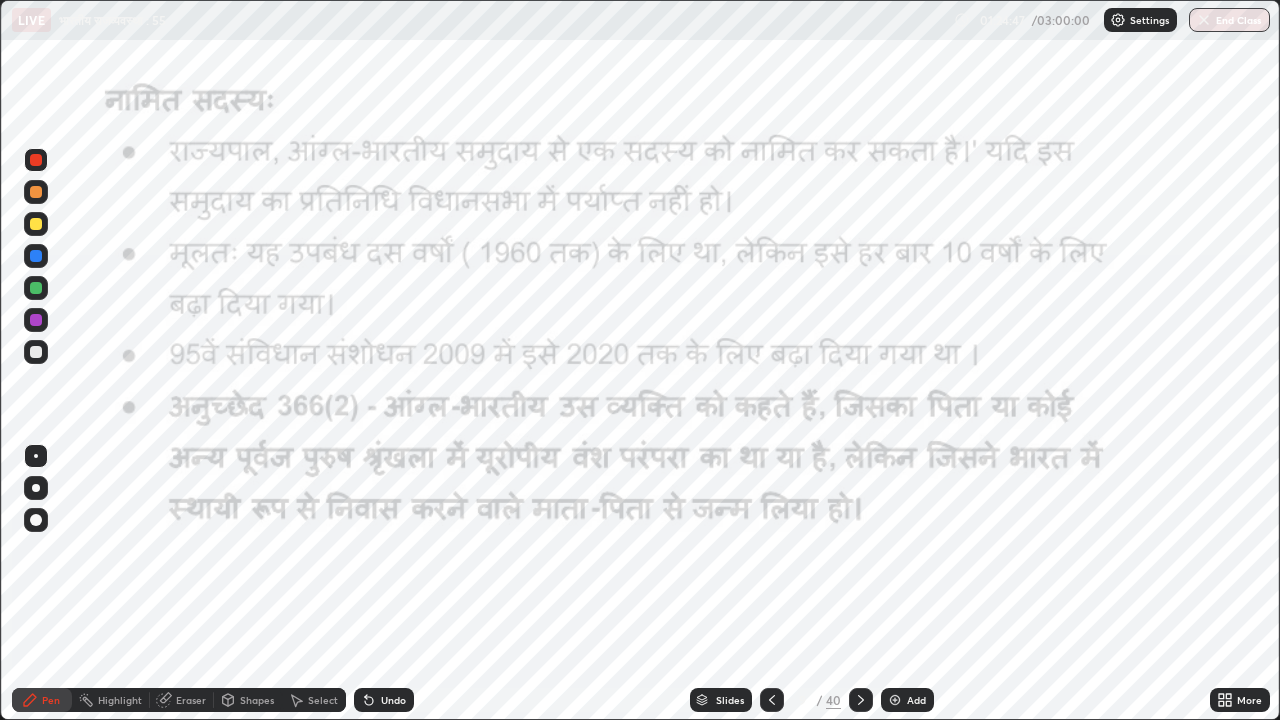 click 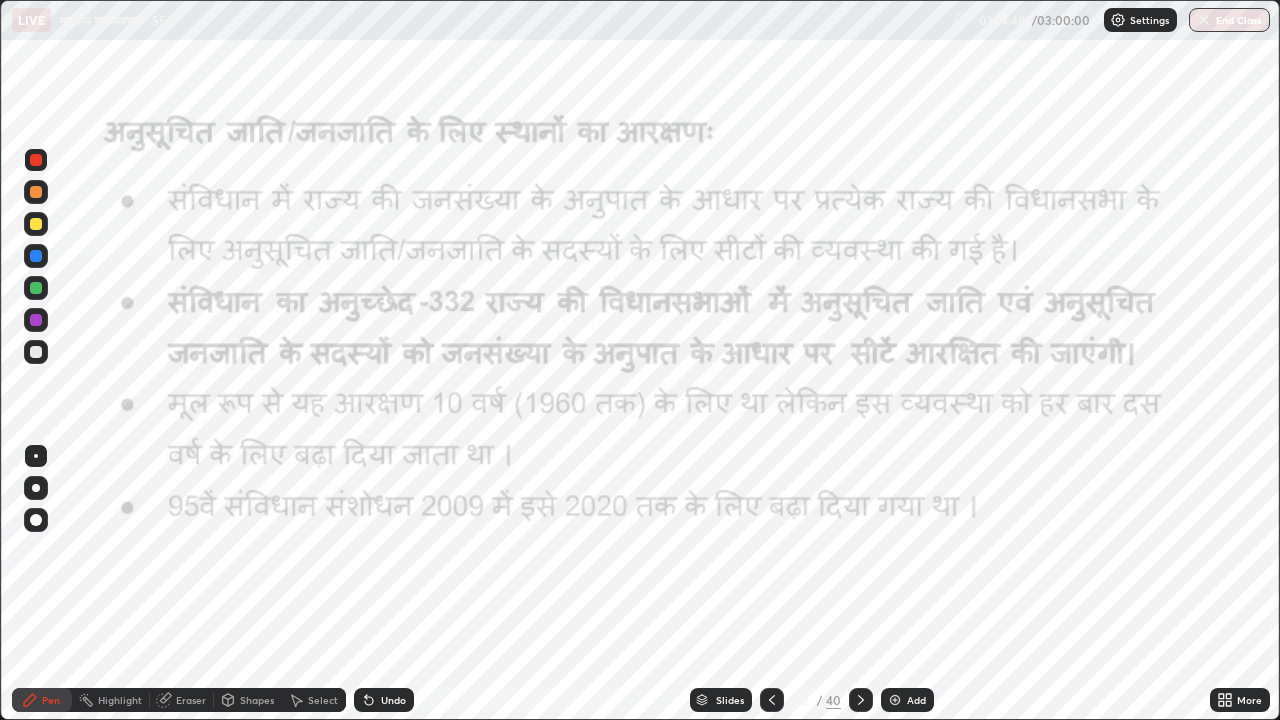 click 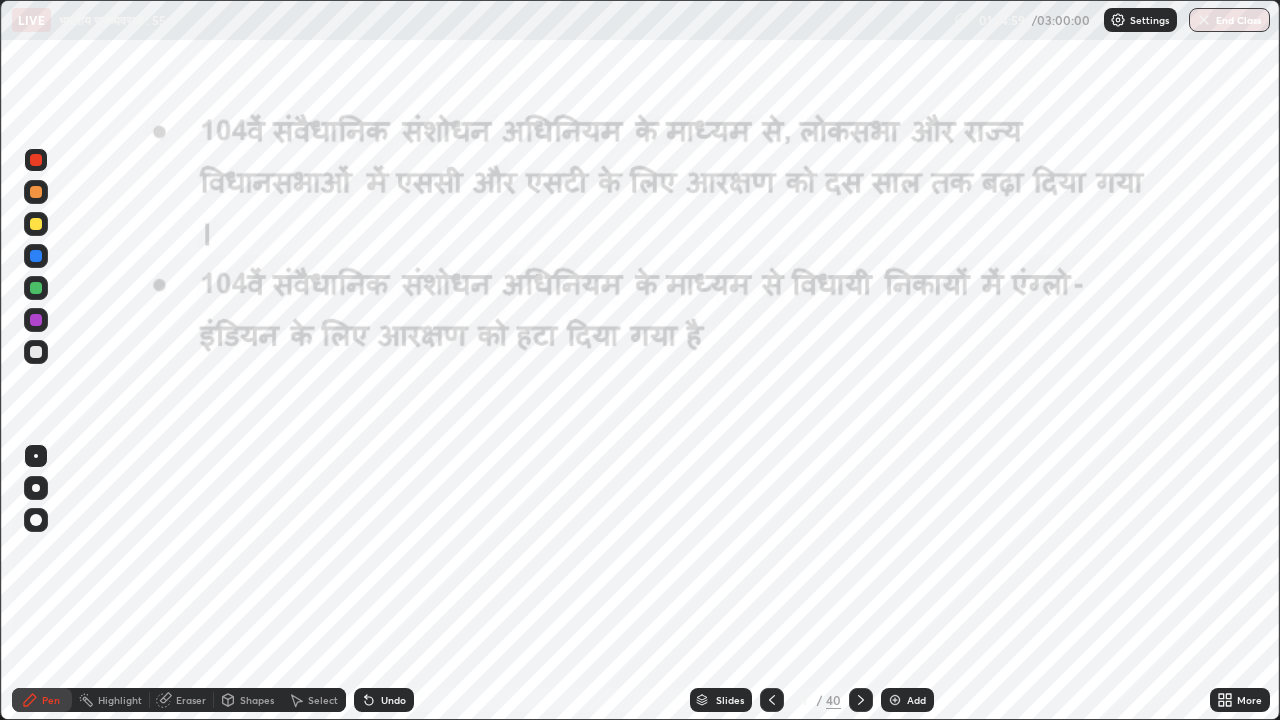 click 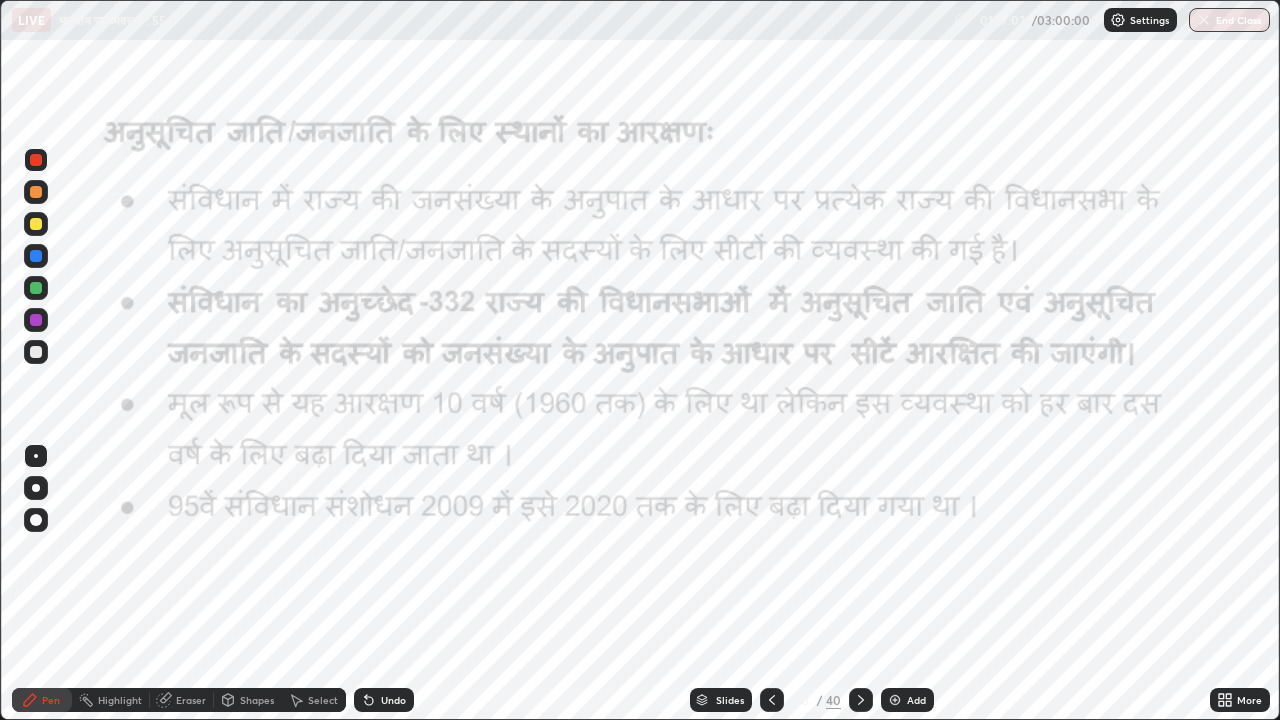 click 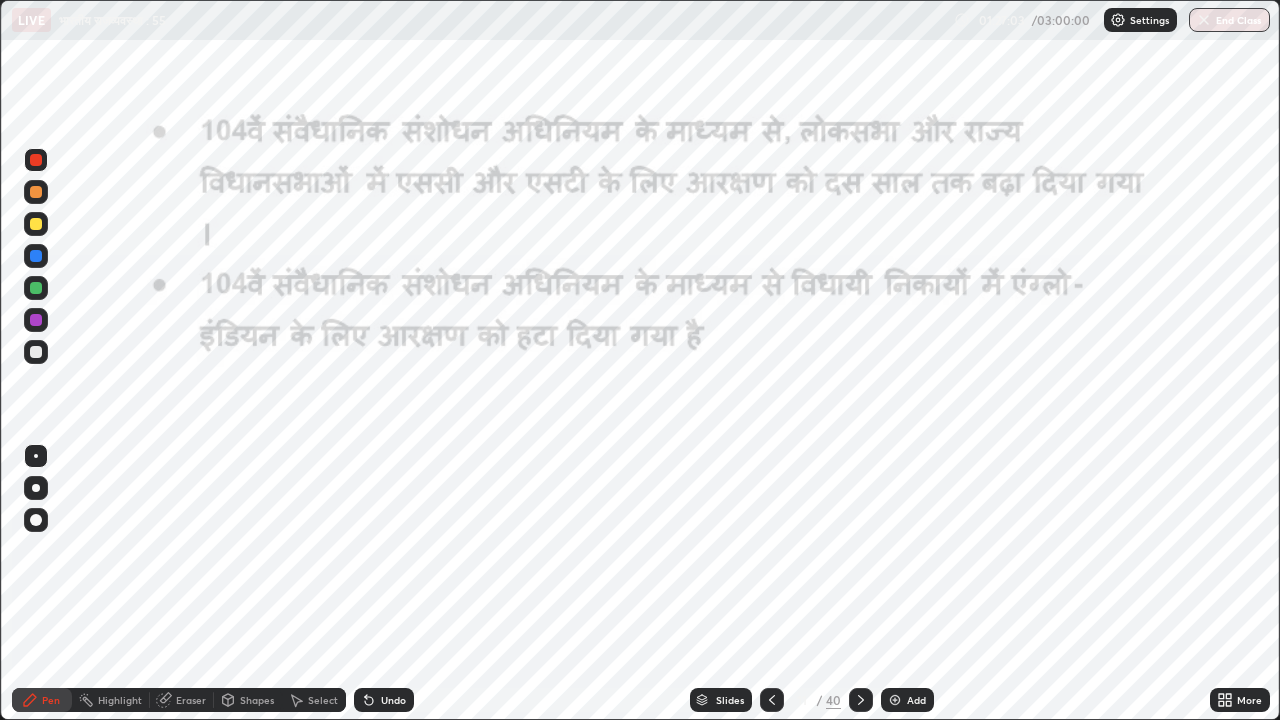click at bounding box center [861, 700] 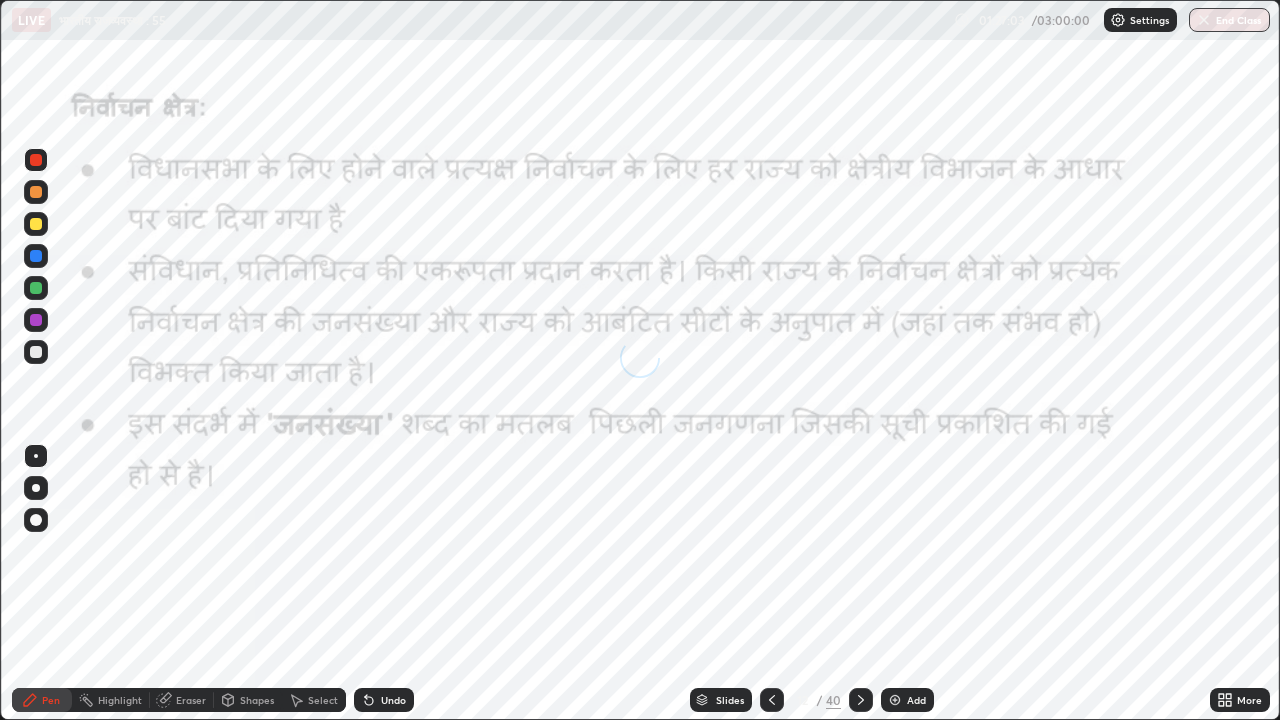 click 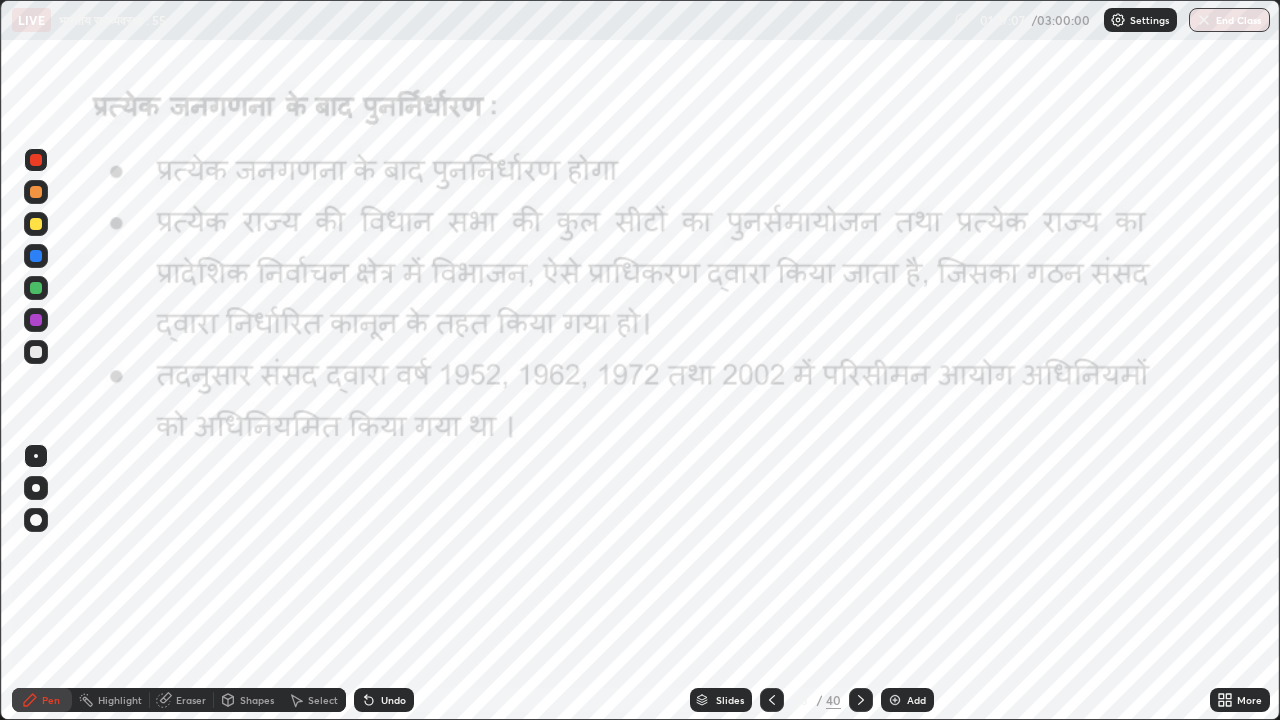click at bounding box center [772, 700] 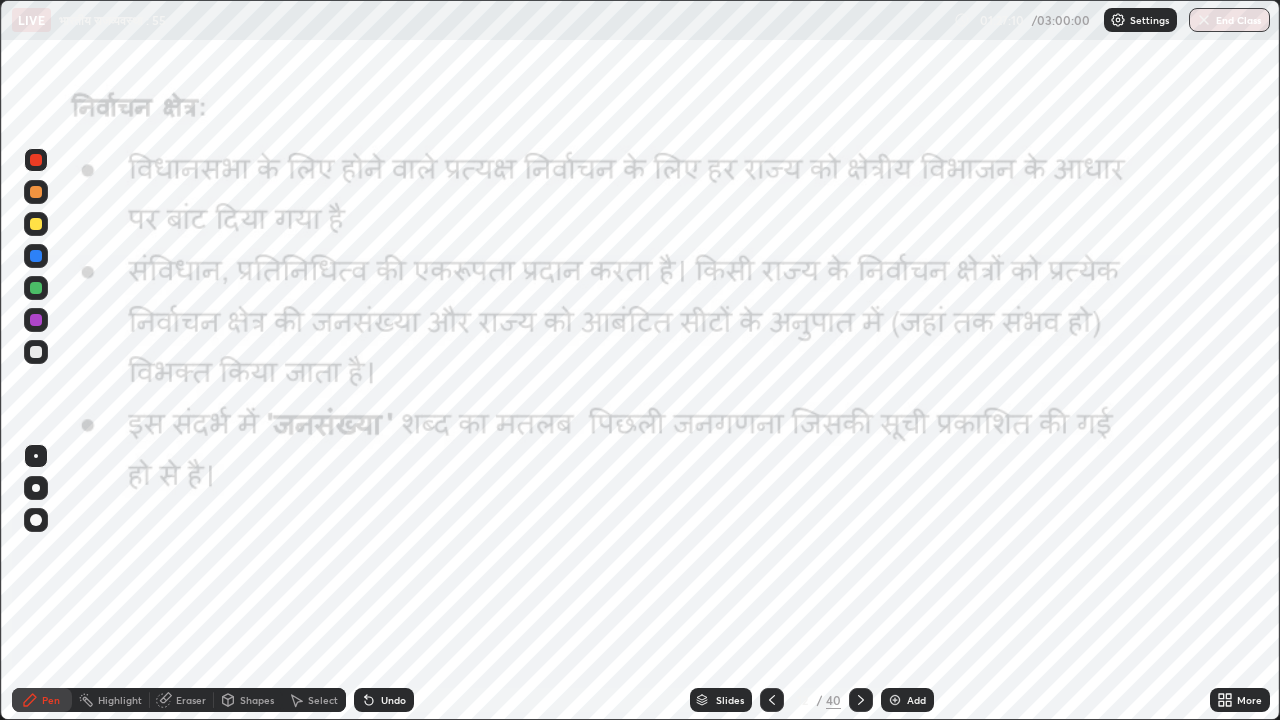 click 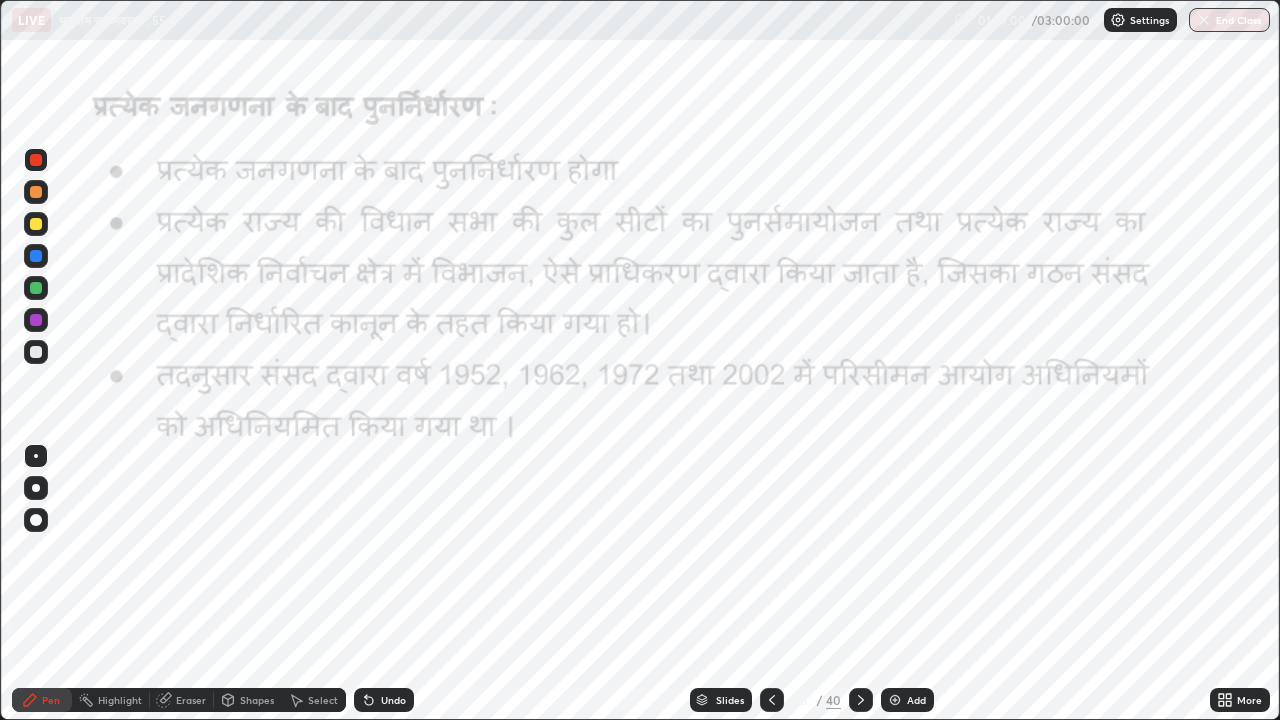 click 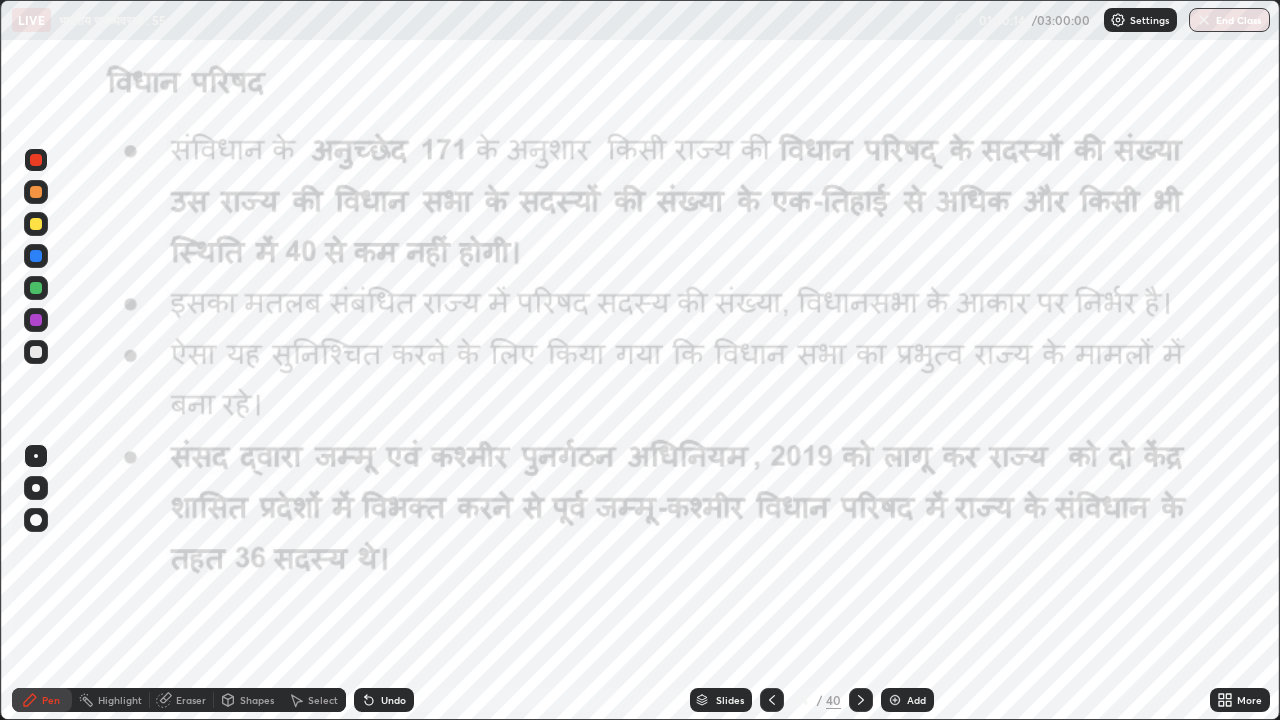 click at bounding box center [895, 700] 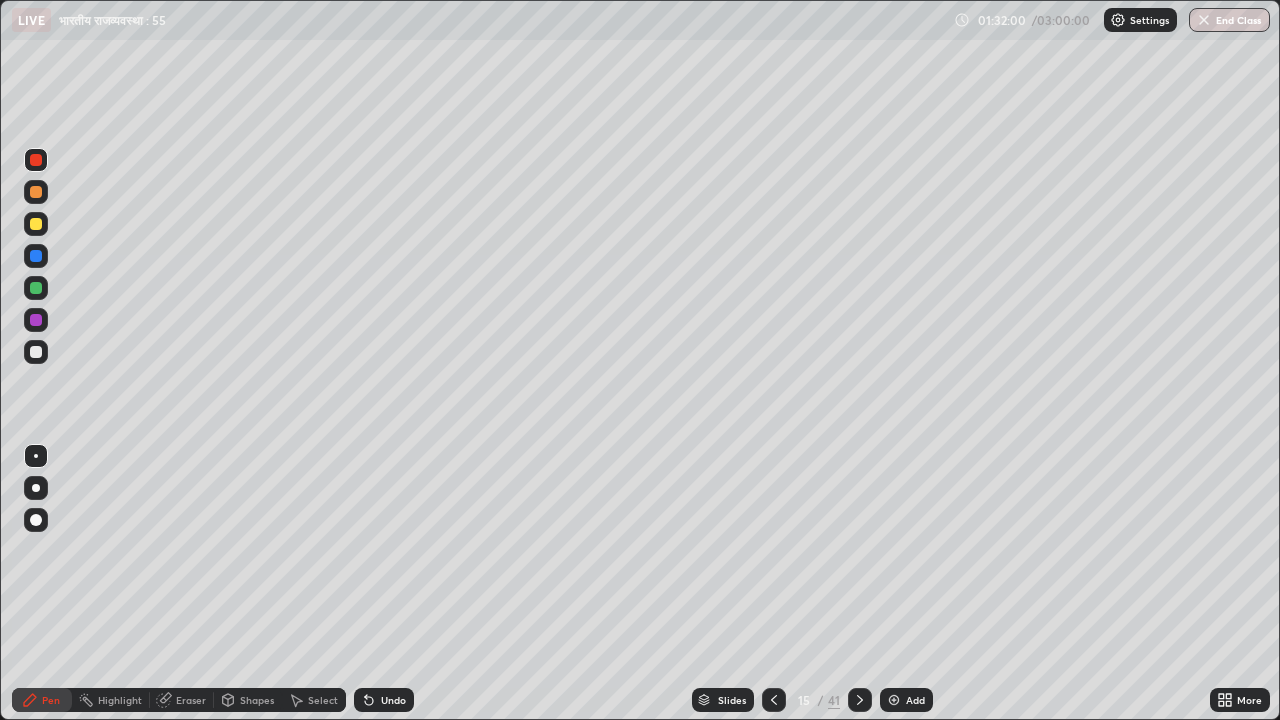 click 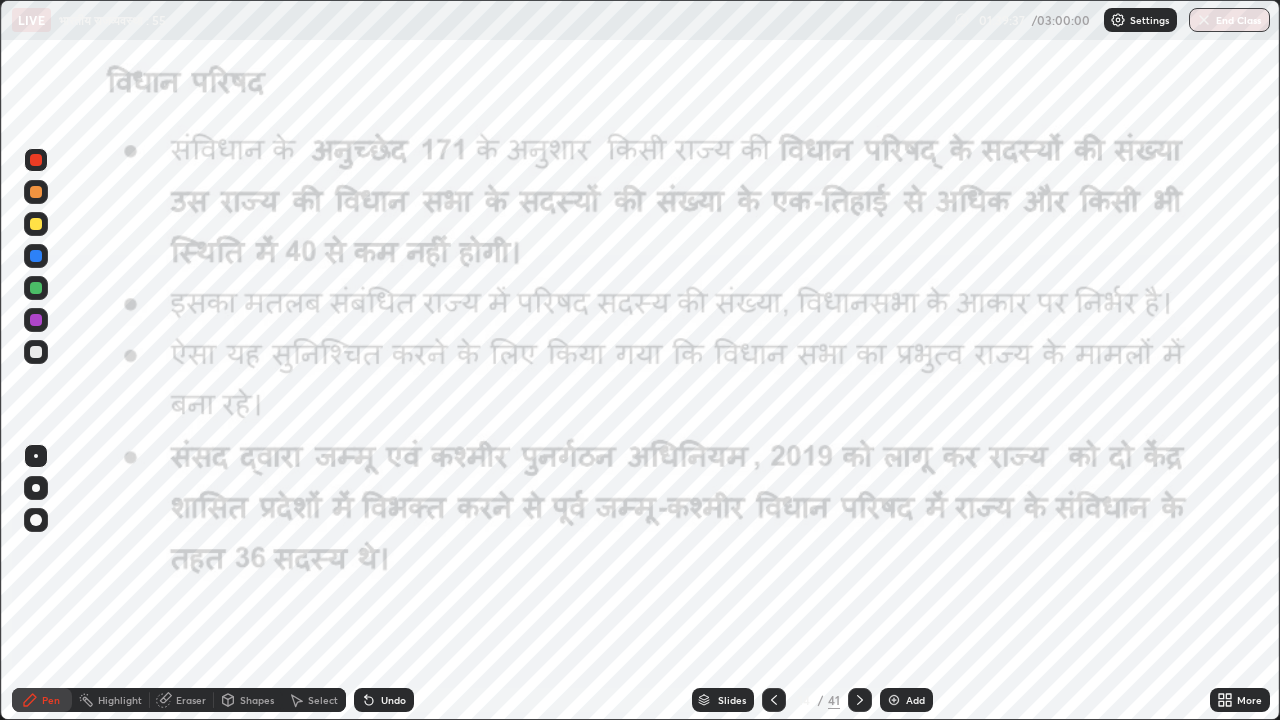 click on "Add" at bounding box center [906, 700] 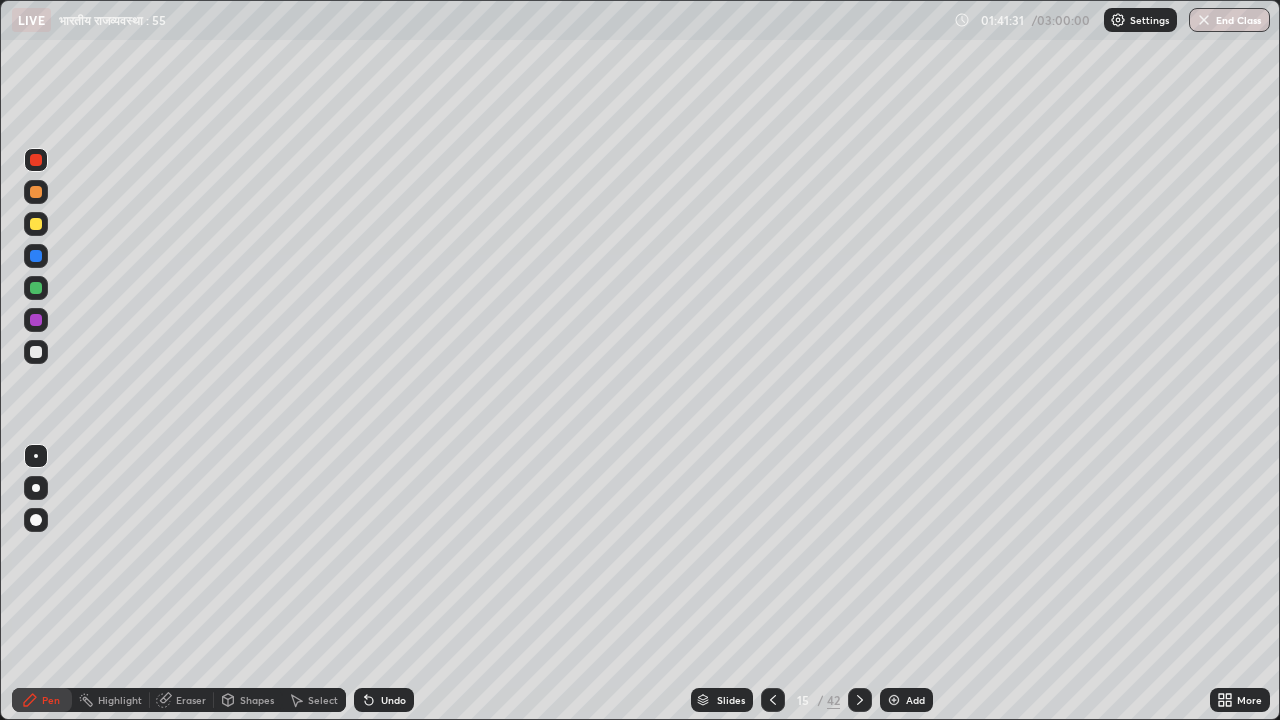 click 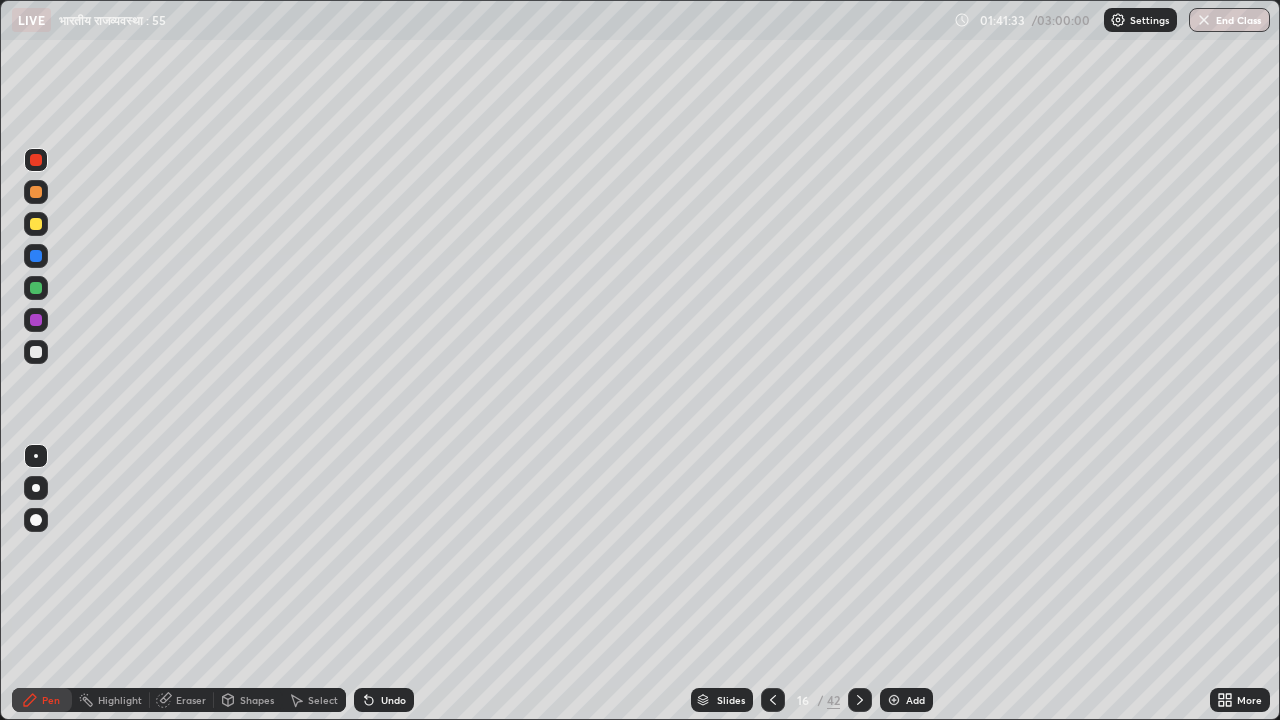 click at bounding box center (860, 700) 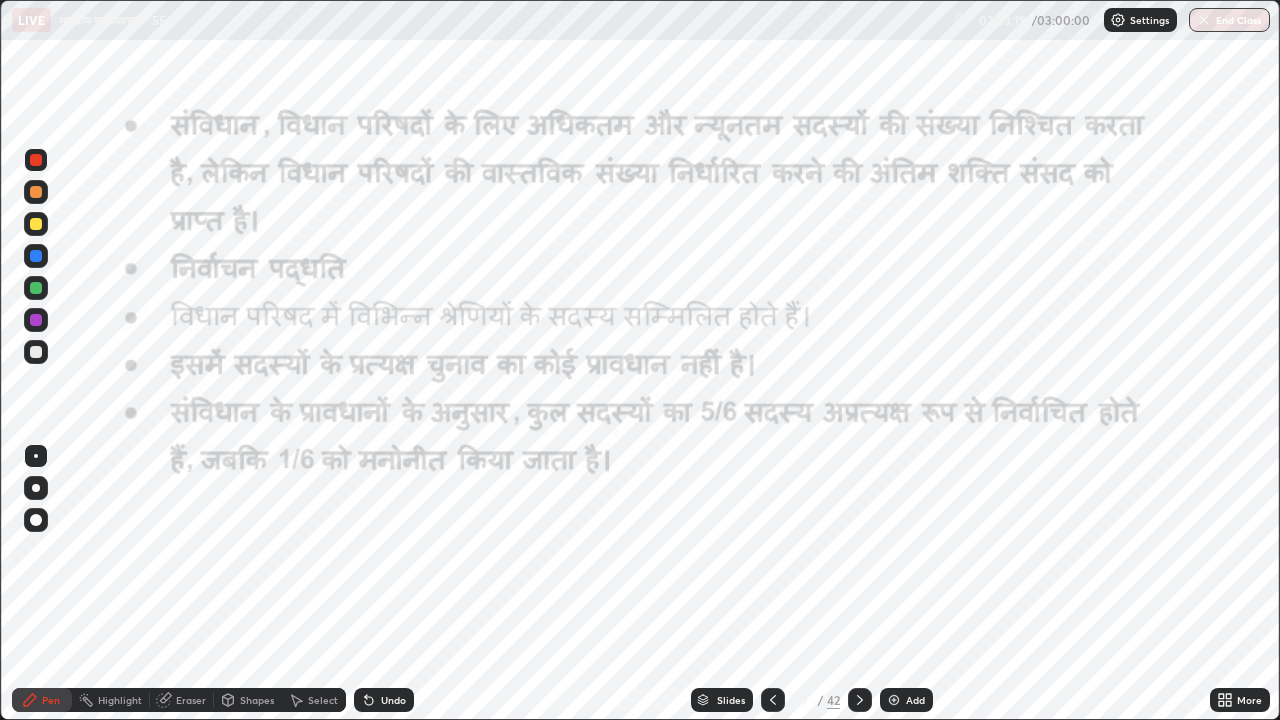 click 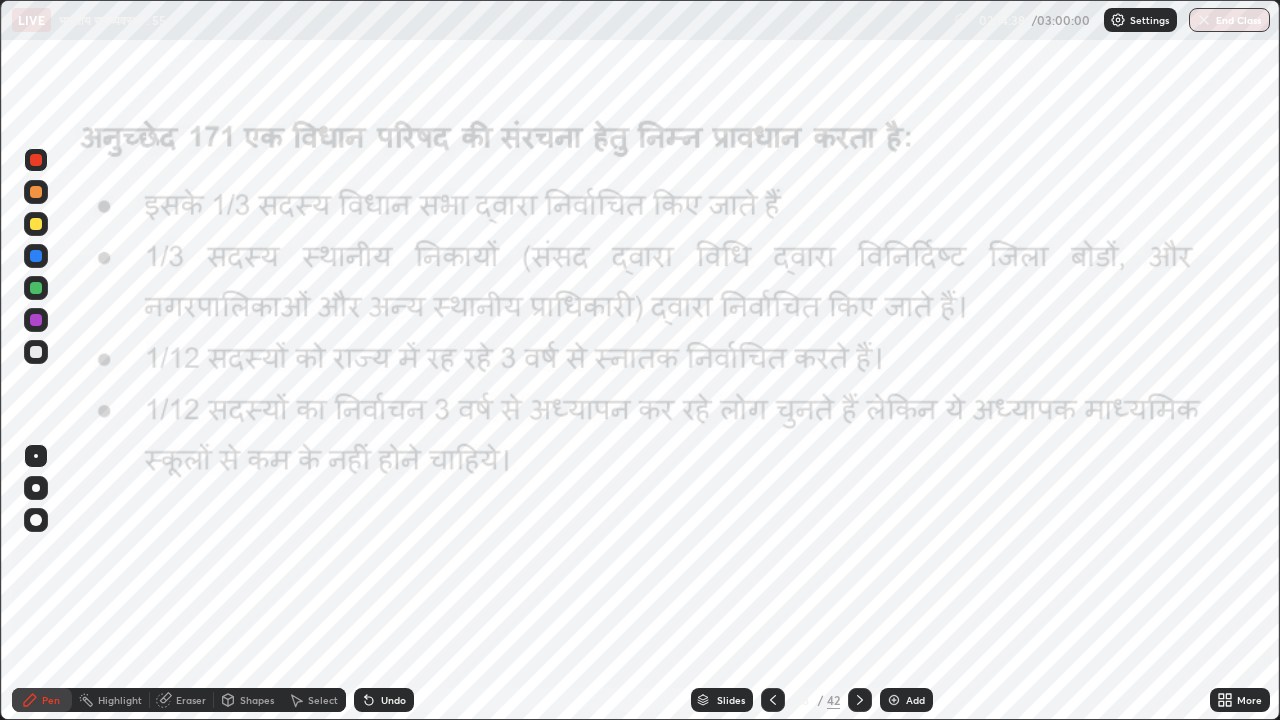 click at bounding box center (894, 700) 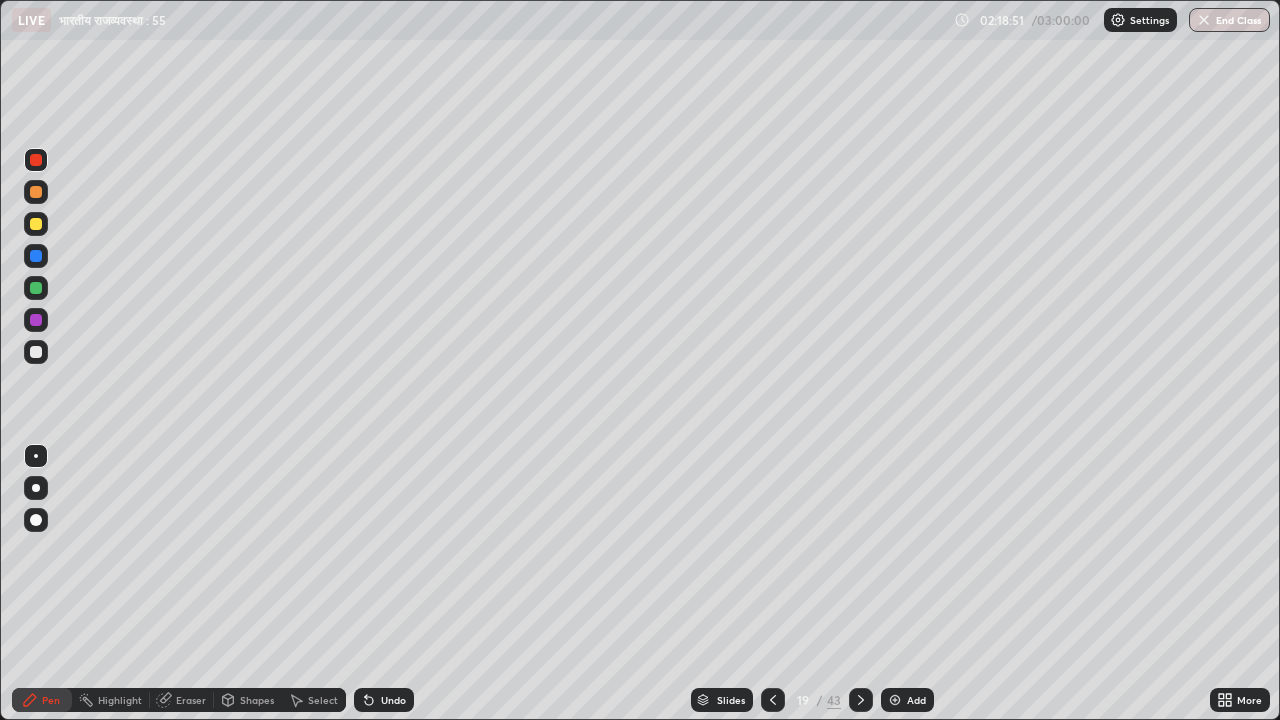 click 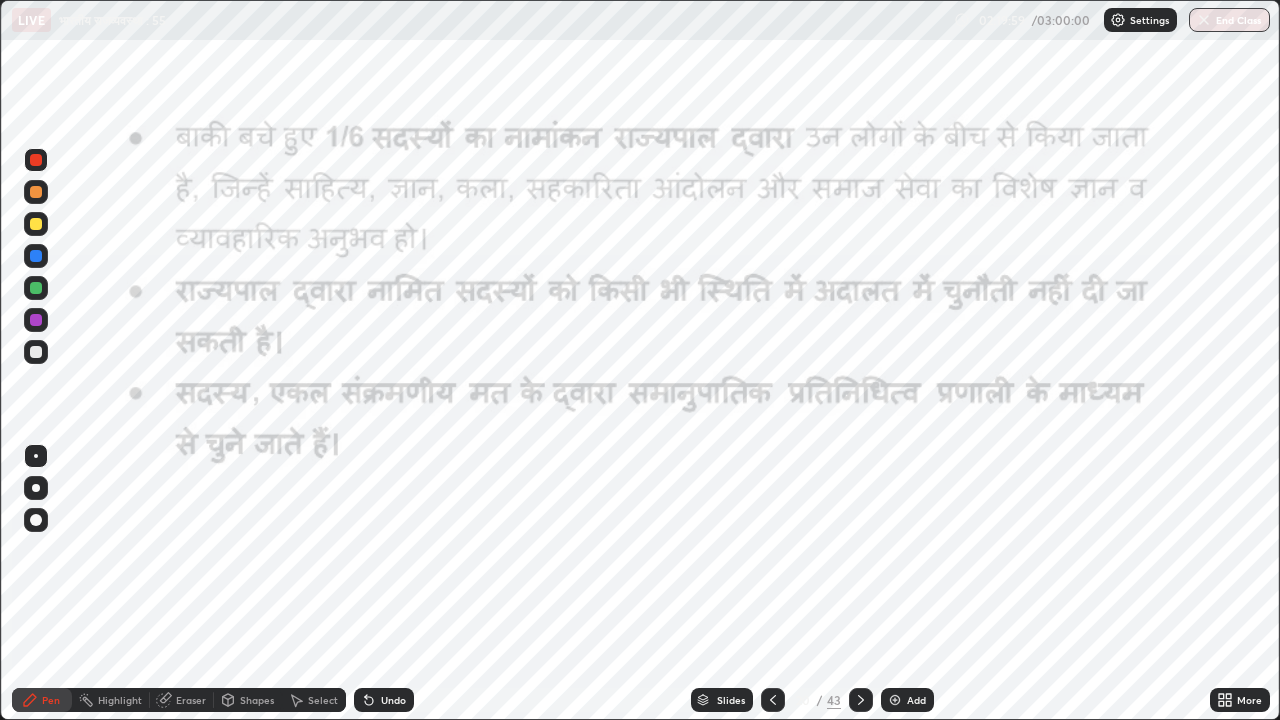 click at bounding box center [861, 700] 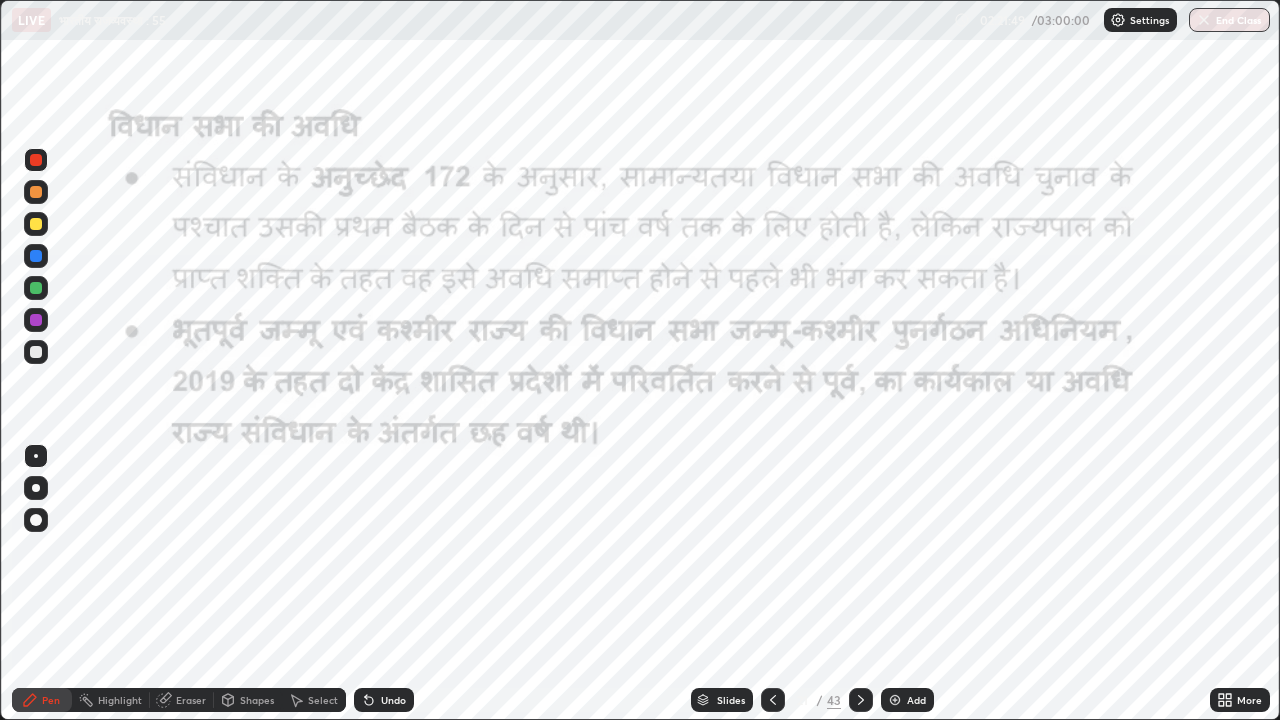 click 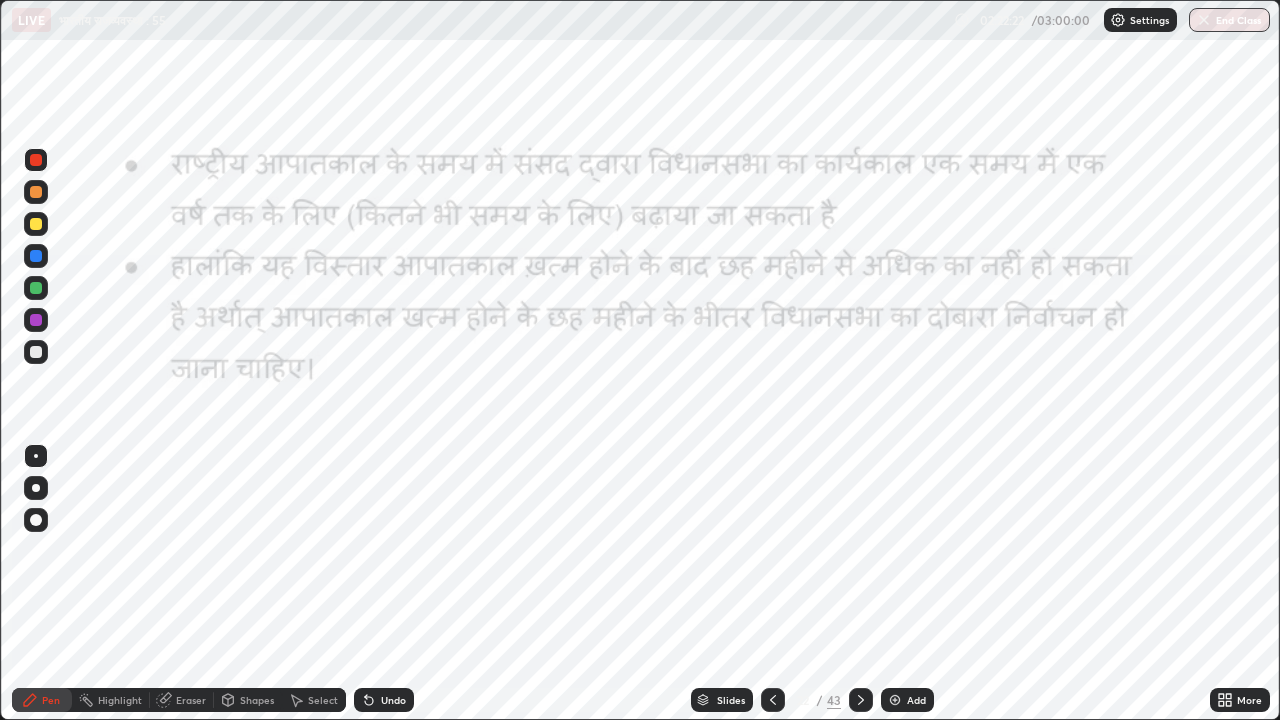 click 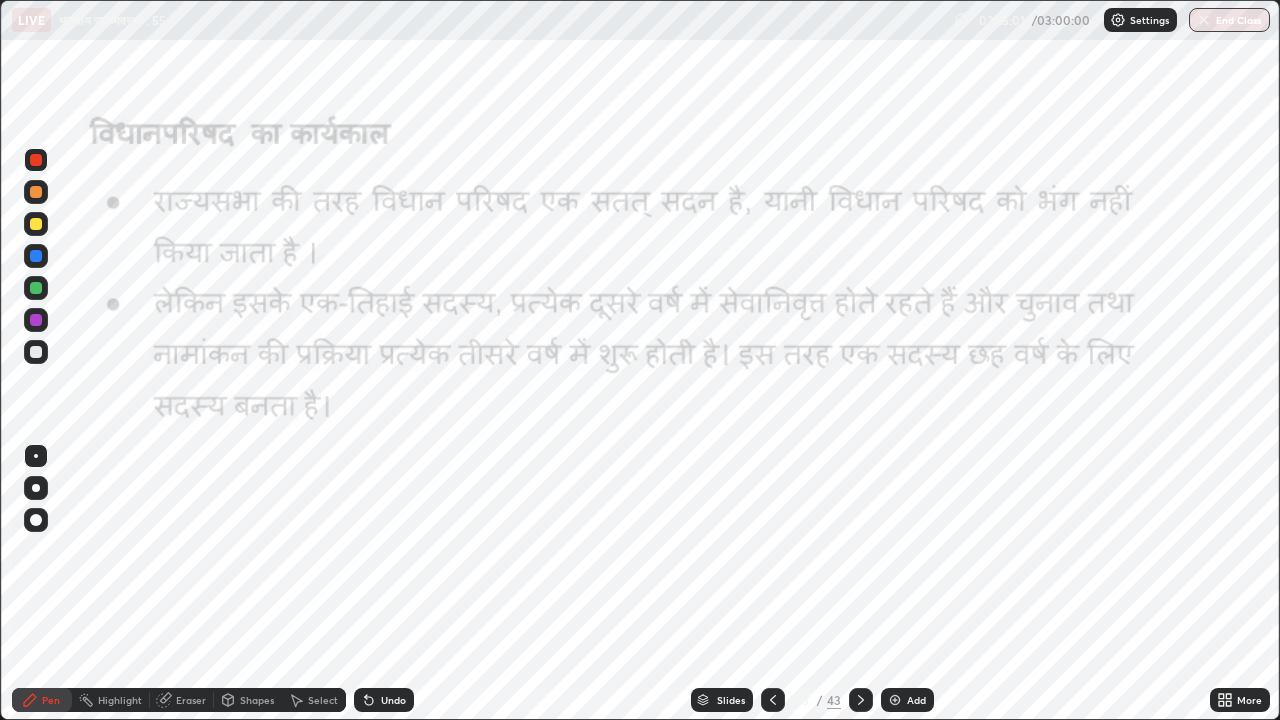 click 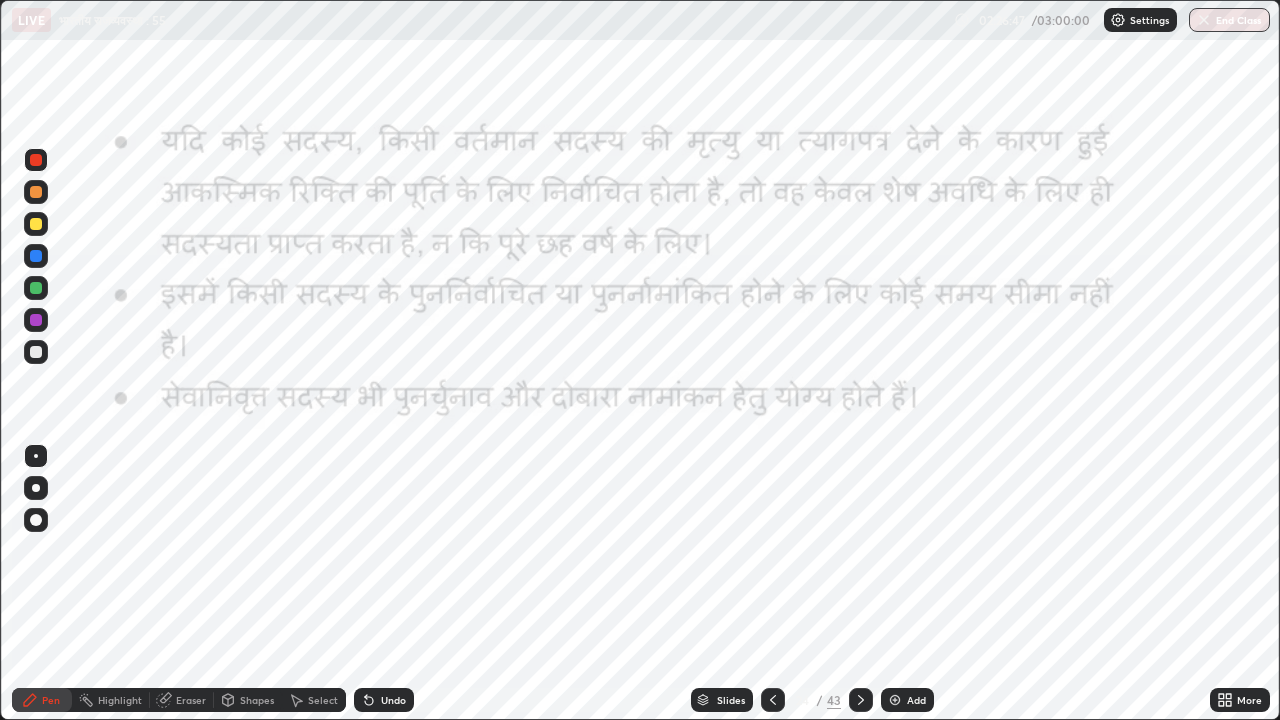 click 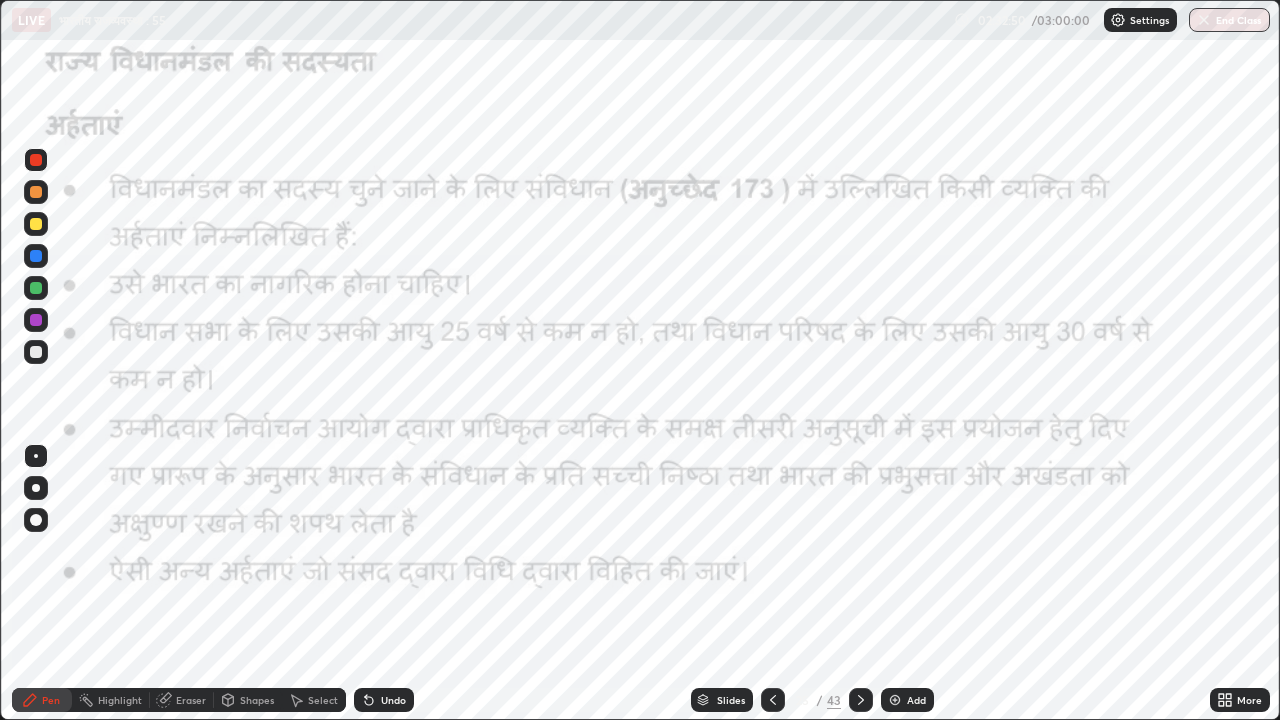 click 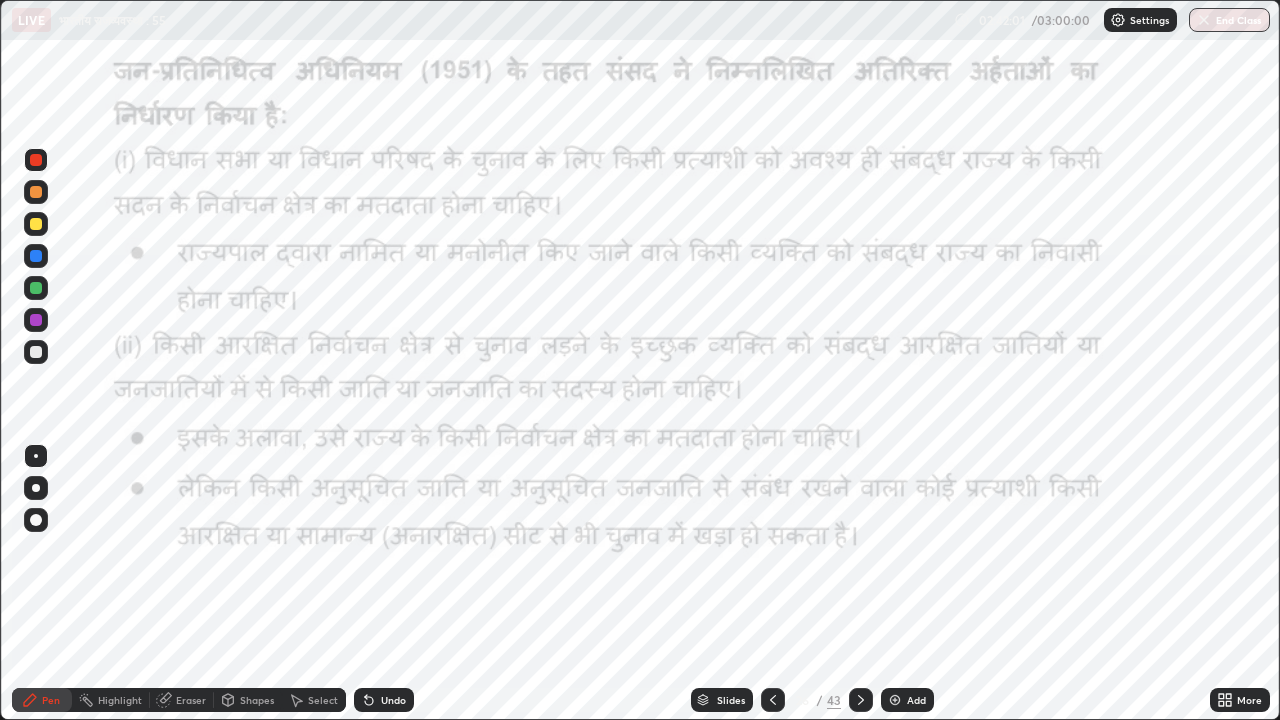 click on "Add" at bounding box center [907, 700] 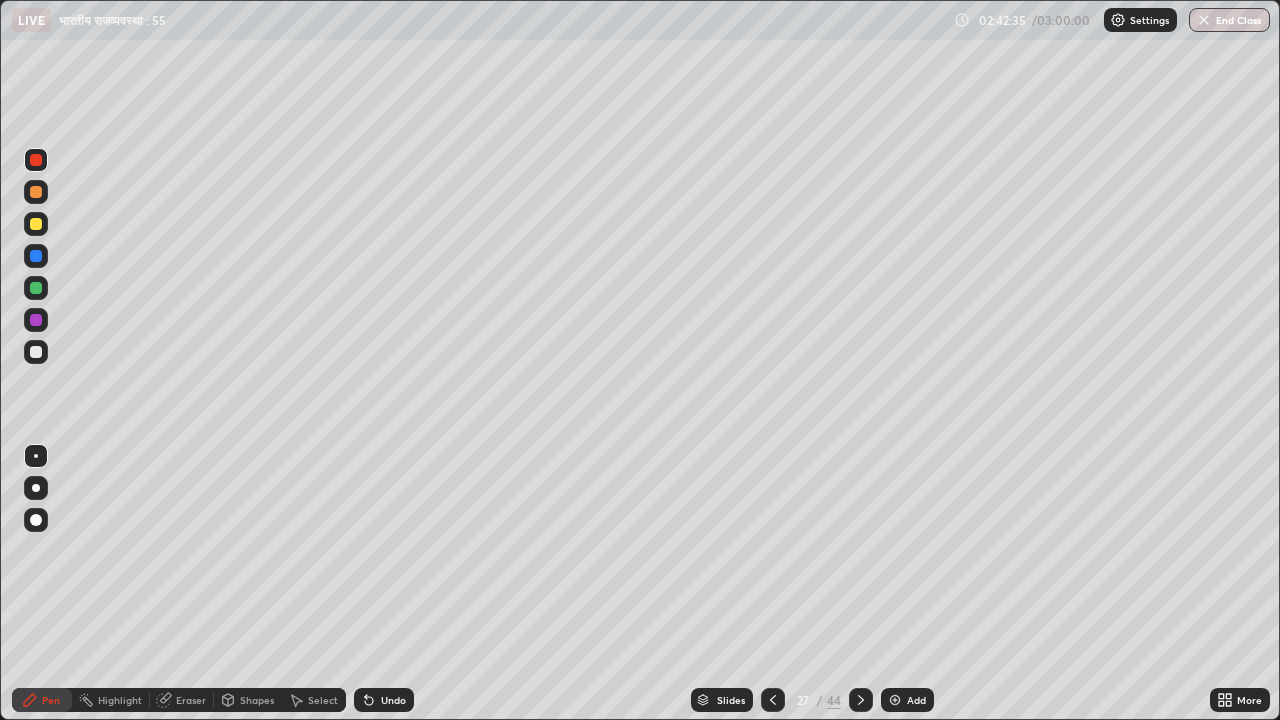 click 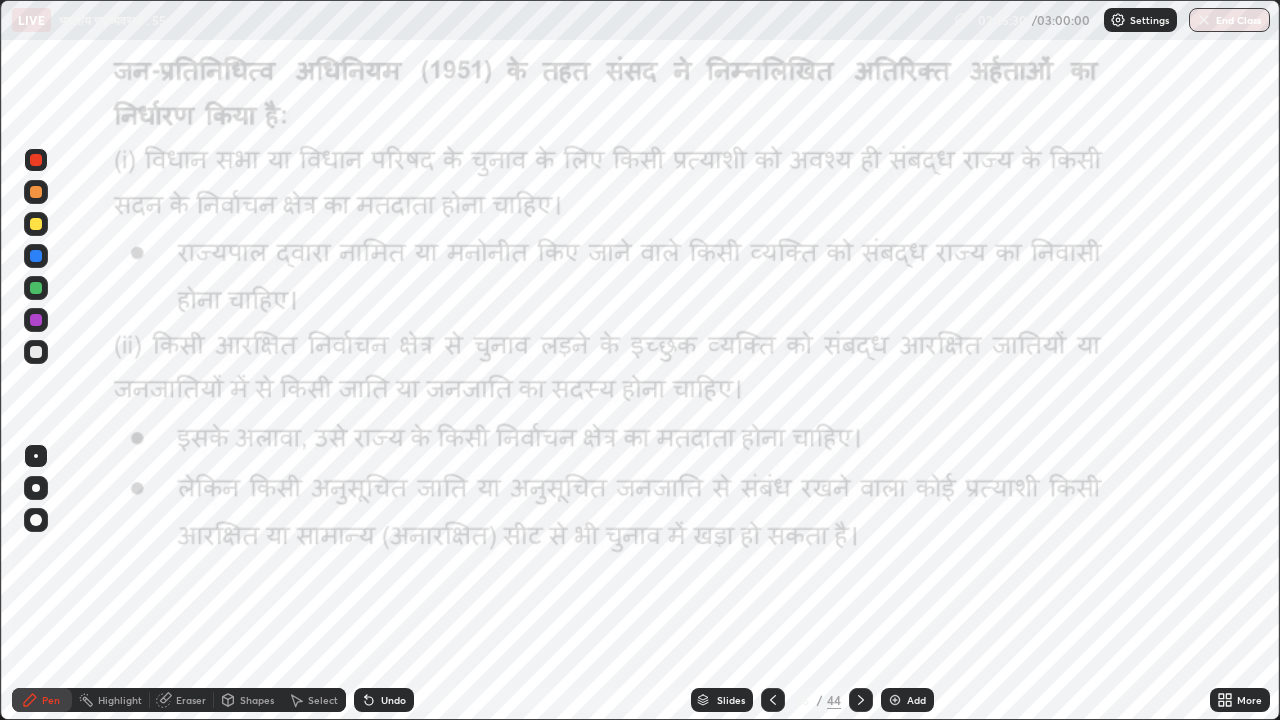 click 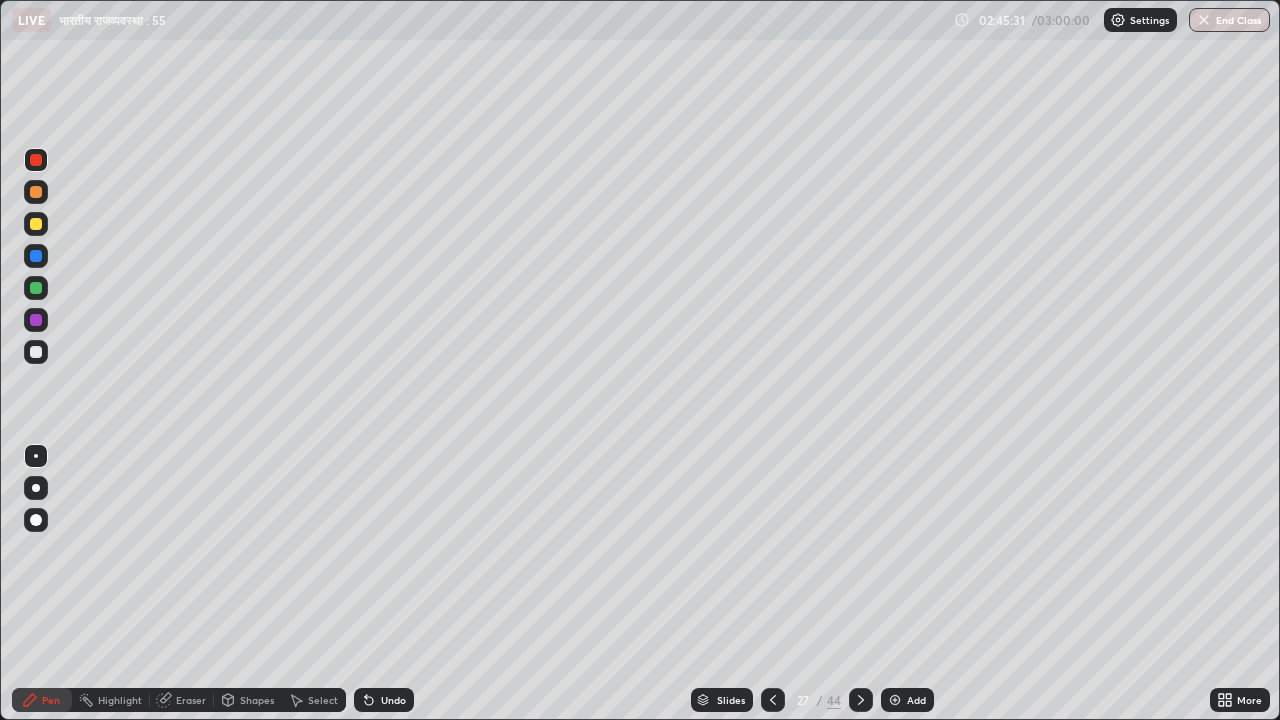 click 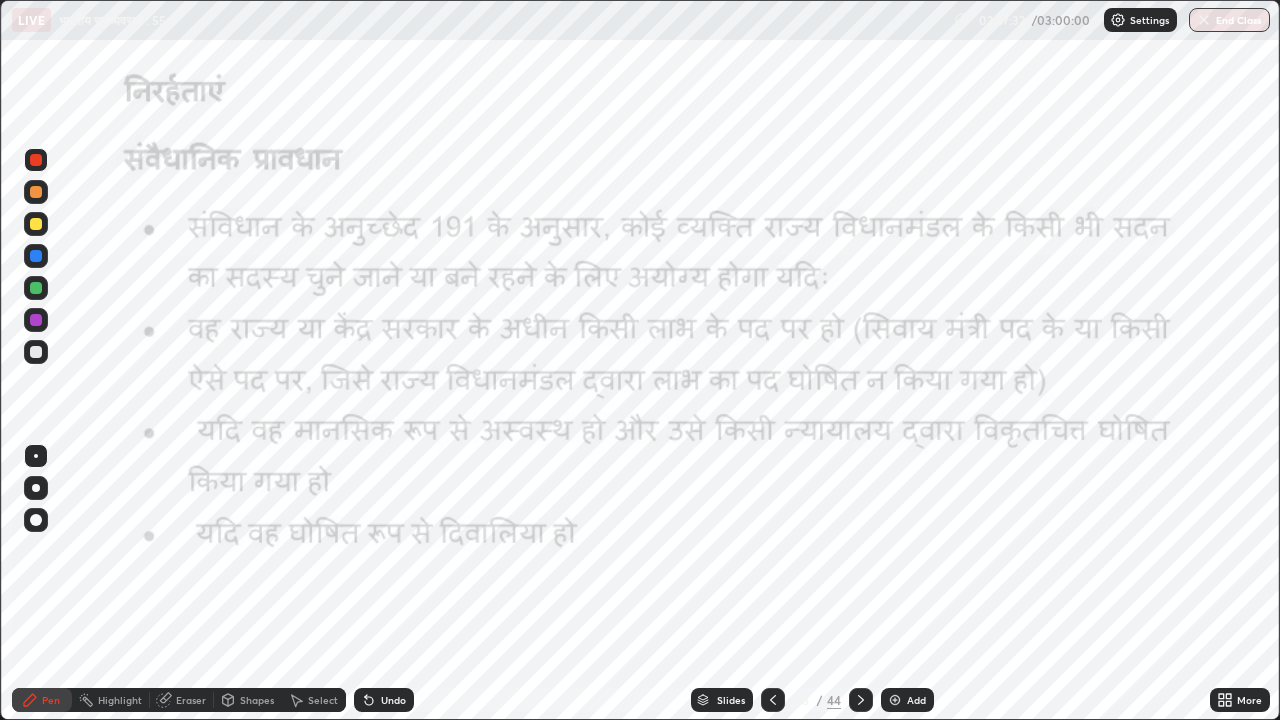 click 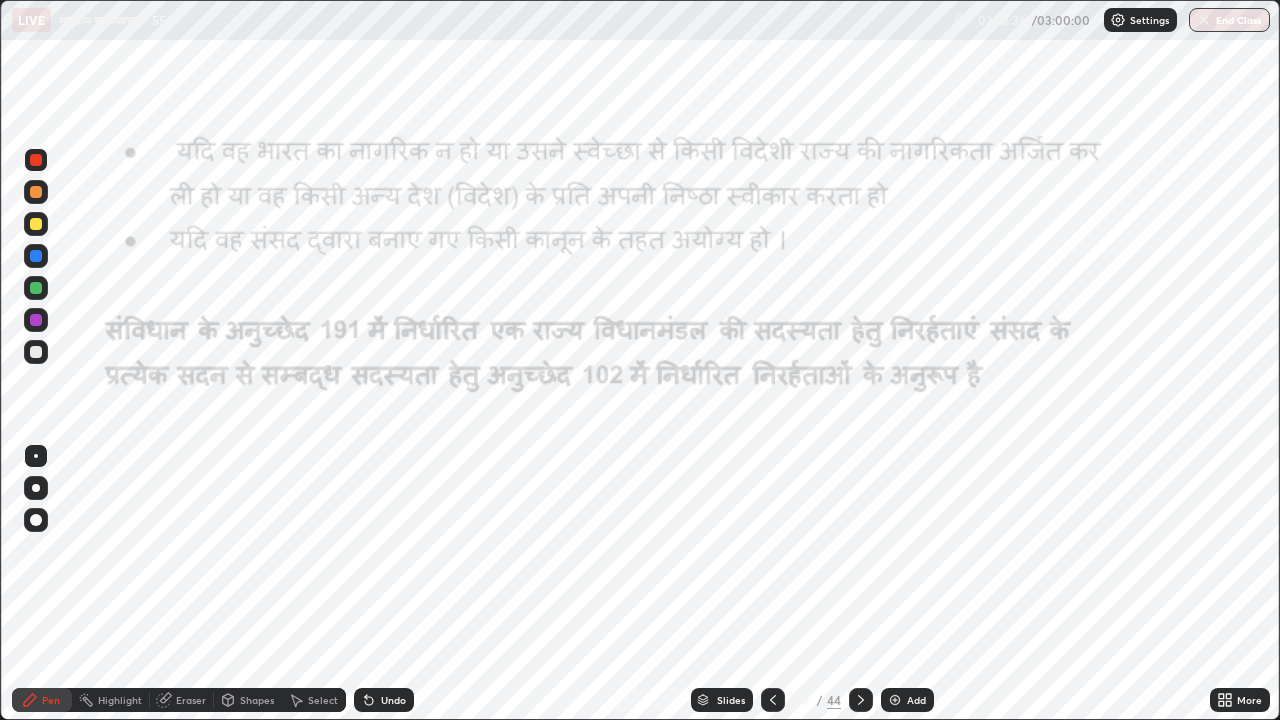 click 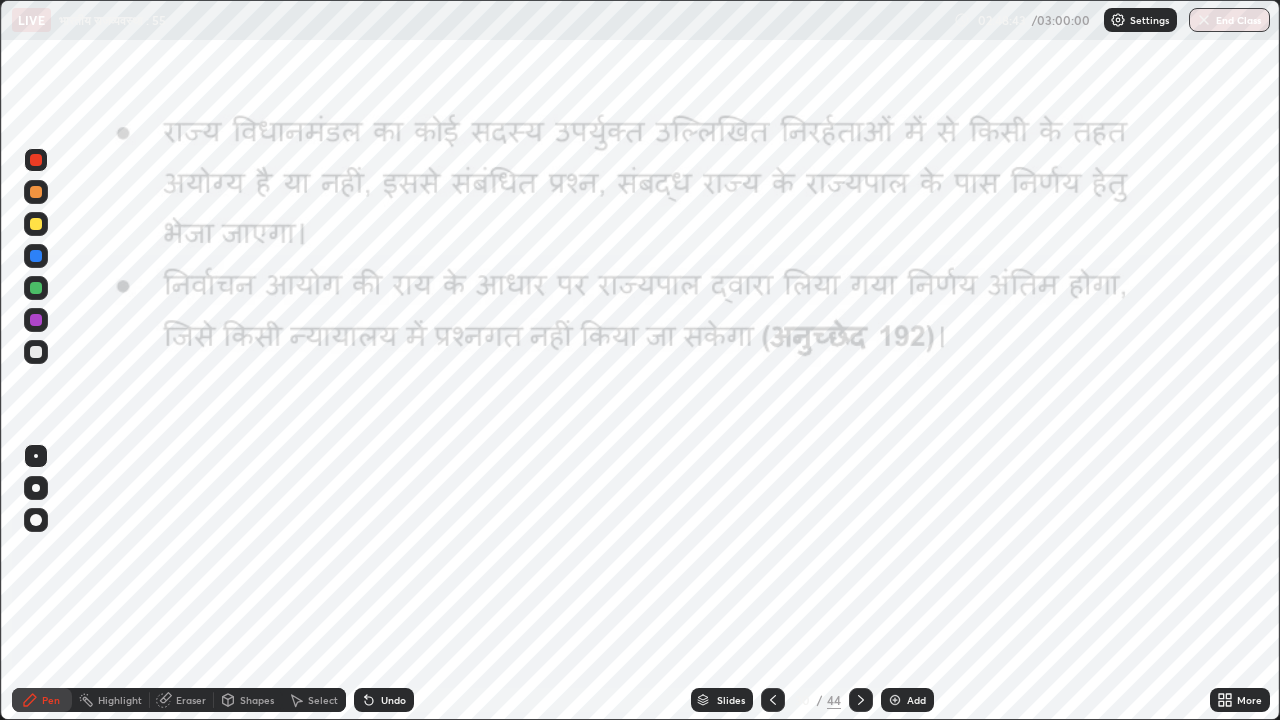 click 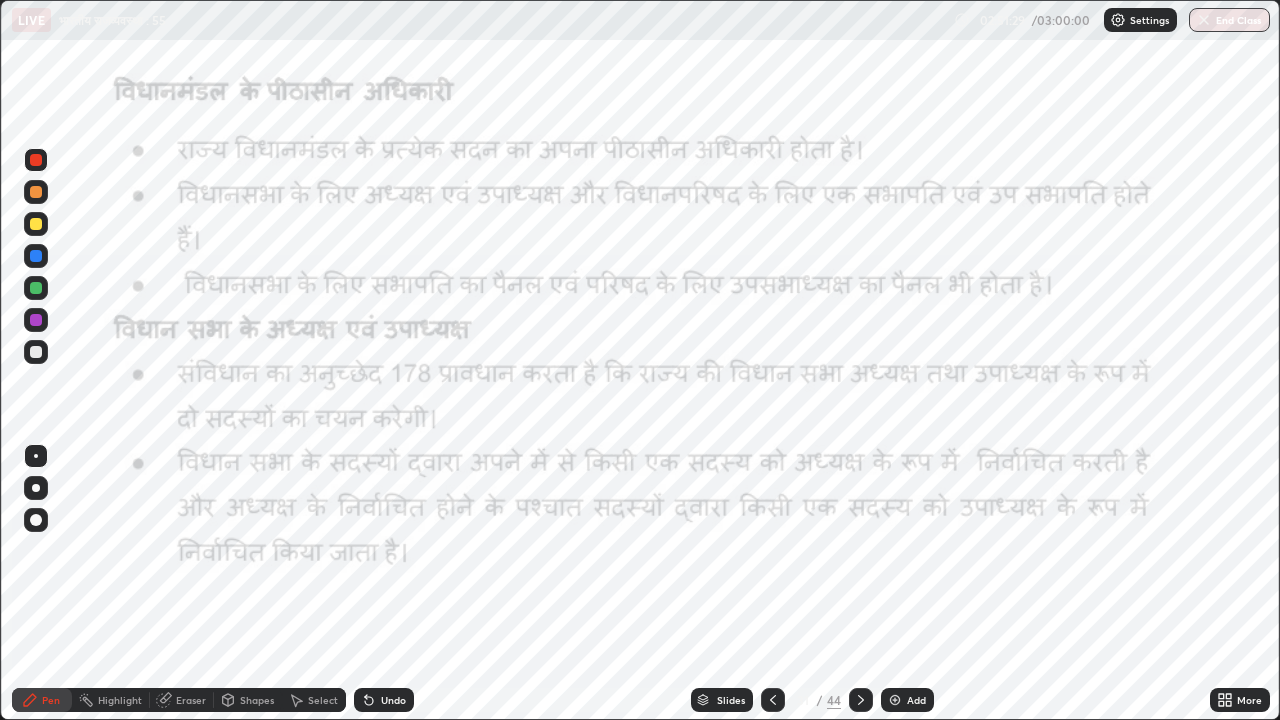 click 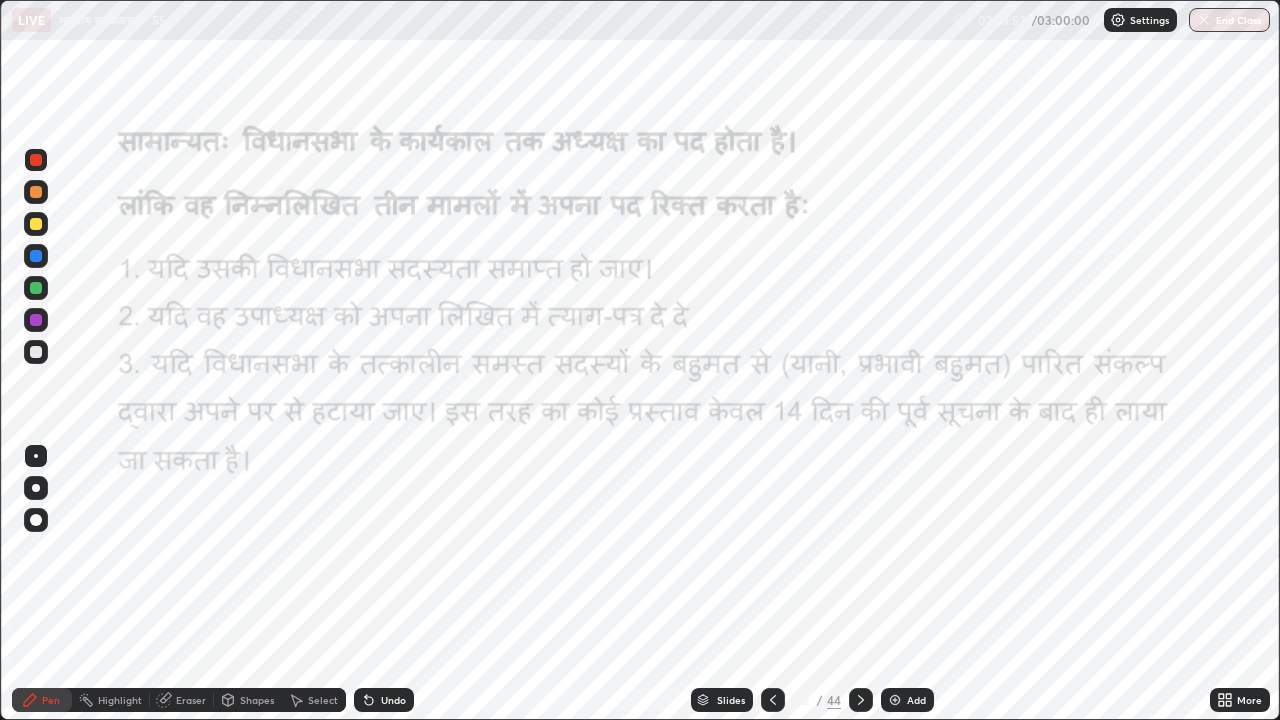 click at bounding box center (861, 700) 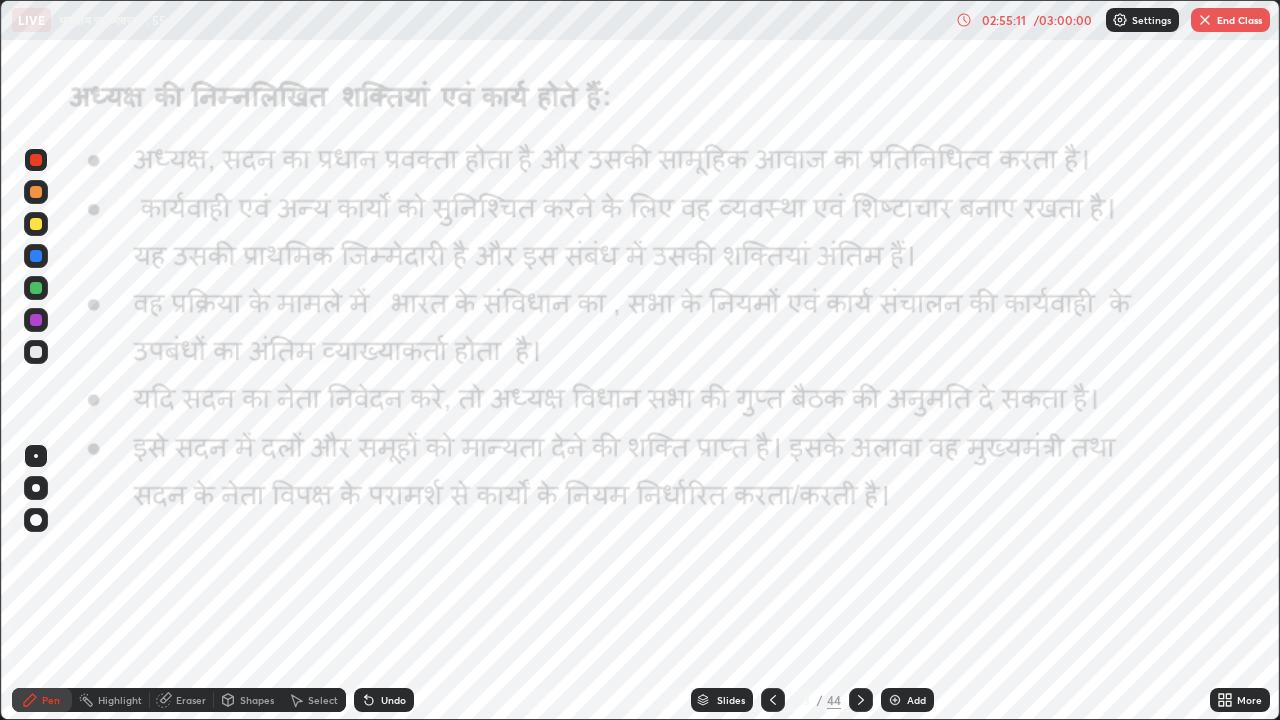 click 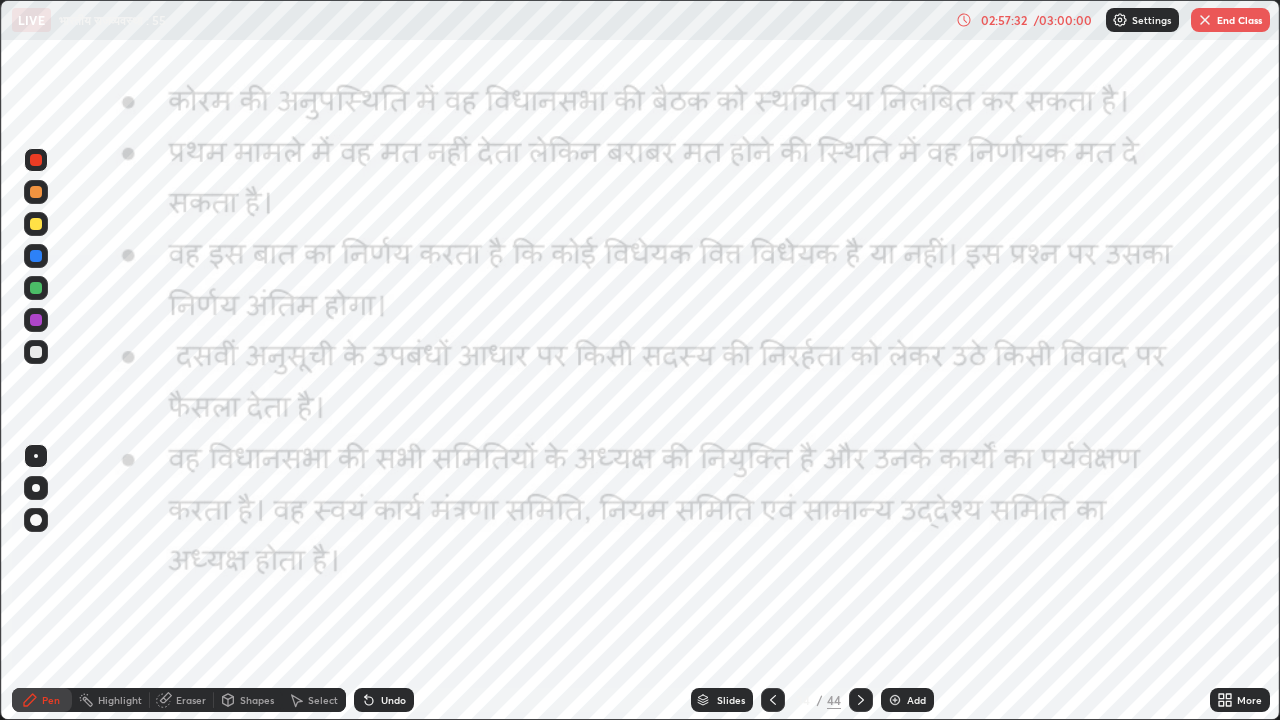 click 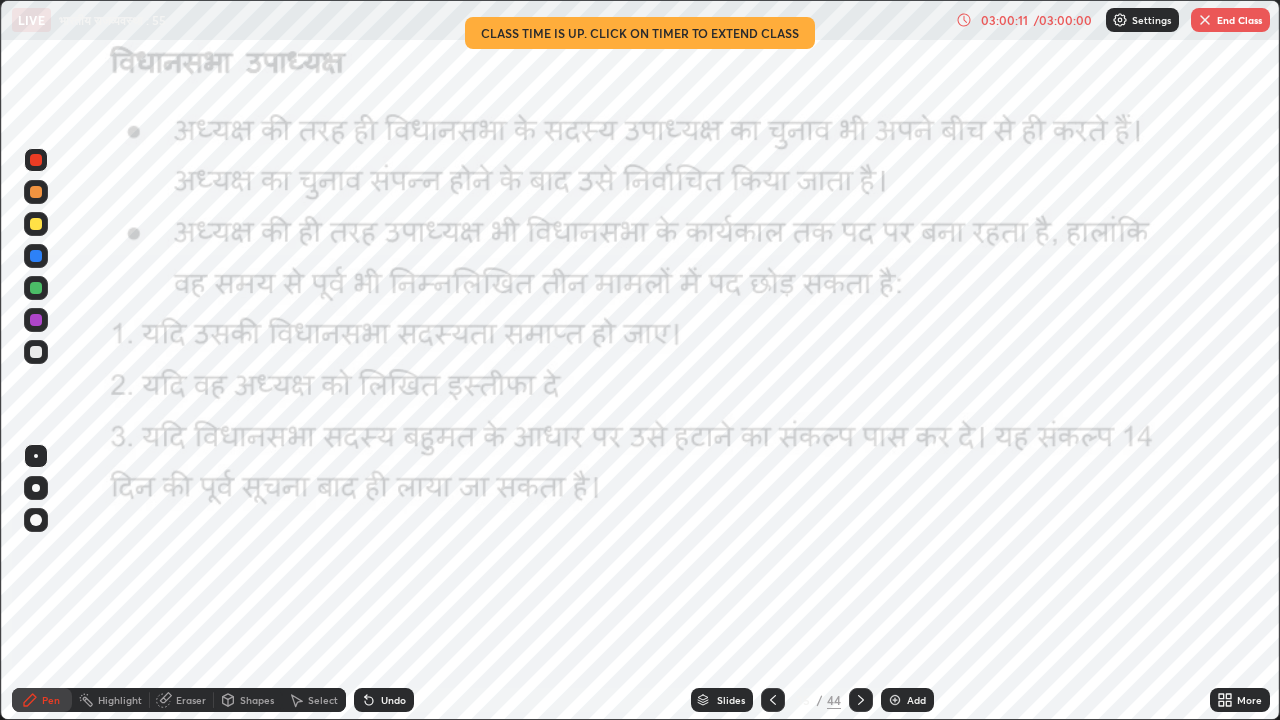 click 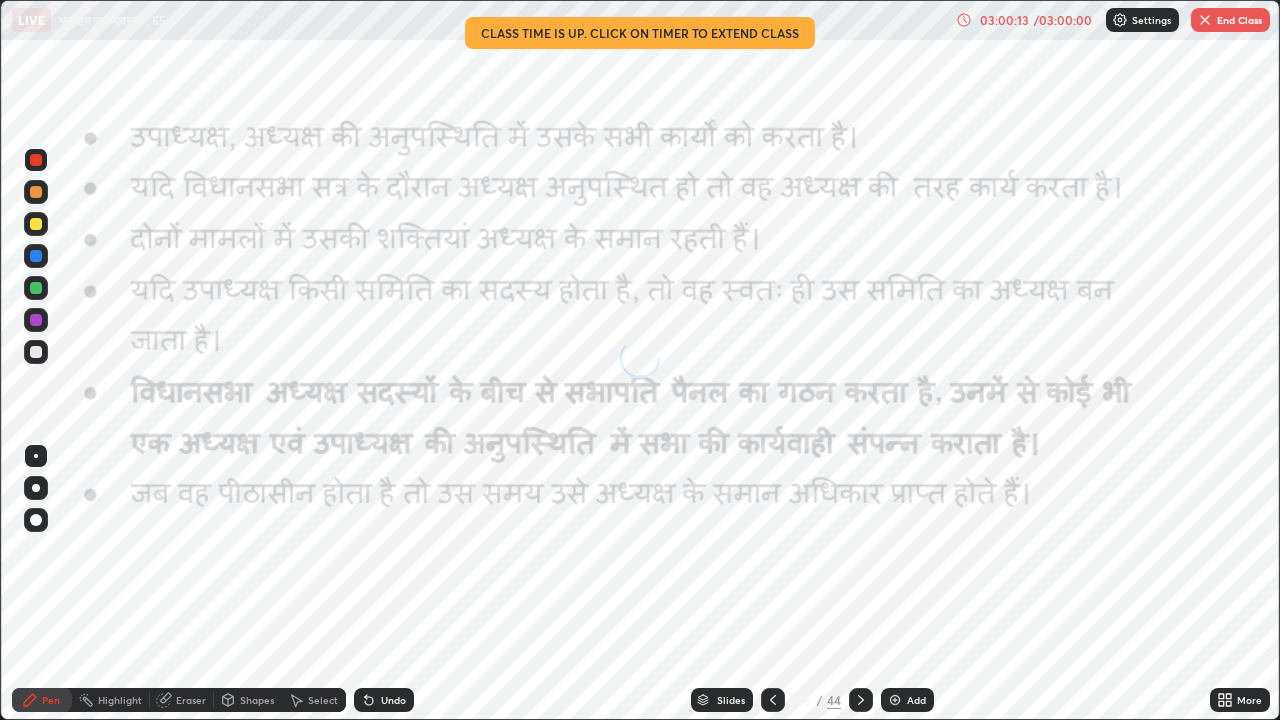 click on "03:00:13" at bounding box center [1004, 20] 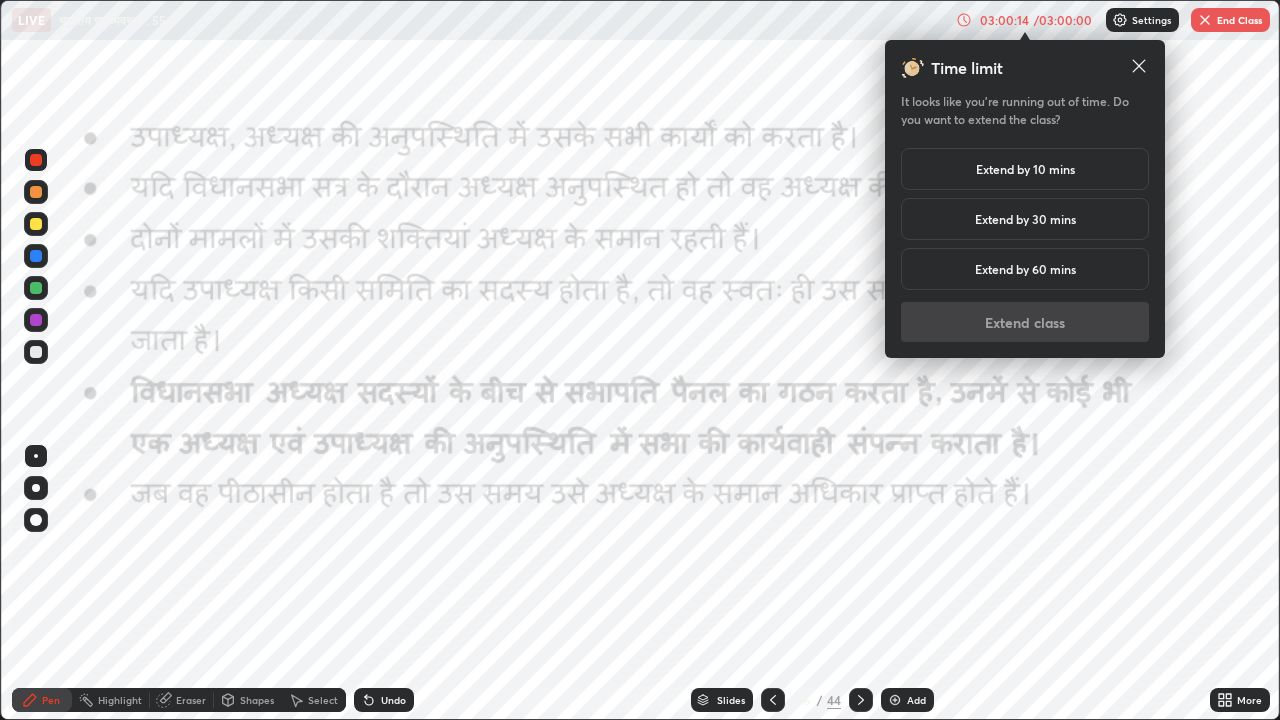 click on "Extend by 30 mins" at bounding box center (1025, 219) 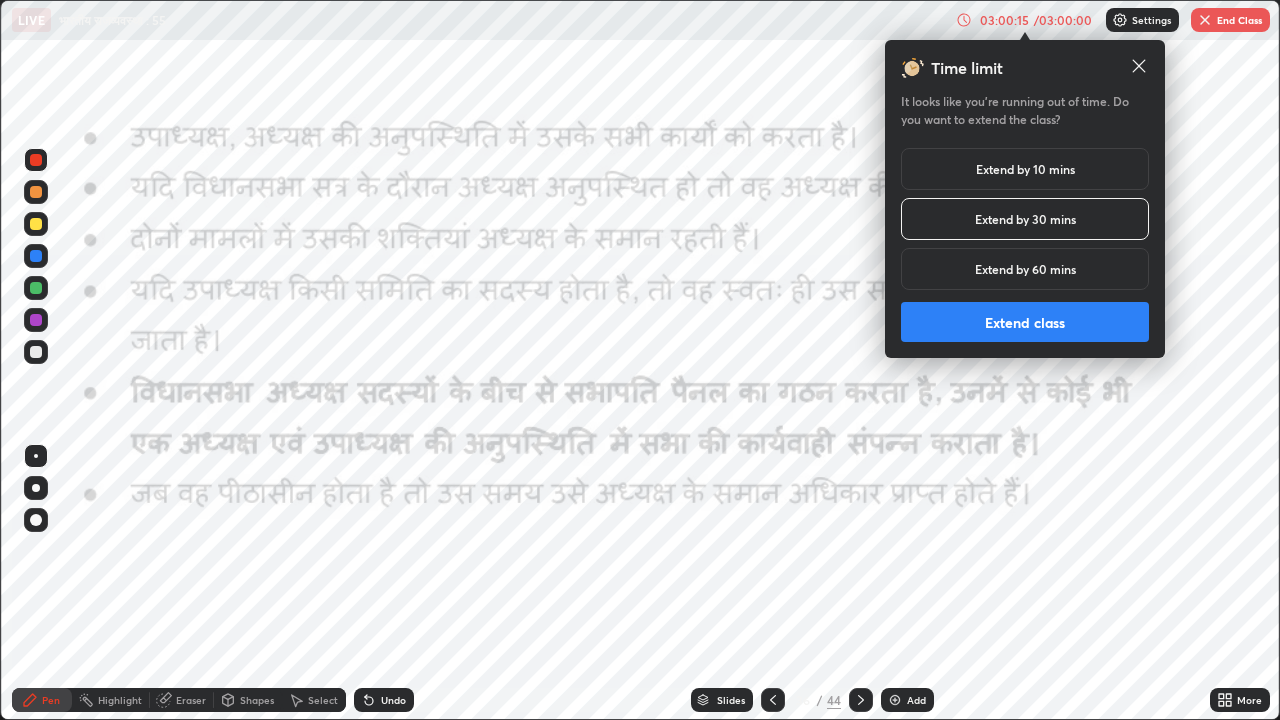 click on "Extend class" at bounding box center [1025, 322] 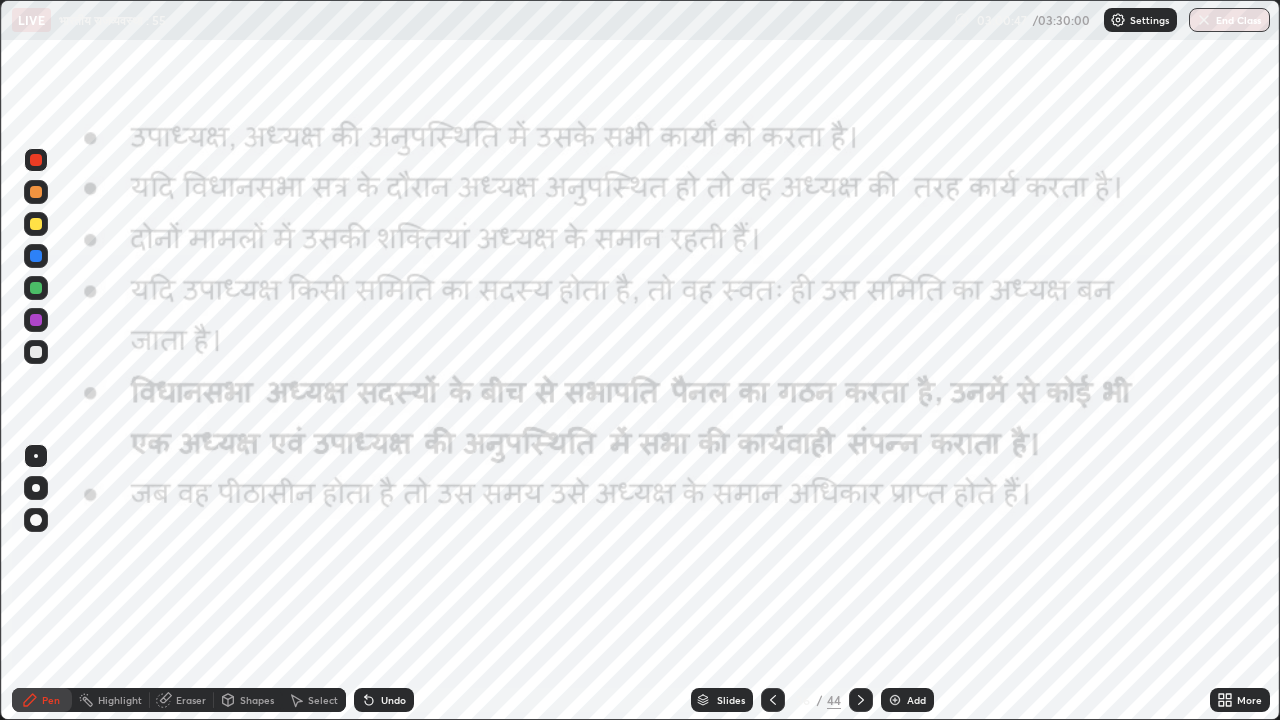 click 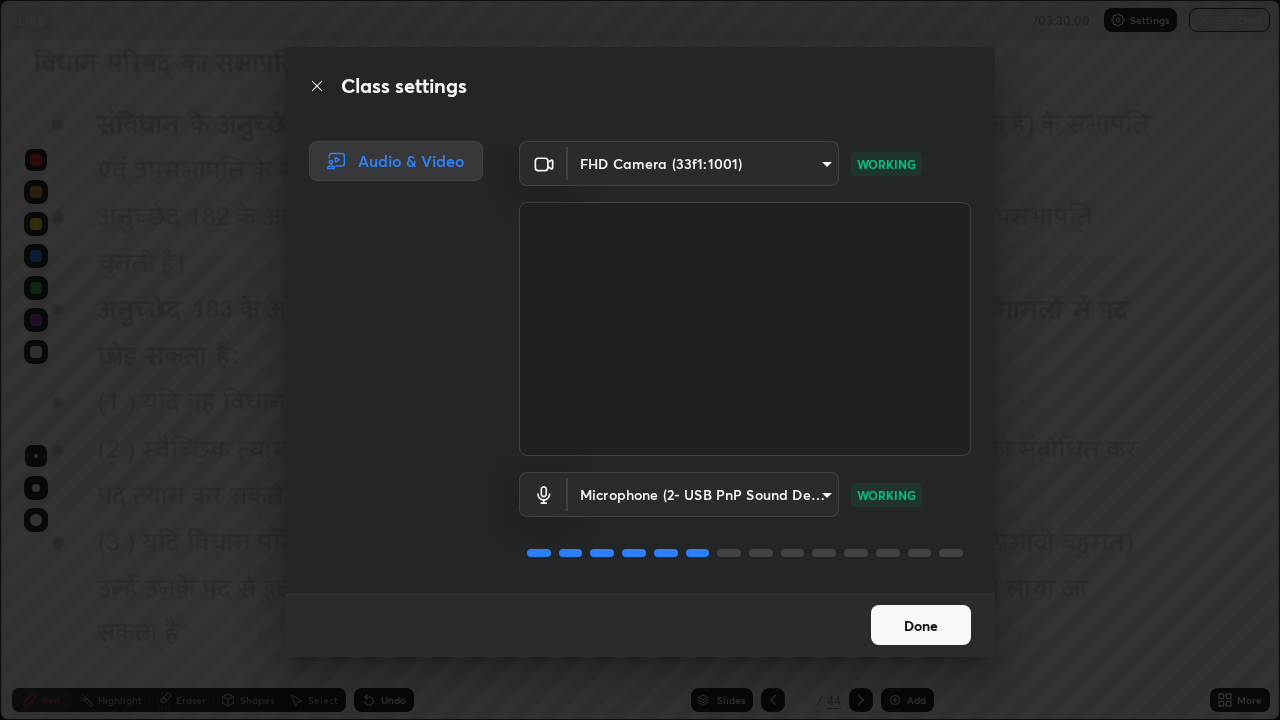 click on "Done" at bounding box center [921, 625] 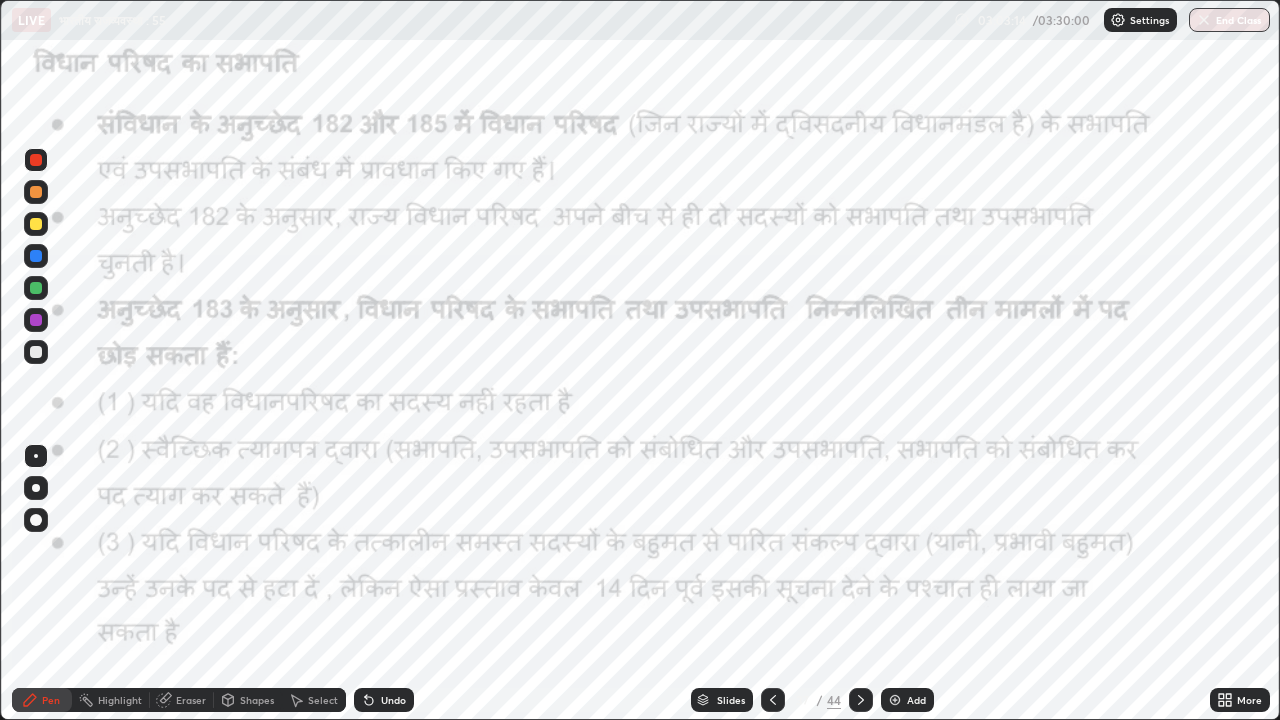 click 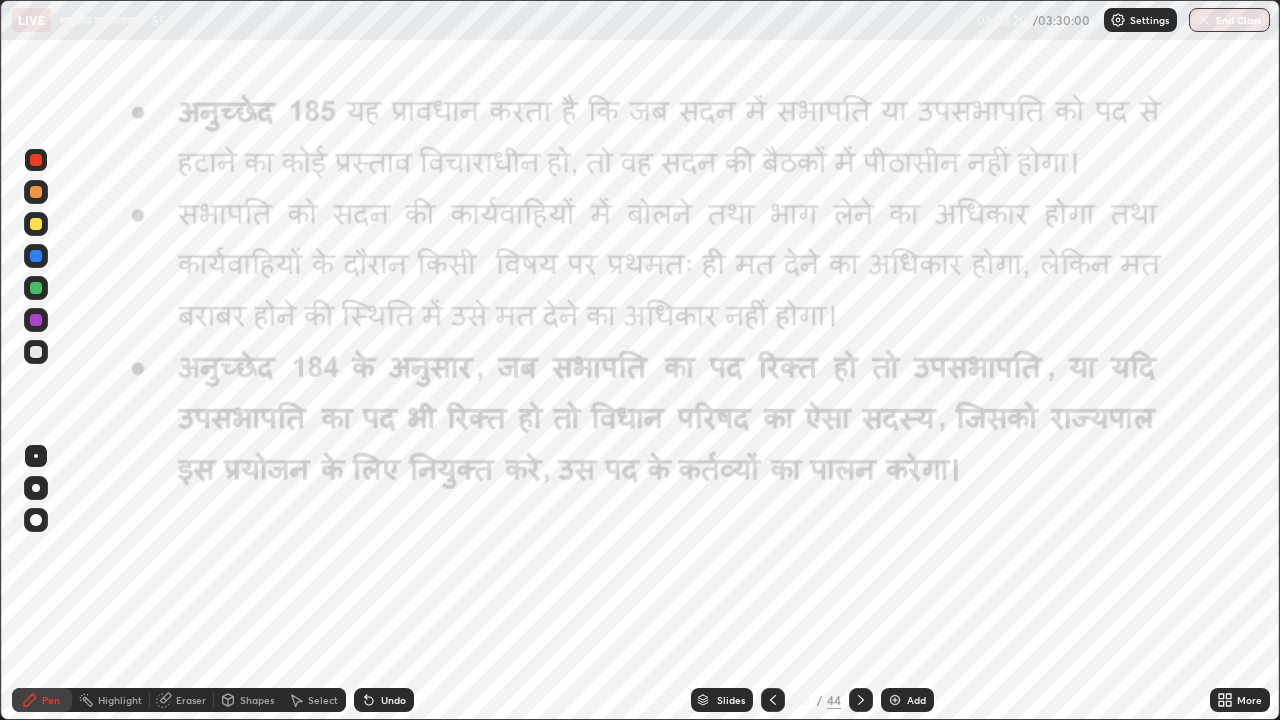 click 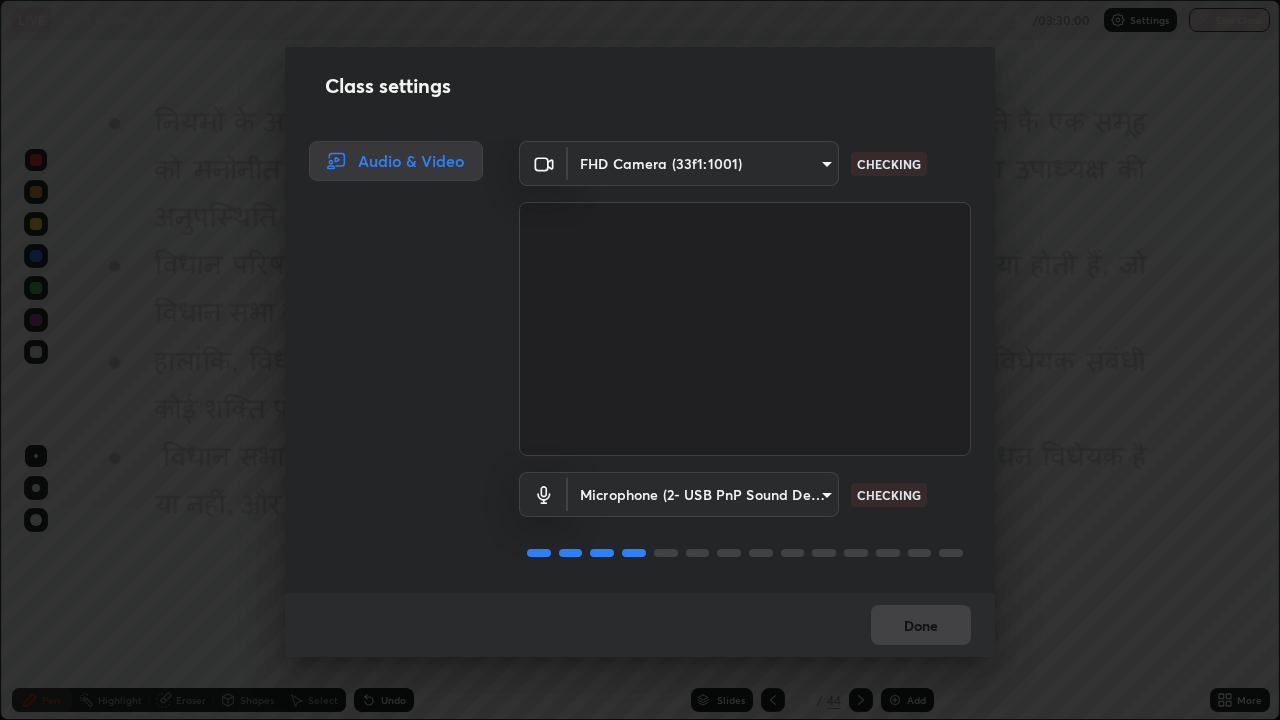 click on "Done" at bounding box center [640, 625] 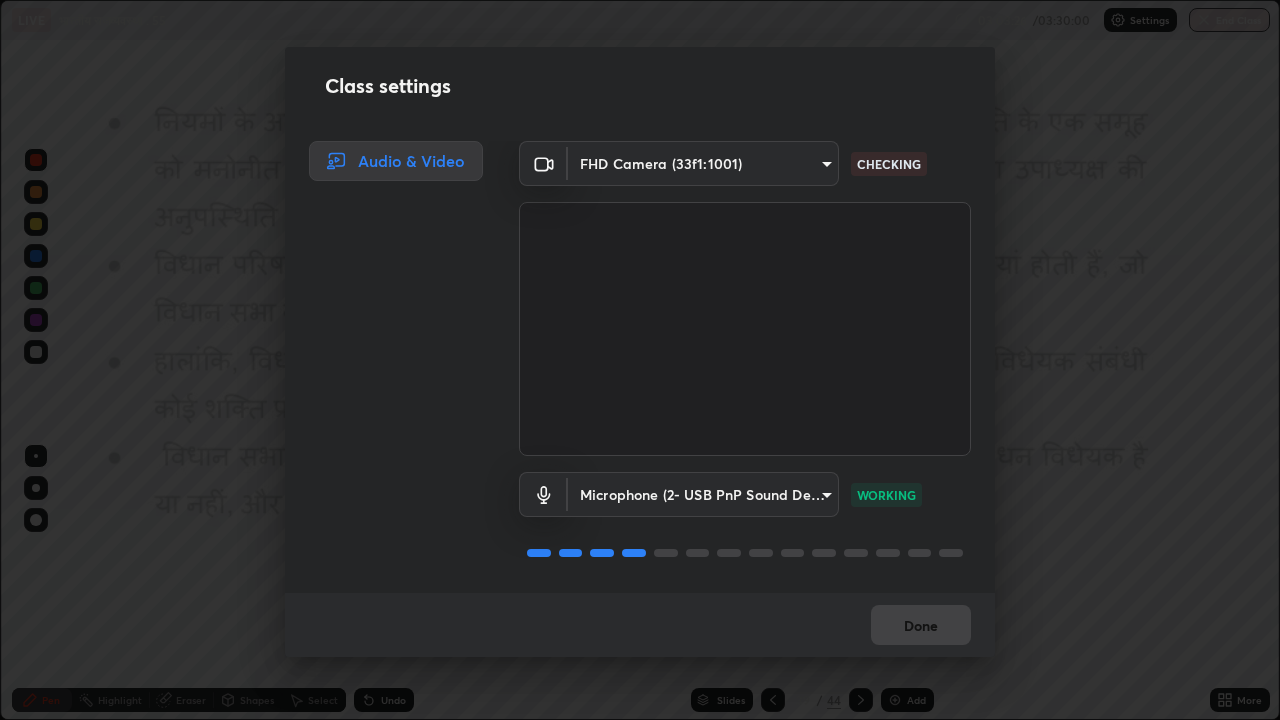 click on "Done" at bounding box center [640, 625] 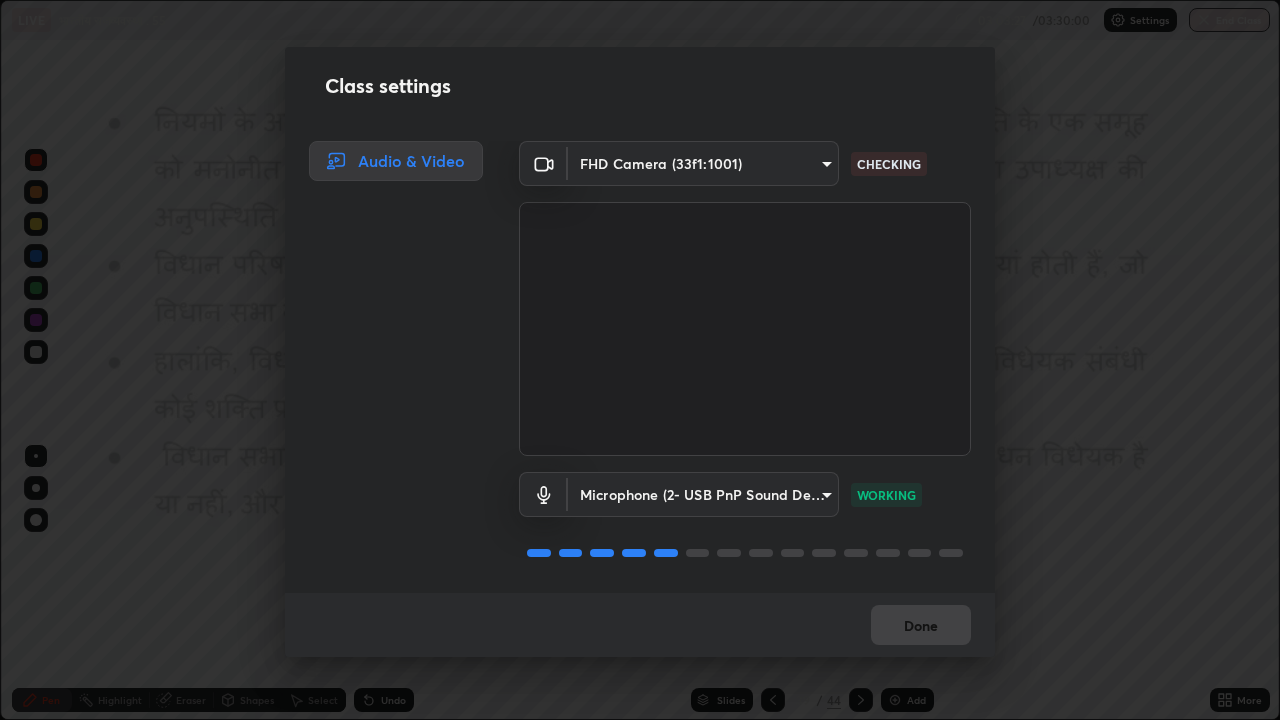 click on "Done" at bounding box center [640, 625] 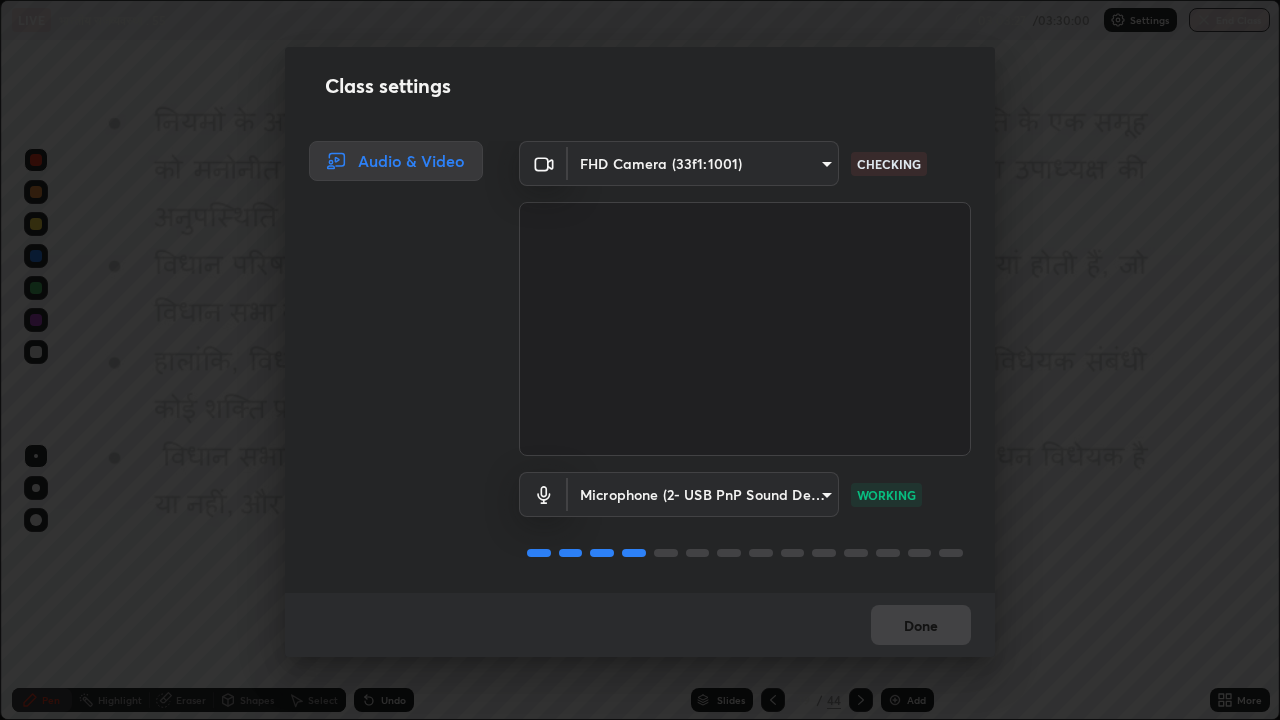 click on "Done" at bounding box center (640, 625) 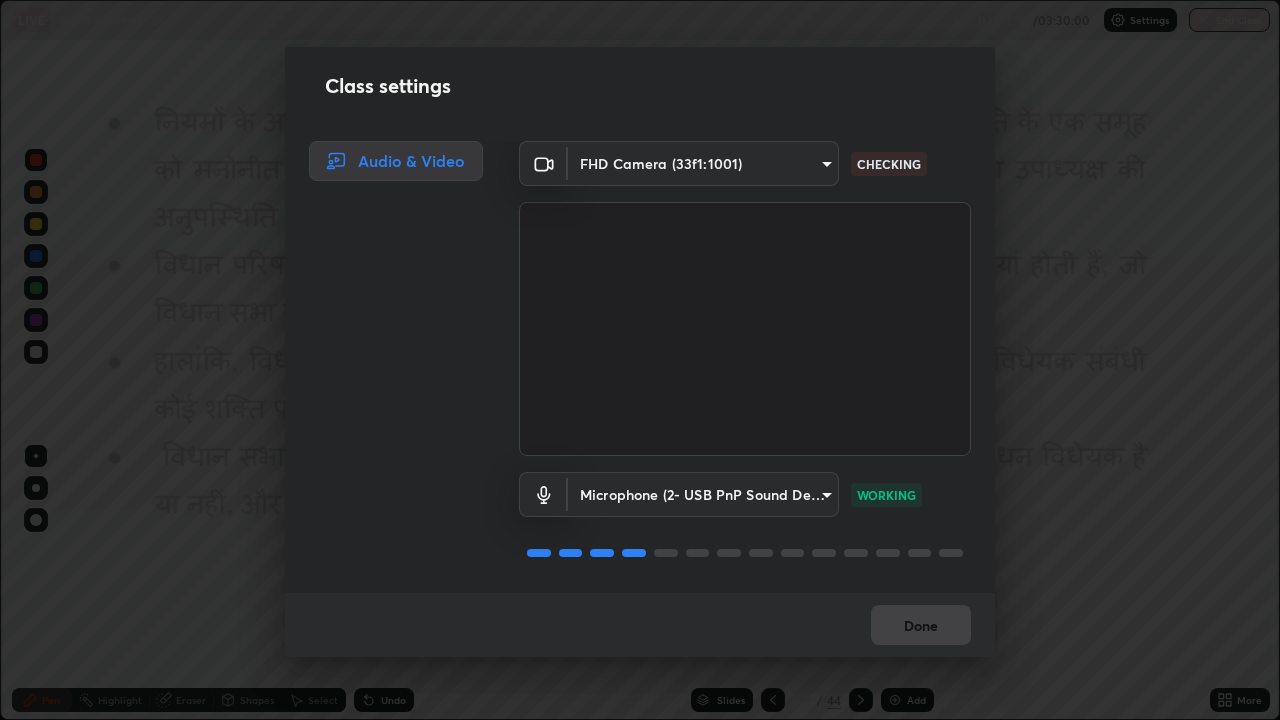click on "Done" at bounding box center (640, 625) 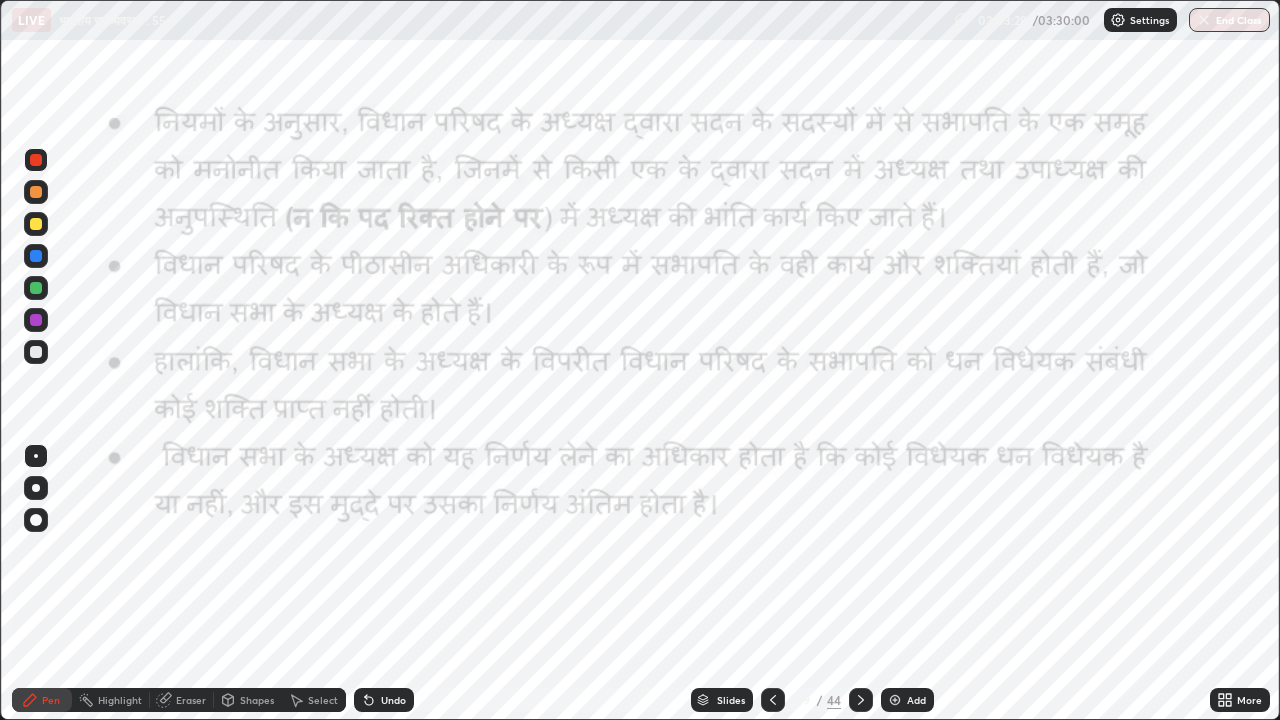 click on "Done" at bounding box center (921, 625) 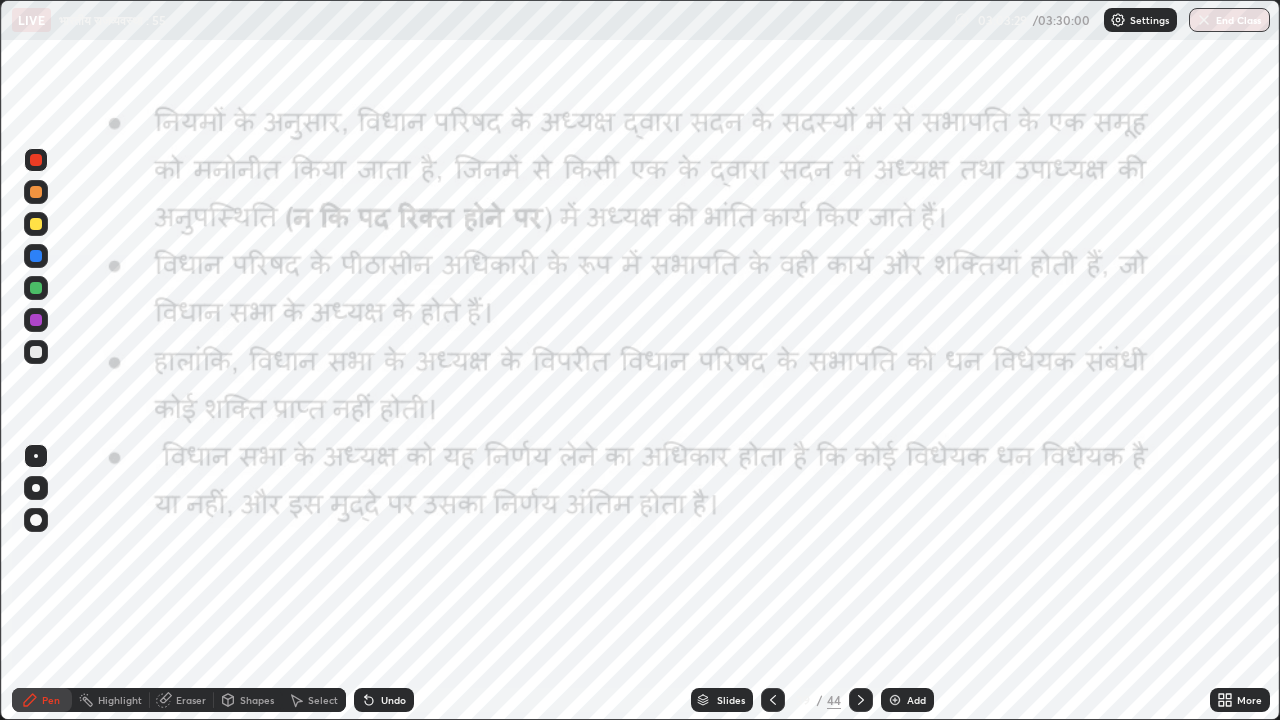 click 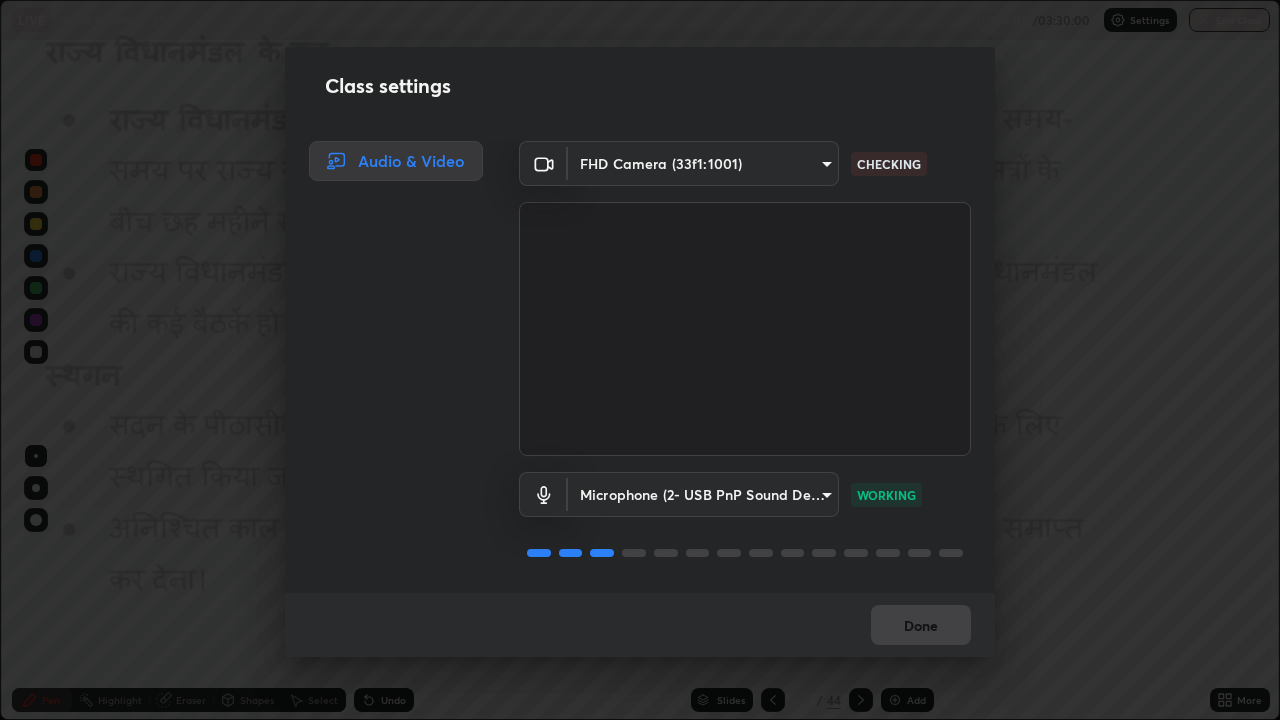 click on "Done" at bounding box center (640, 625) 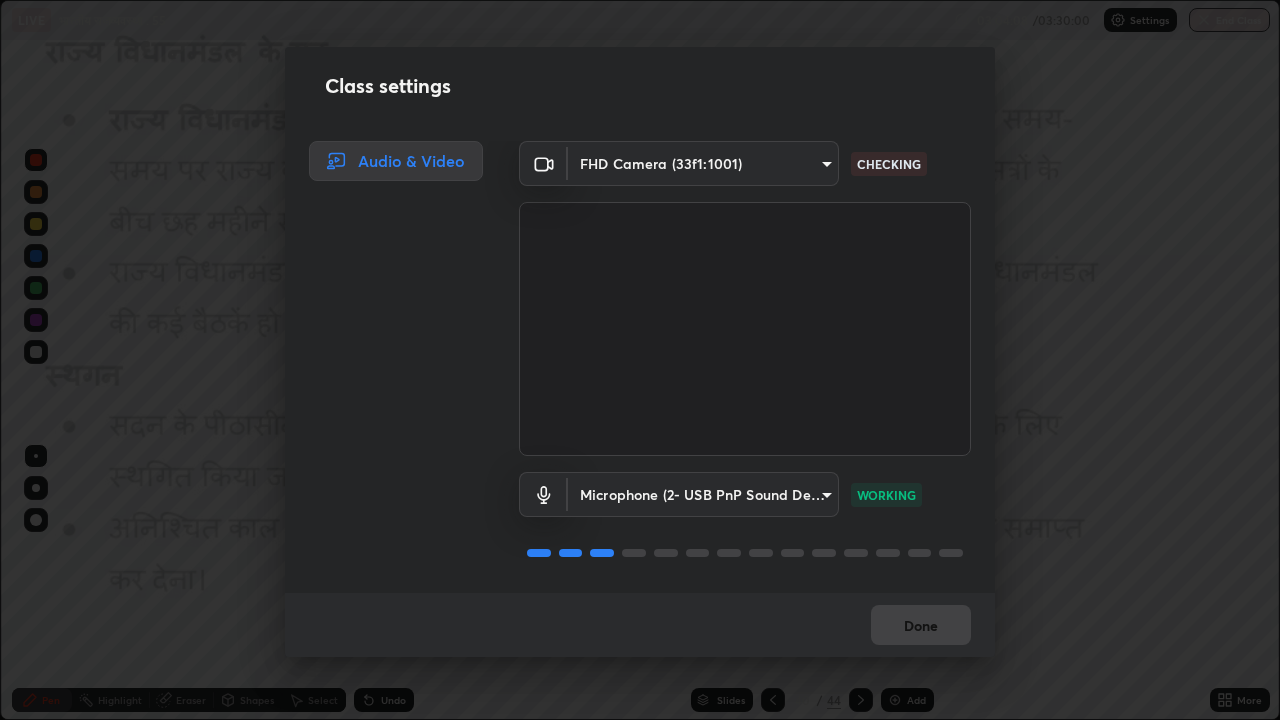 click on "Done" at bounding box center [640, 625] 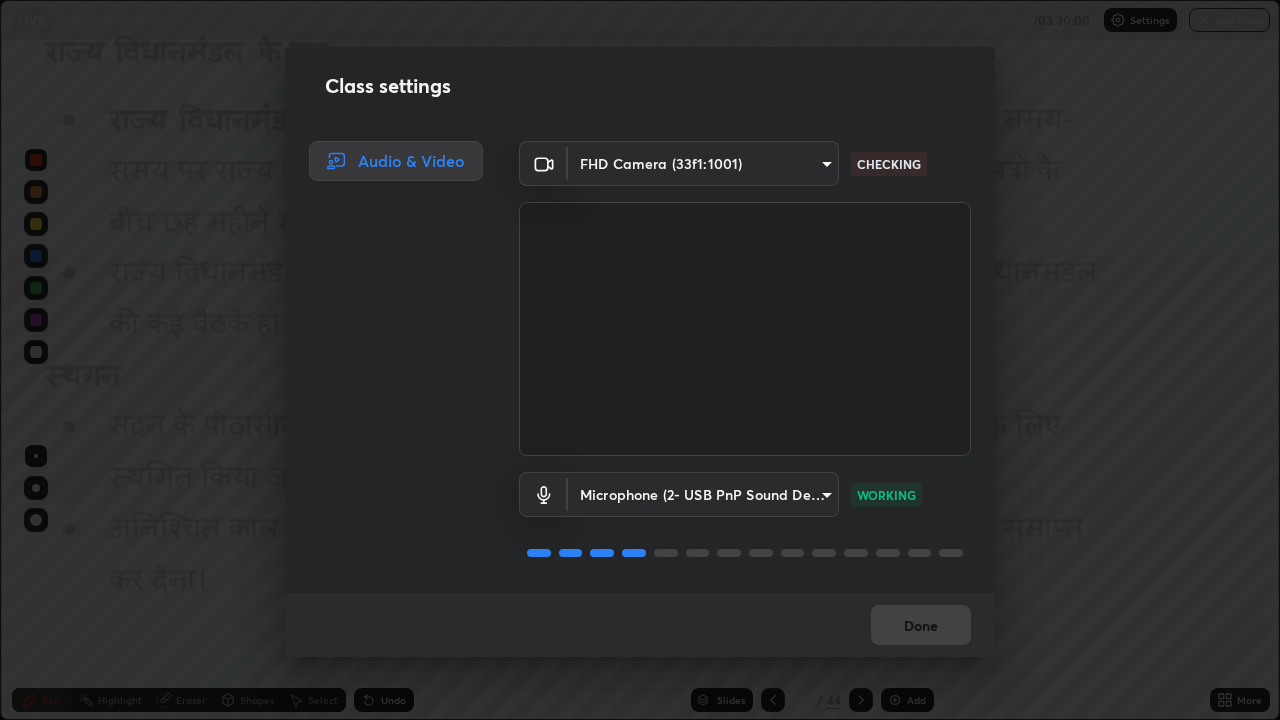 click on "Done" at bounding box center (640, 625) 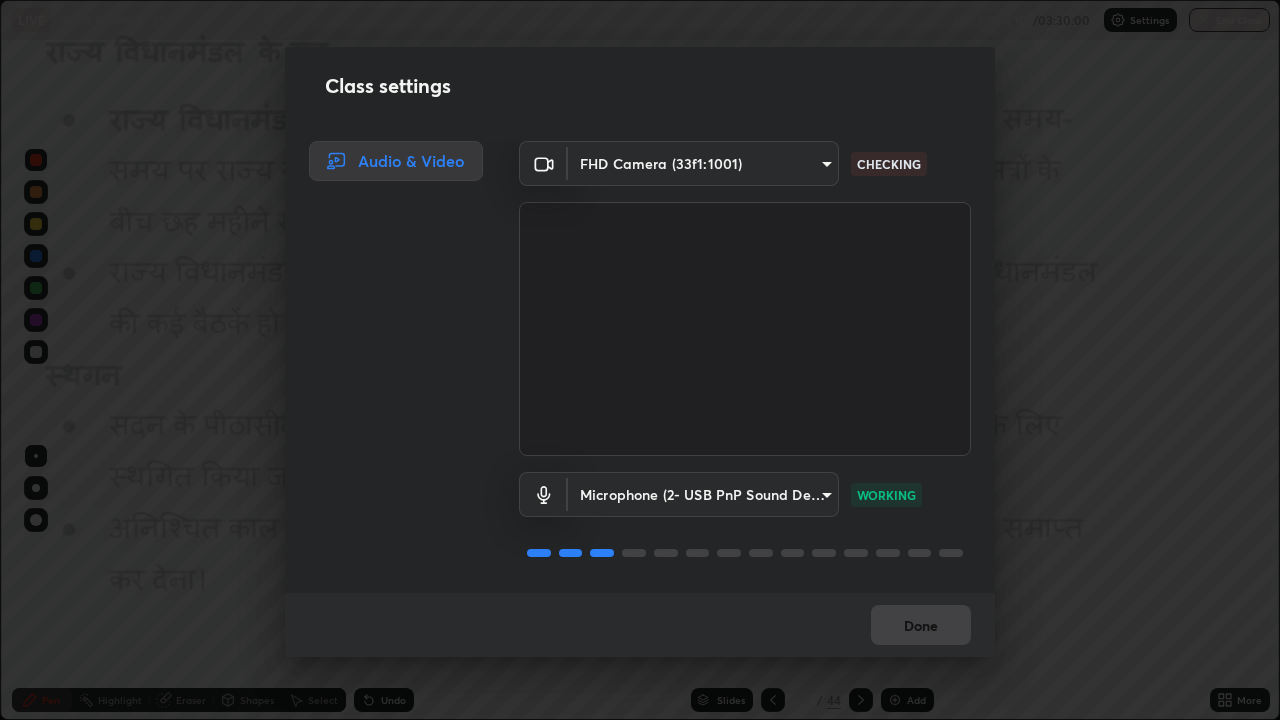 click on "Done" at bounding box center (640, 625) 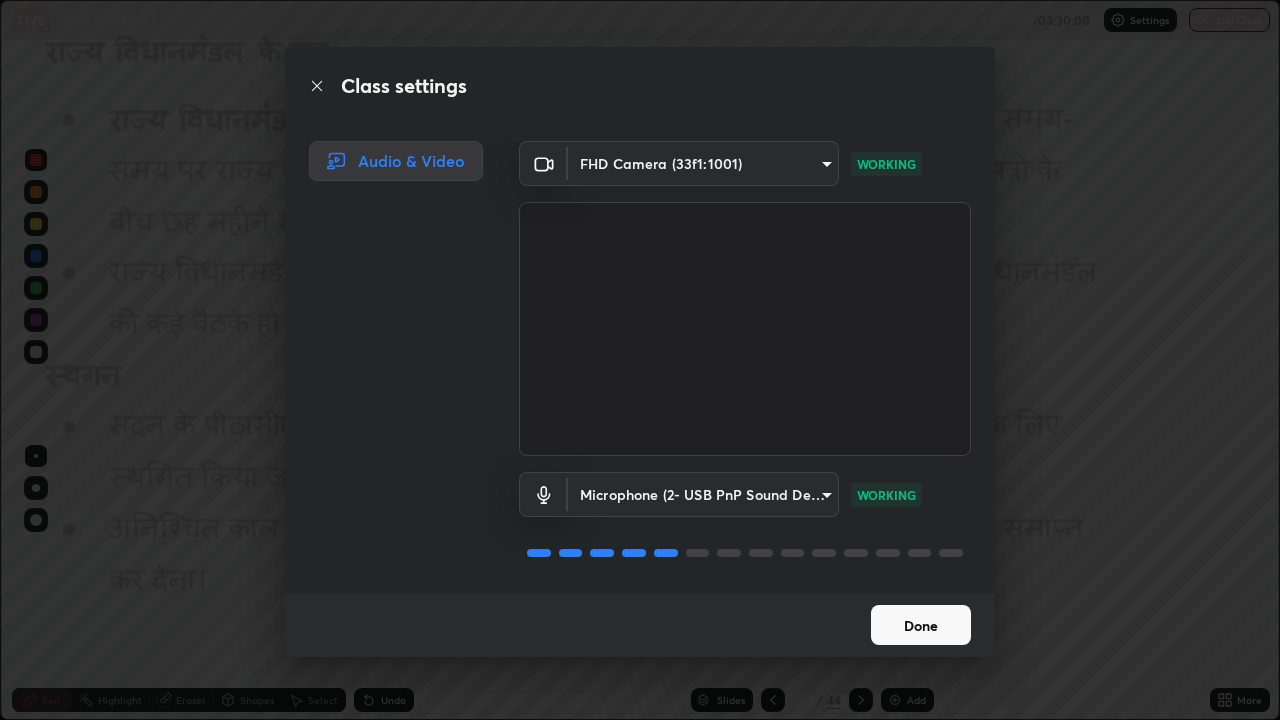 click on "Done" at bounding box center (921, 625) 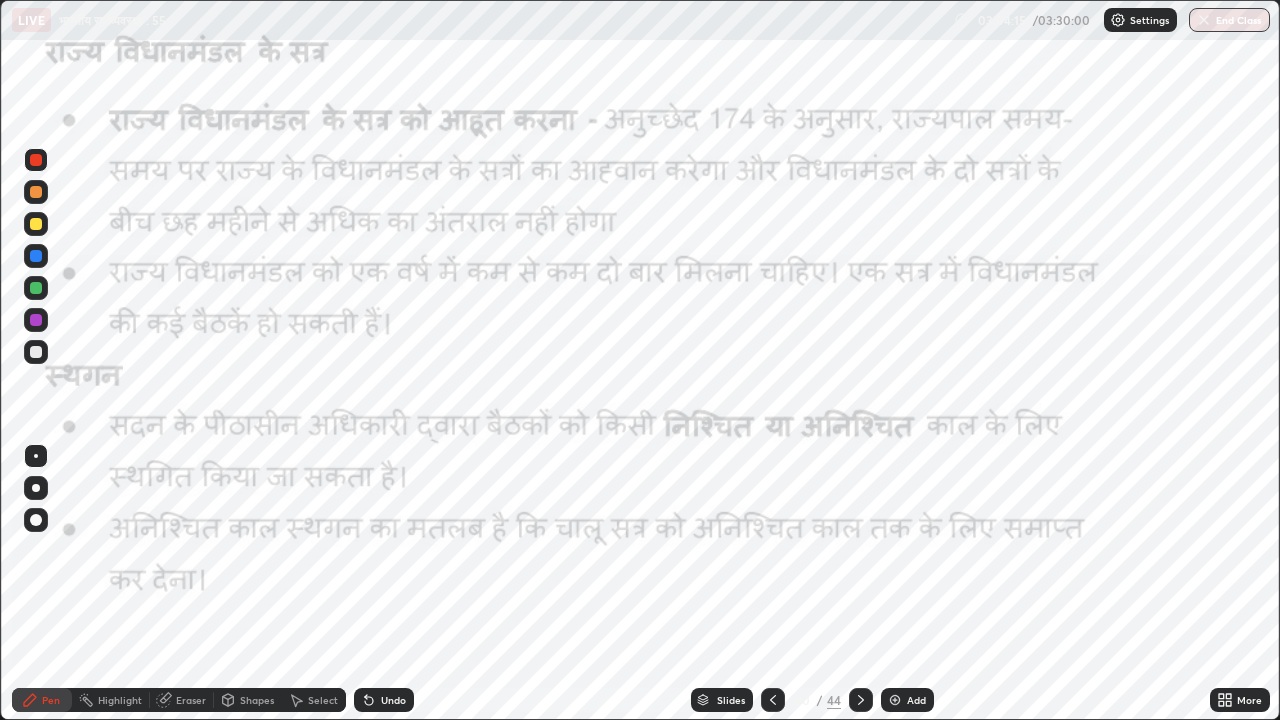 click on "End Class" at bounding box center (1229, 20) 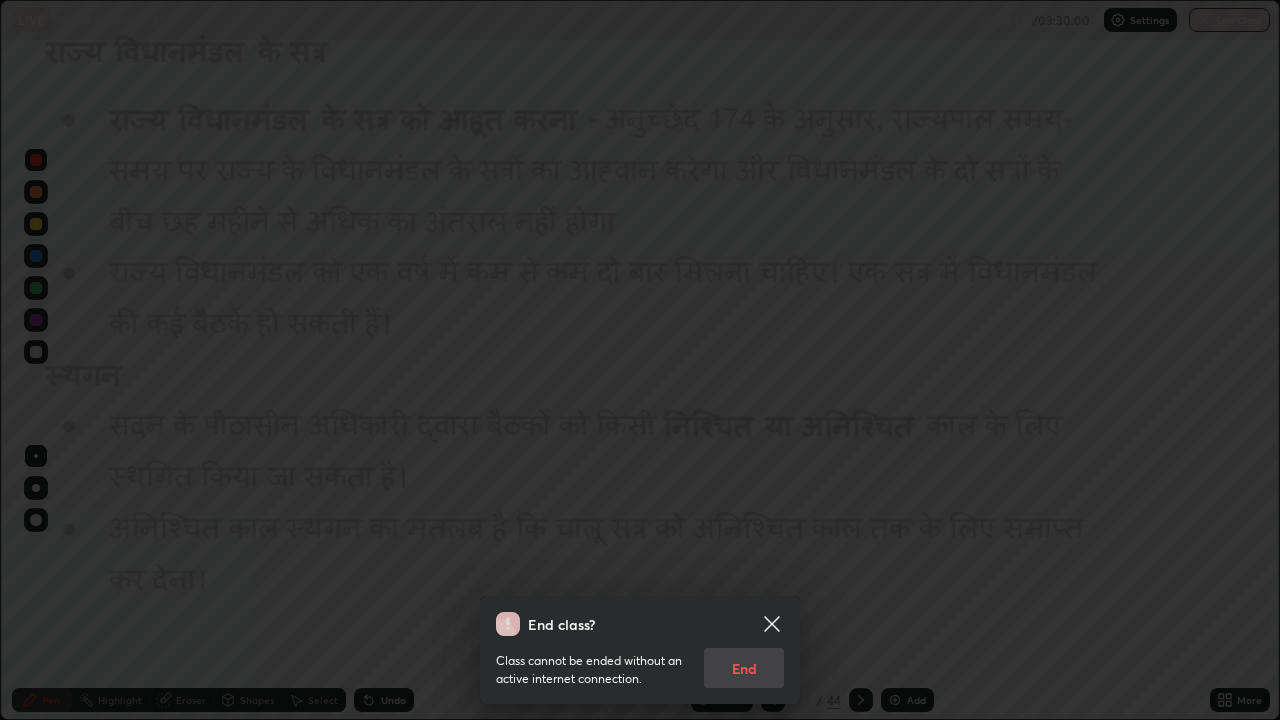 click on "Class cannot be ended without an active internet connection. End" at bounding box center [640, 662] 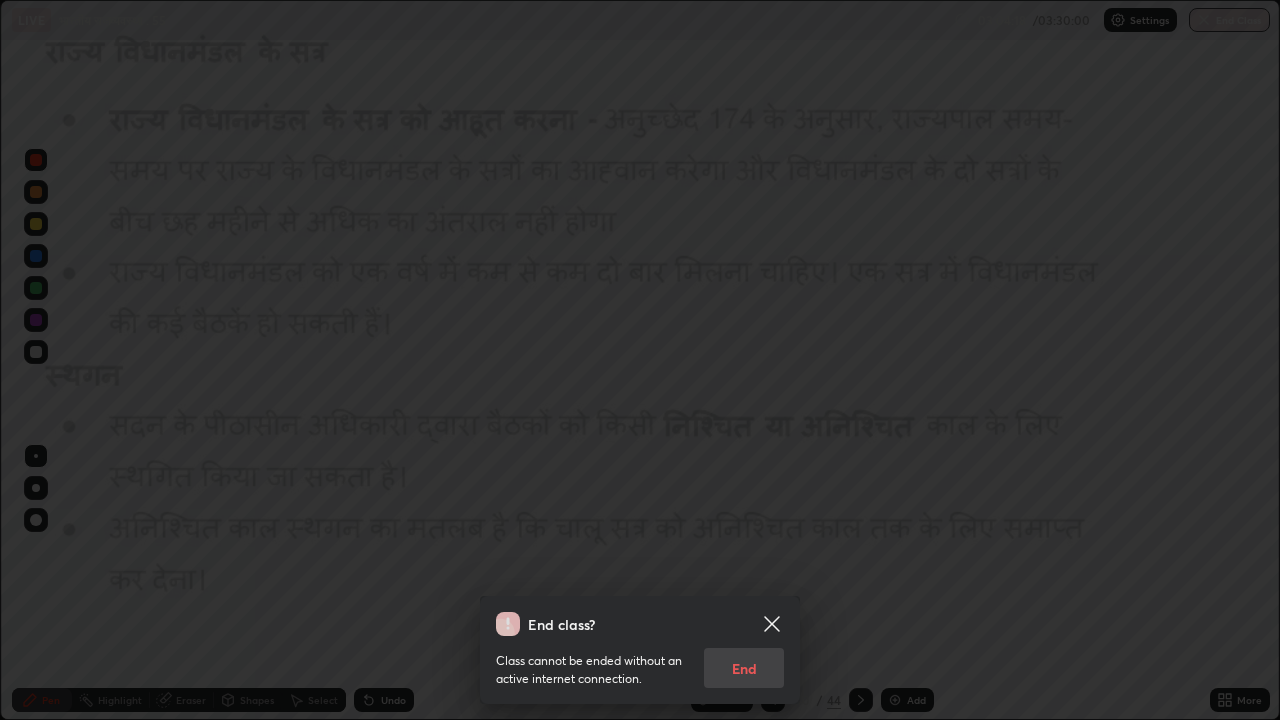 click on "Class cannot be ended without an active internet connection. End" at bounding box center (640, 662) 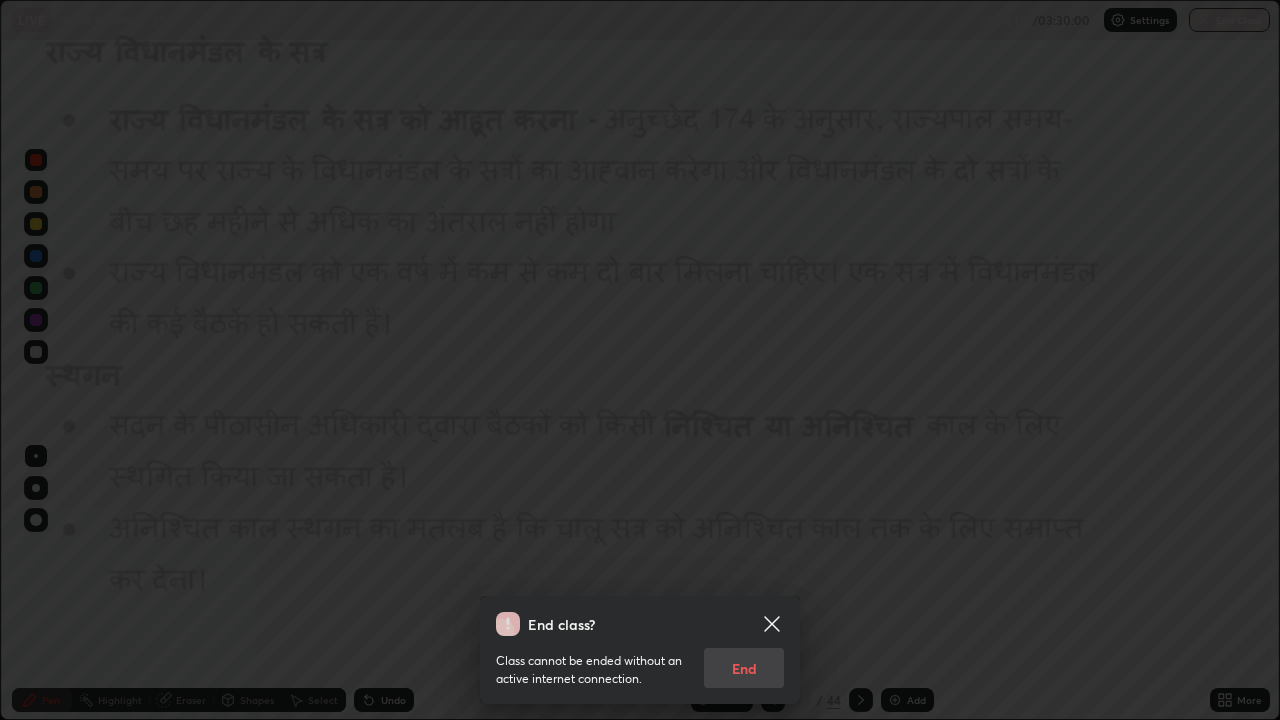 click on "Class cannot be ended without an active internet connection. End" at bounding box center (640, 662) 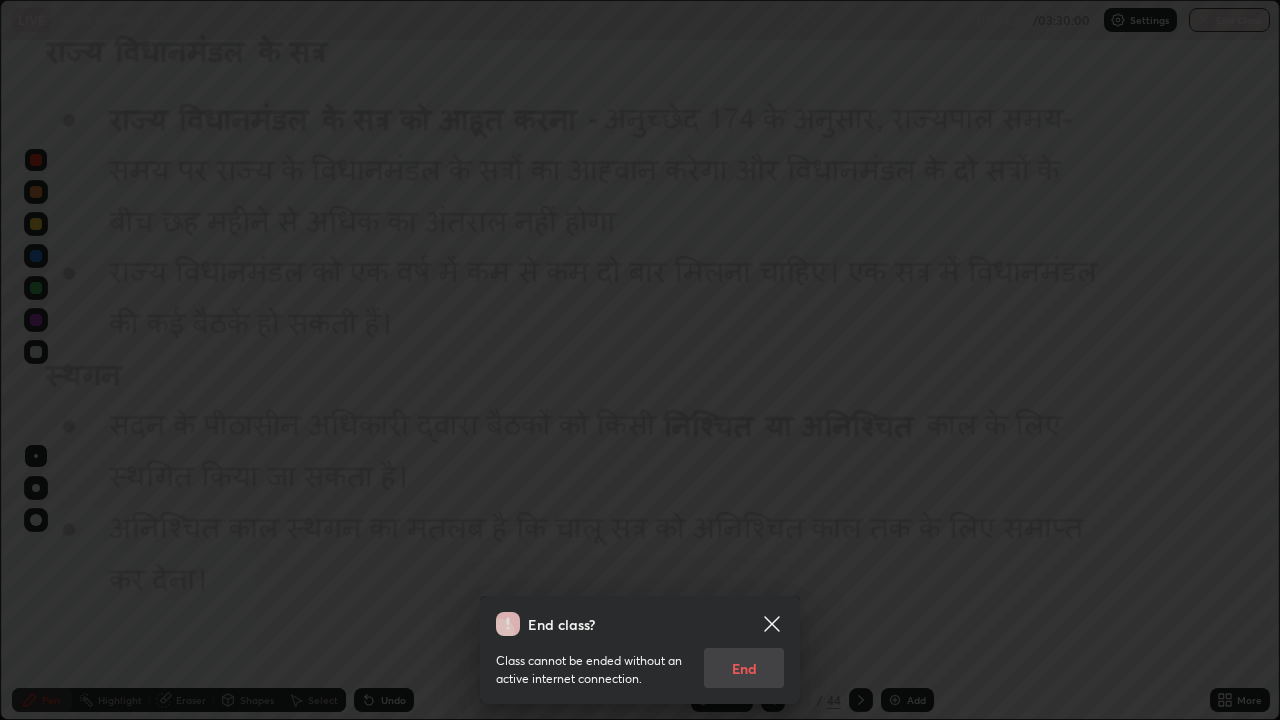 click on "Class cannot be ended without an active internet connection. End" at bounding box center (640, 662) 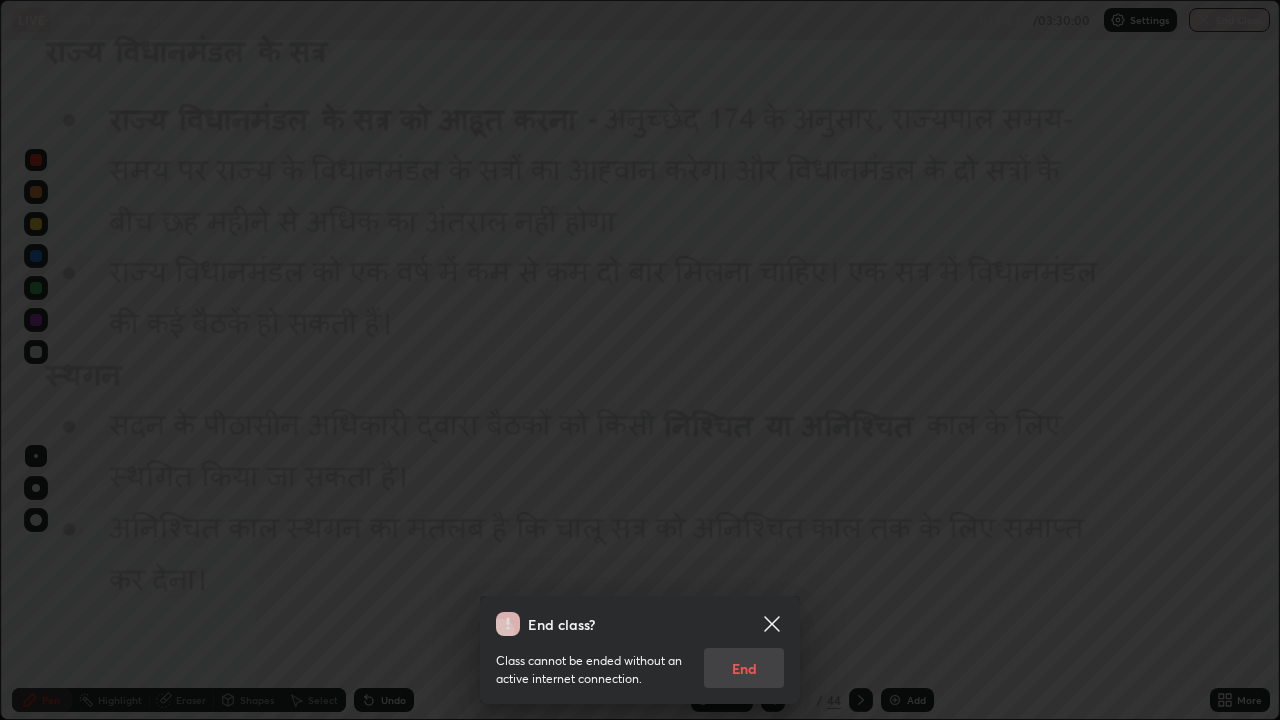 click on "Class cannot be ended without an active internet connection. End" at bounding box center [640, 662] 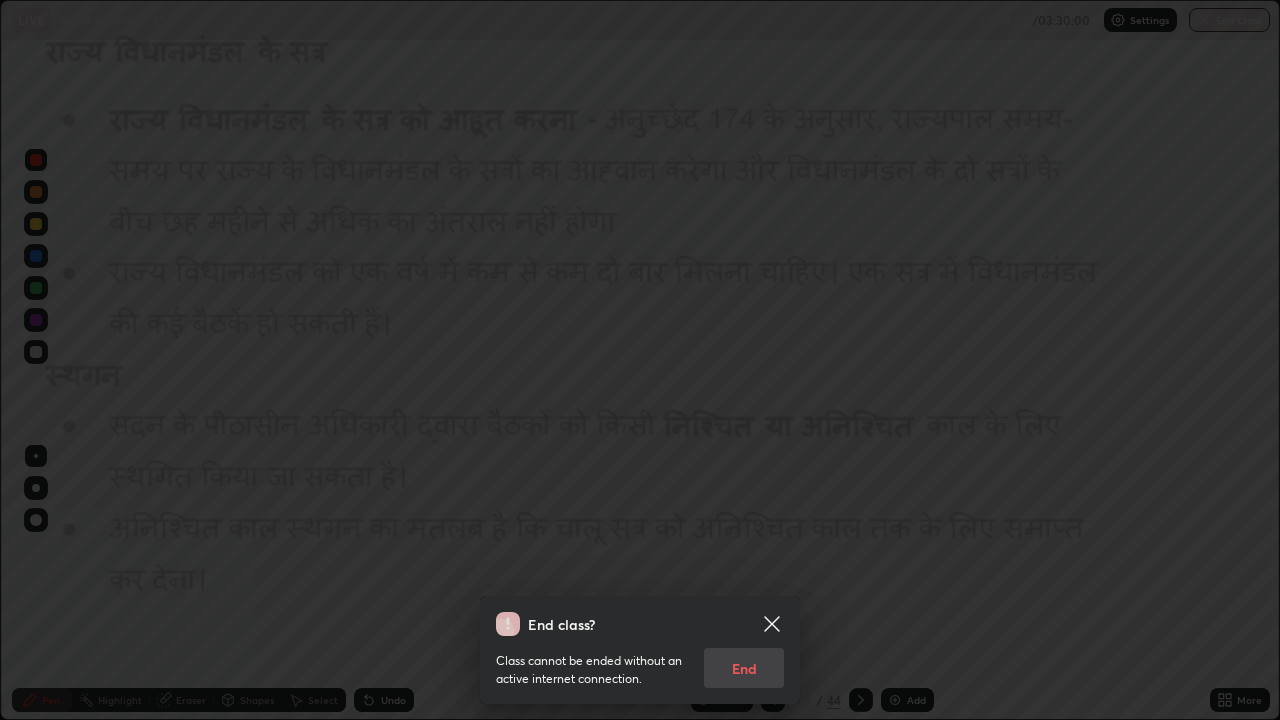 click 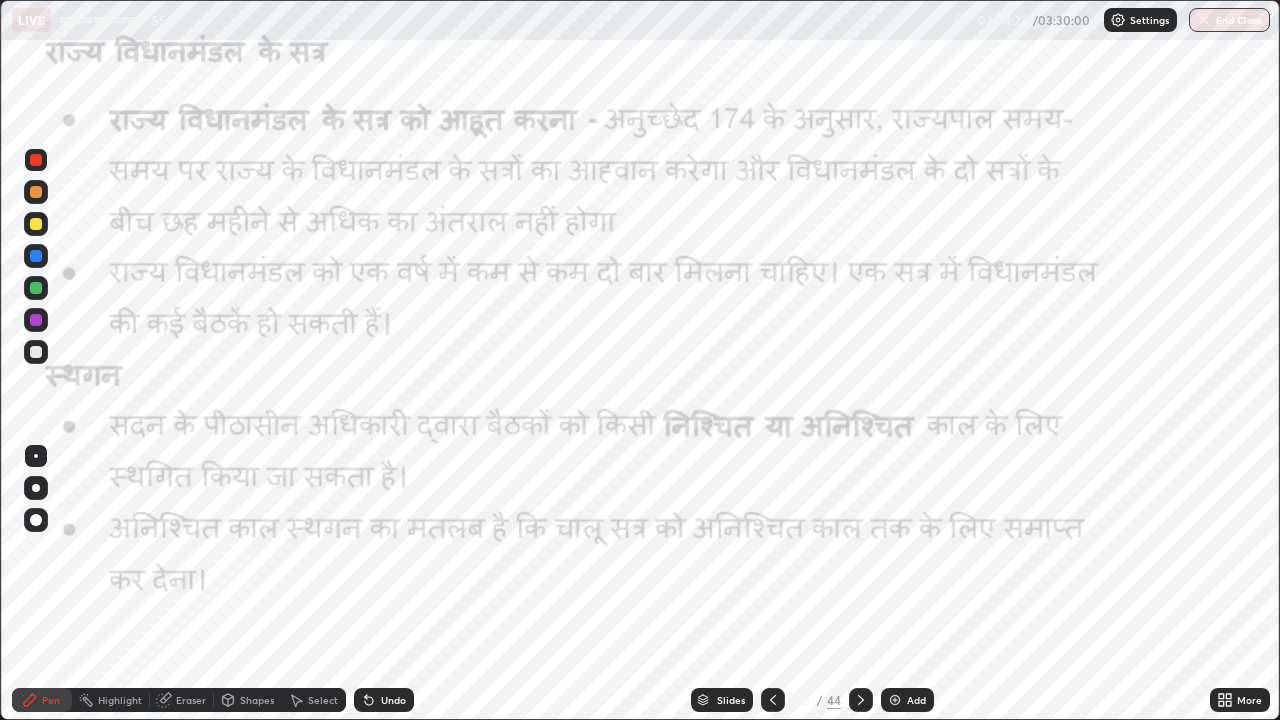 click on "End Class" at bounding box center (1229, 20) 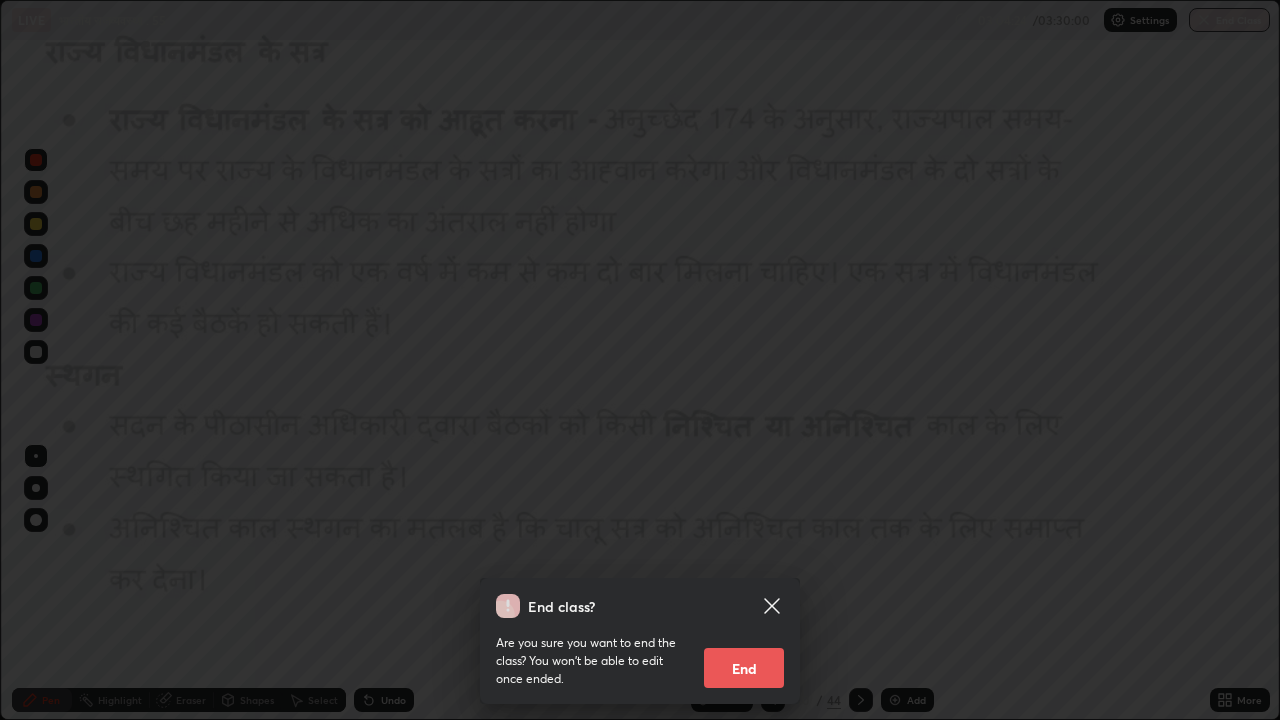 click on "End" at bounding box center [744, 668] 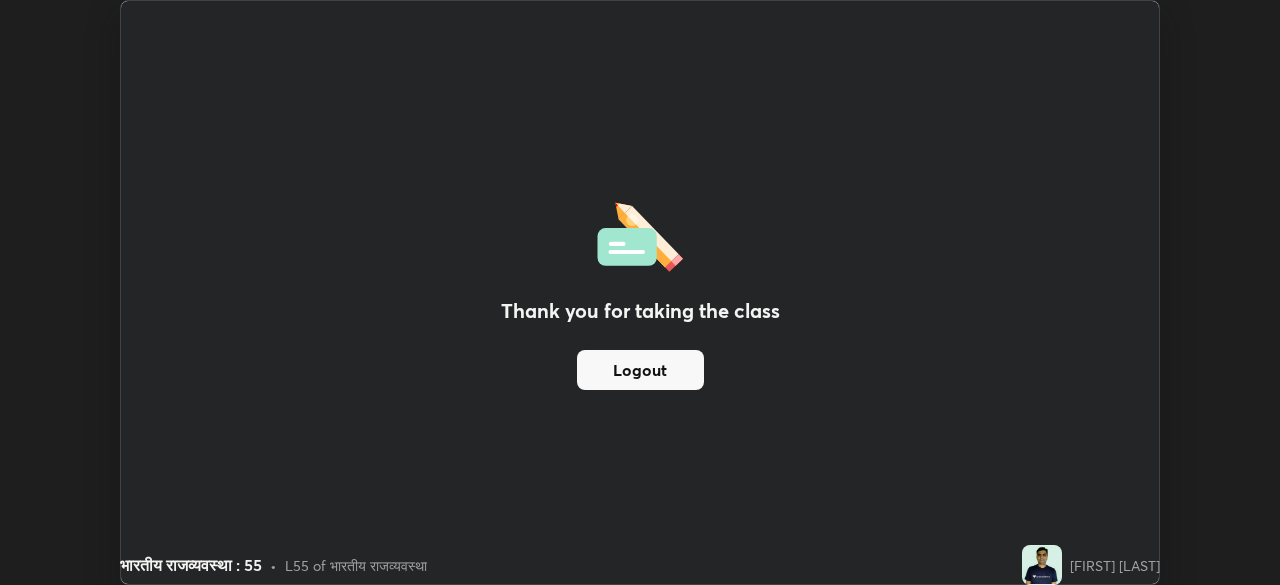 scroll, scrollTop: 585, scrollLeft: 1280, axis: both 